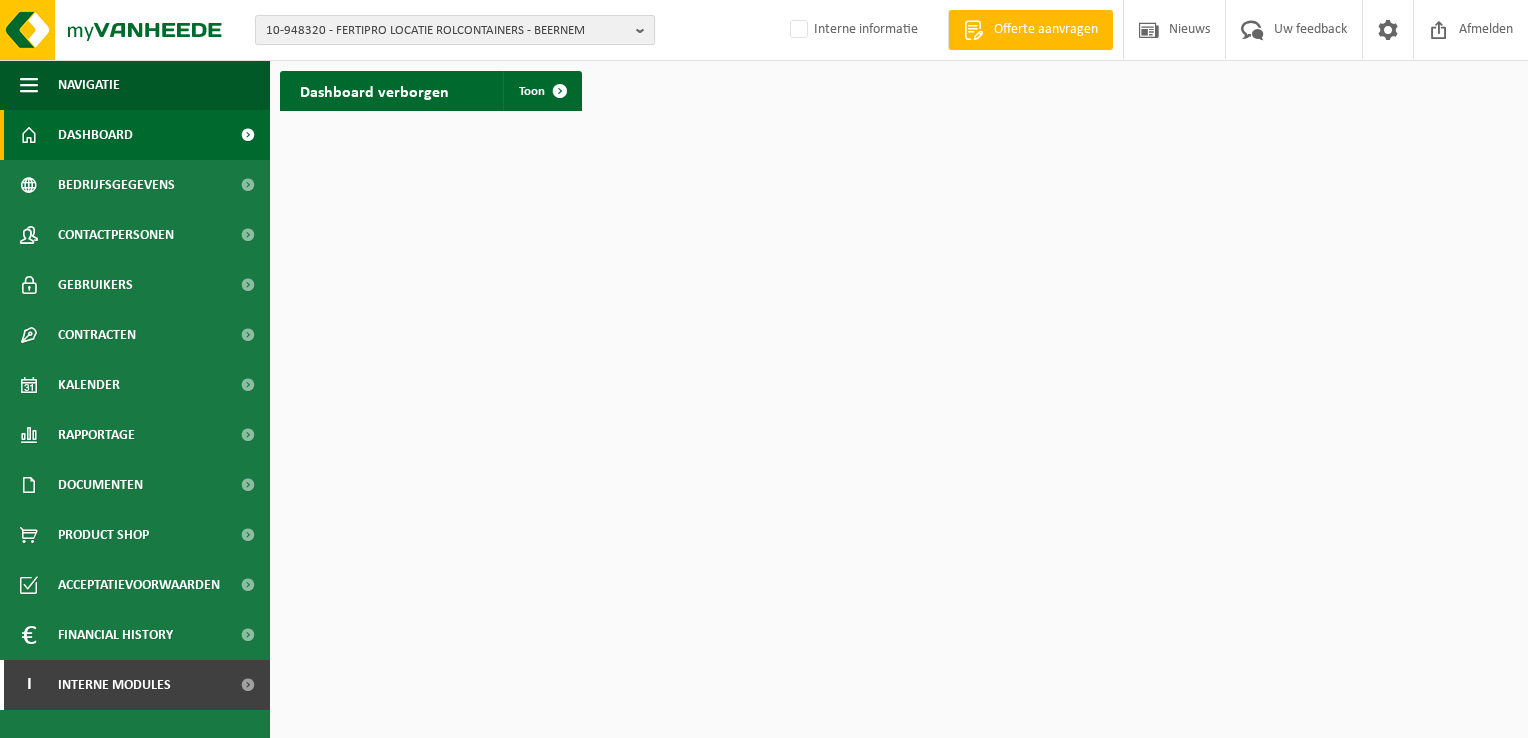 scroll, scrollTop: 0, scrollLeft: 0, axis: both 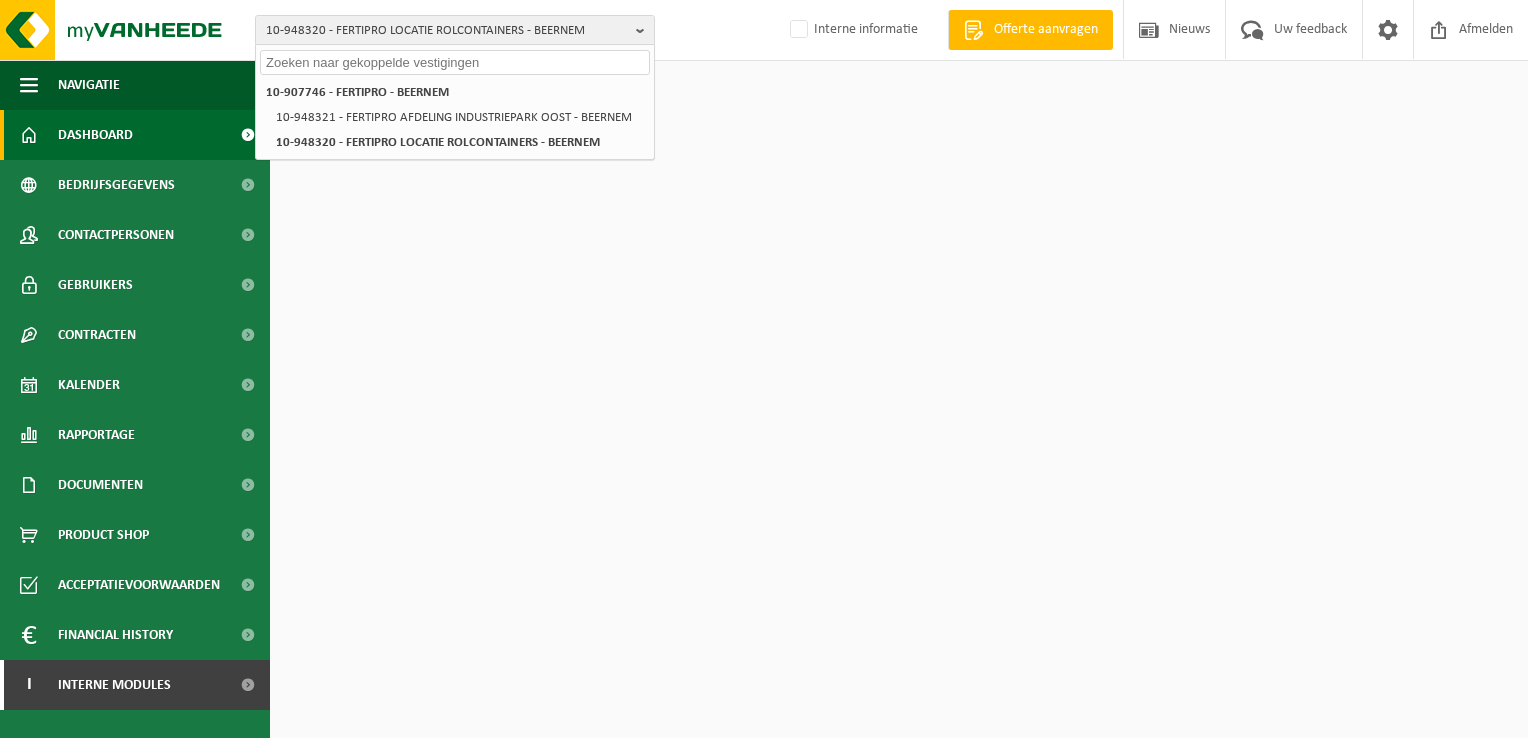 click at bounding box center [455, 62] 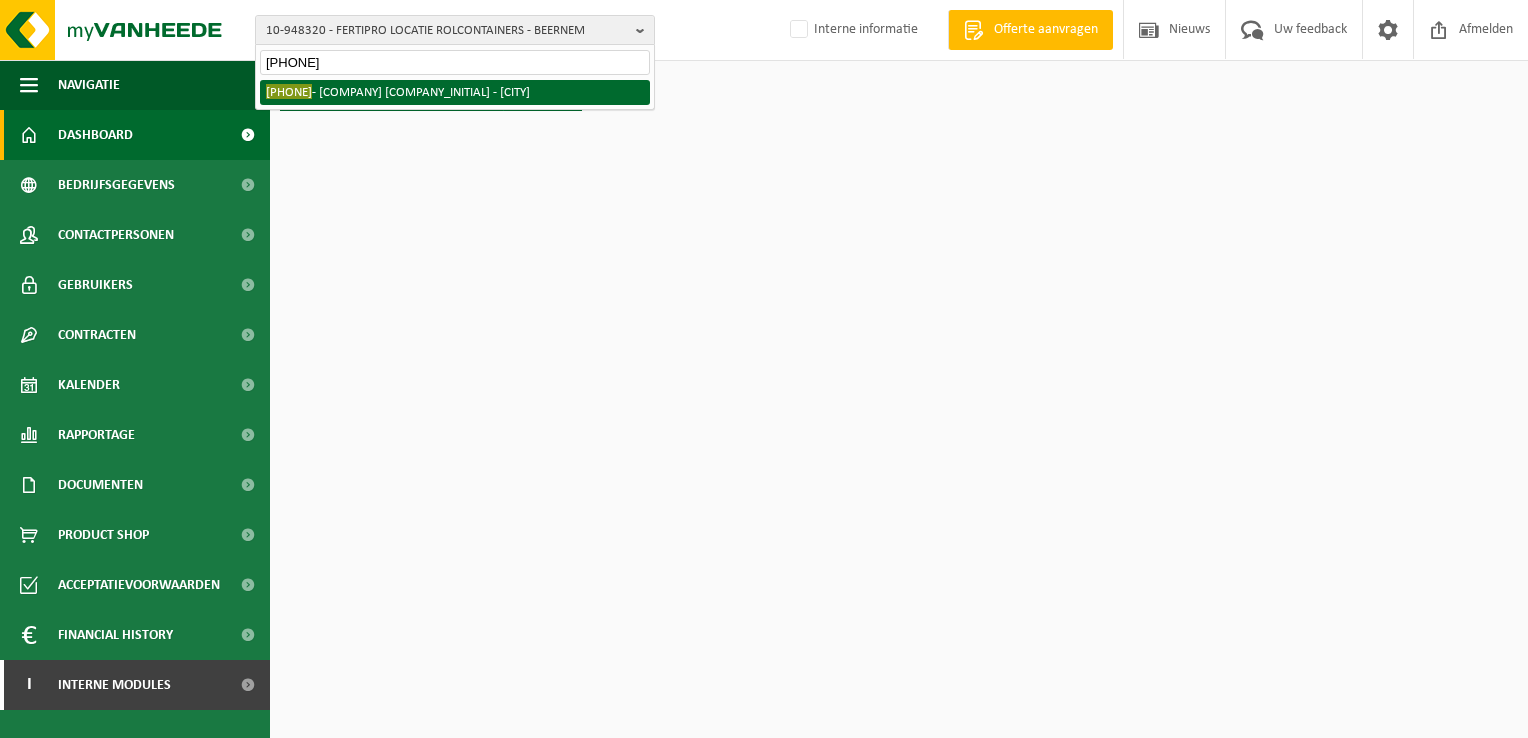 type on "02-011315" 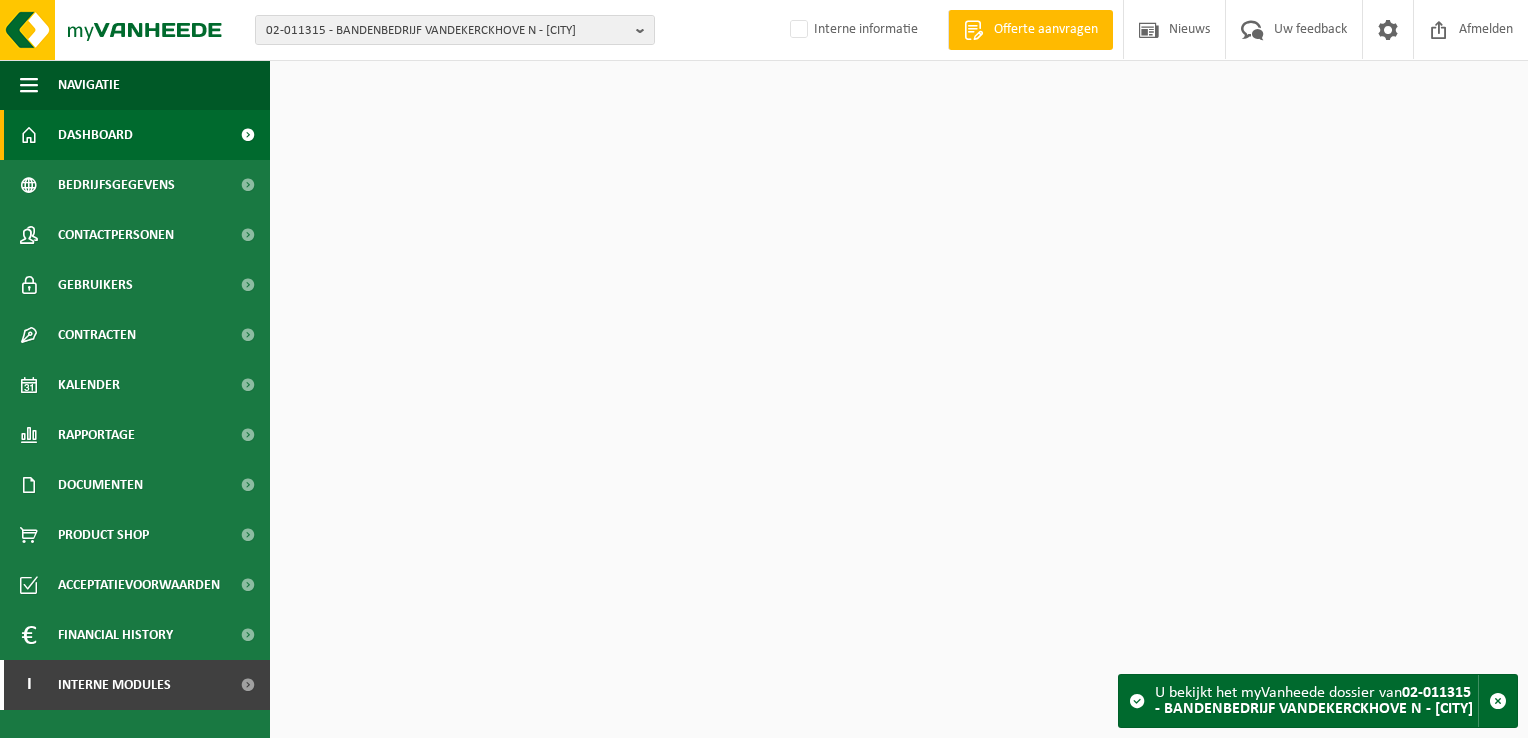 scroll, scrollTop: 0, scrollLeft: 0, axis: both 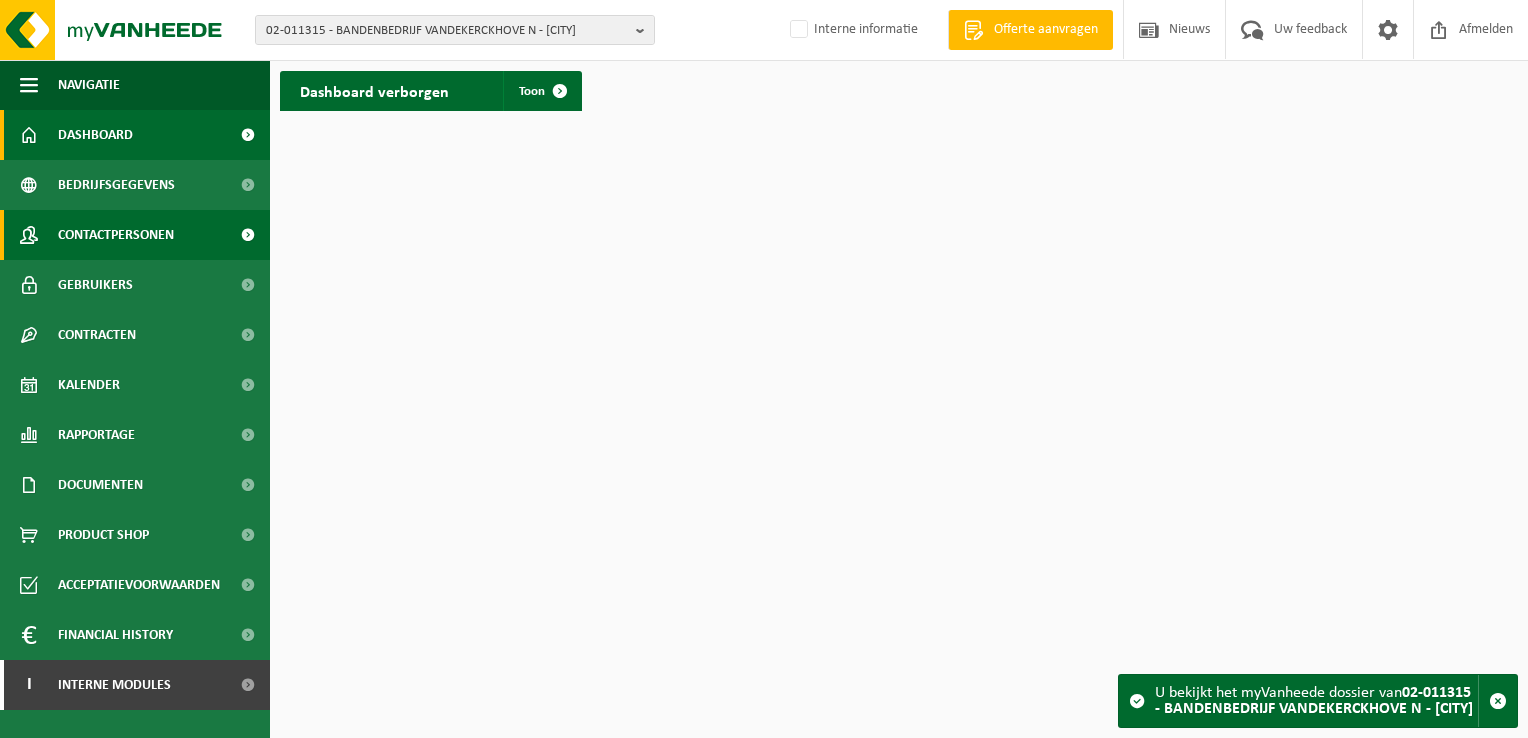 click on "Contactpersonen" at bounding box center (116, 235) 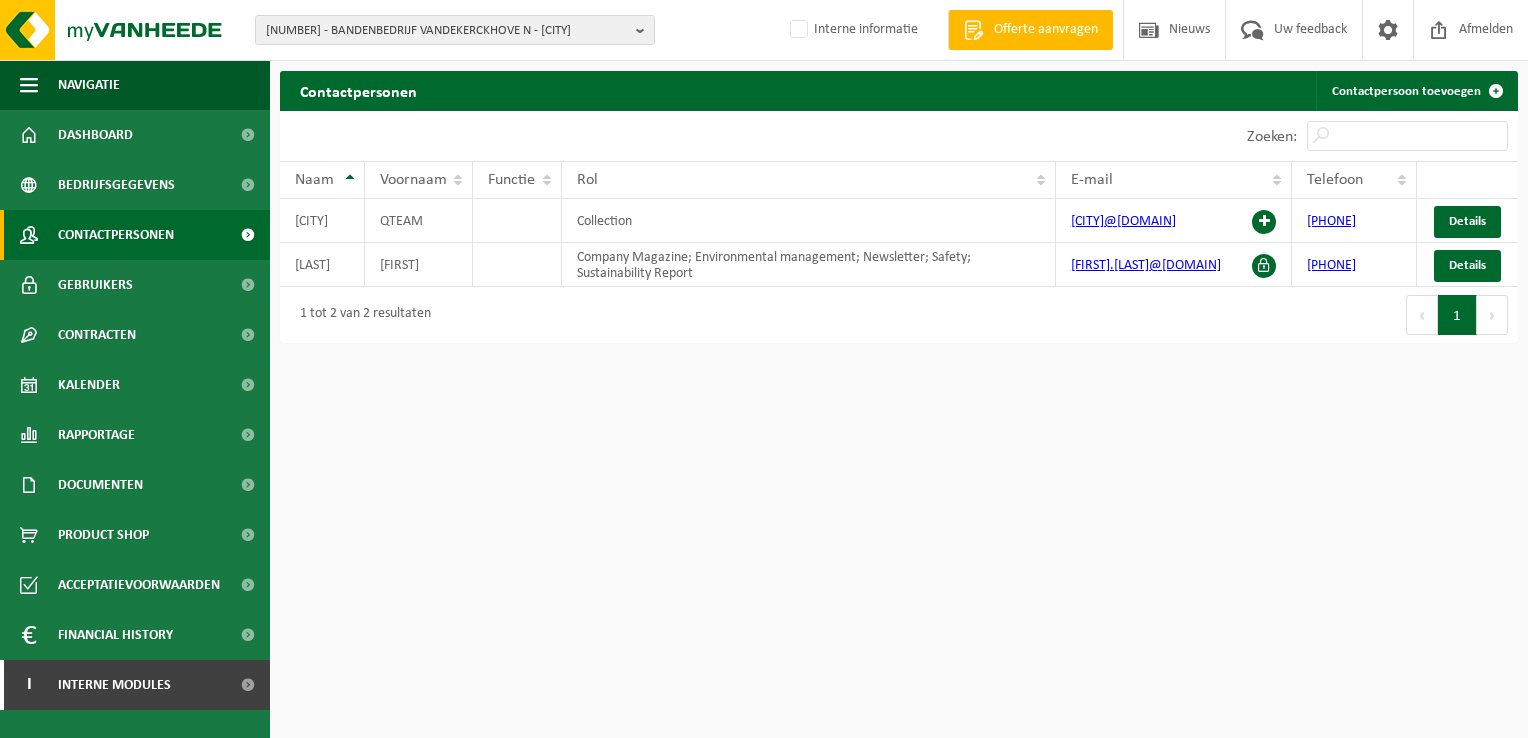 scroll, scrollTop: 0, scrollLeft: 0, axis: both 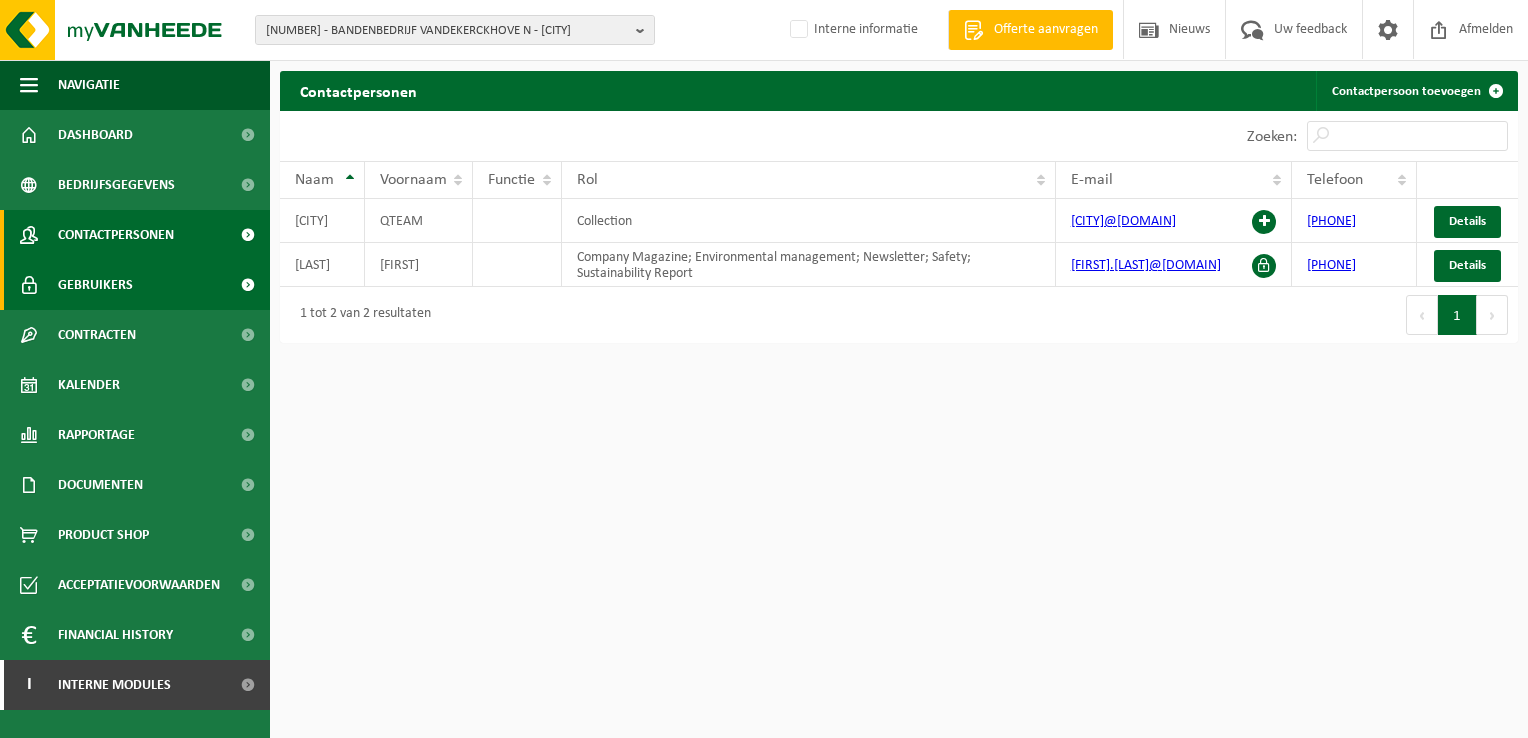click on "Gebruikers" at bounding box center [95, 285] 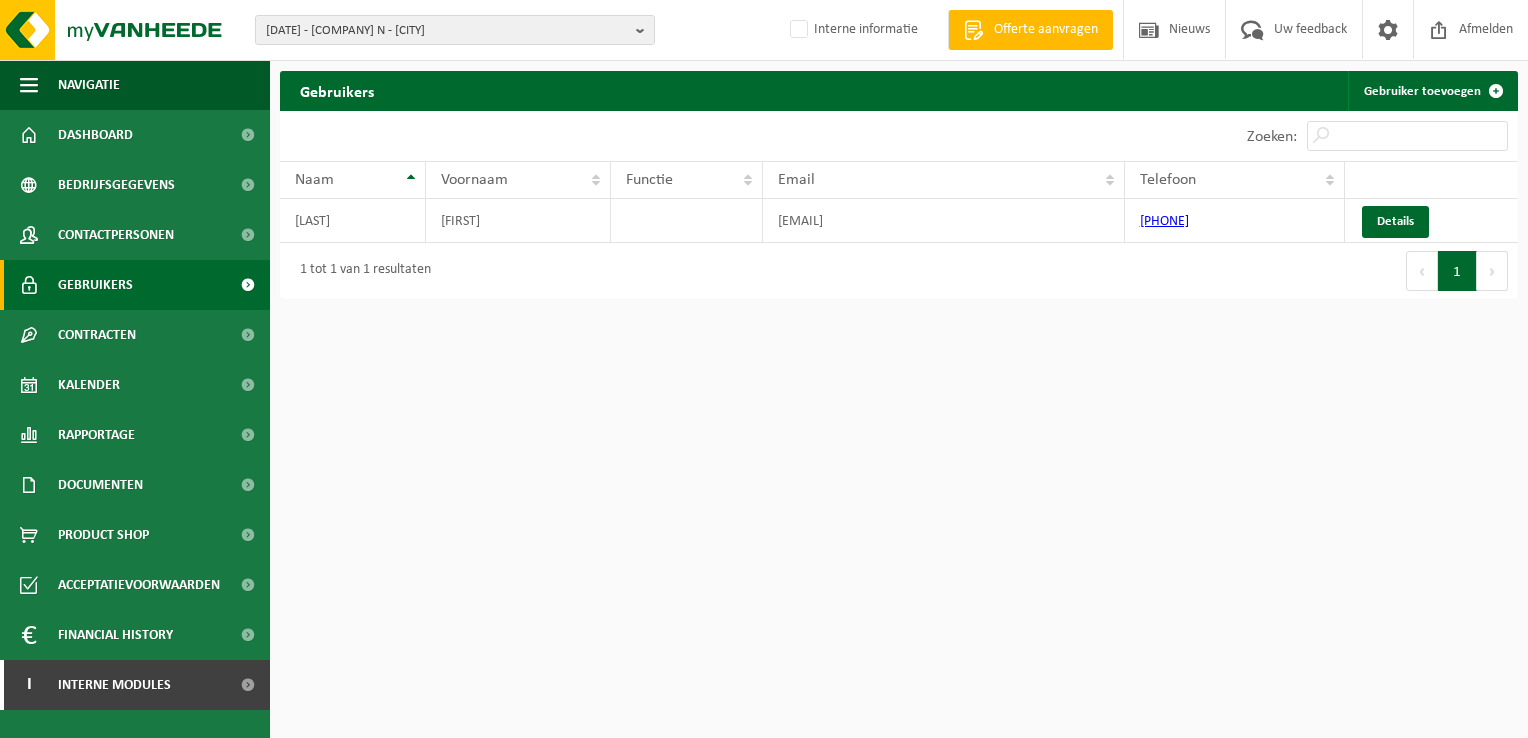 scroll, scrollTop: 0, scrollLeft: 0, axis: both 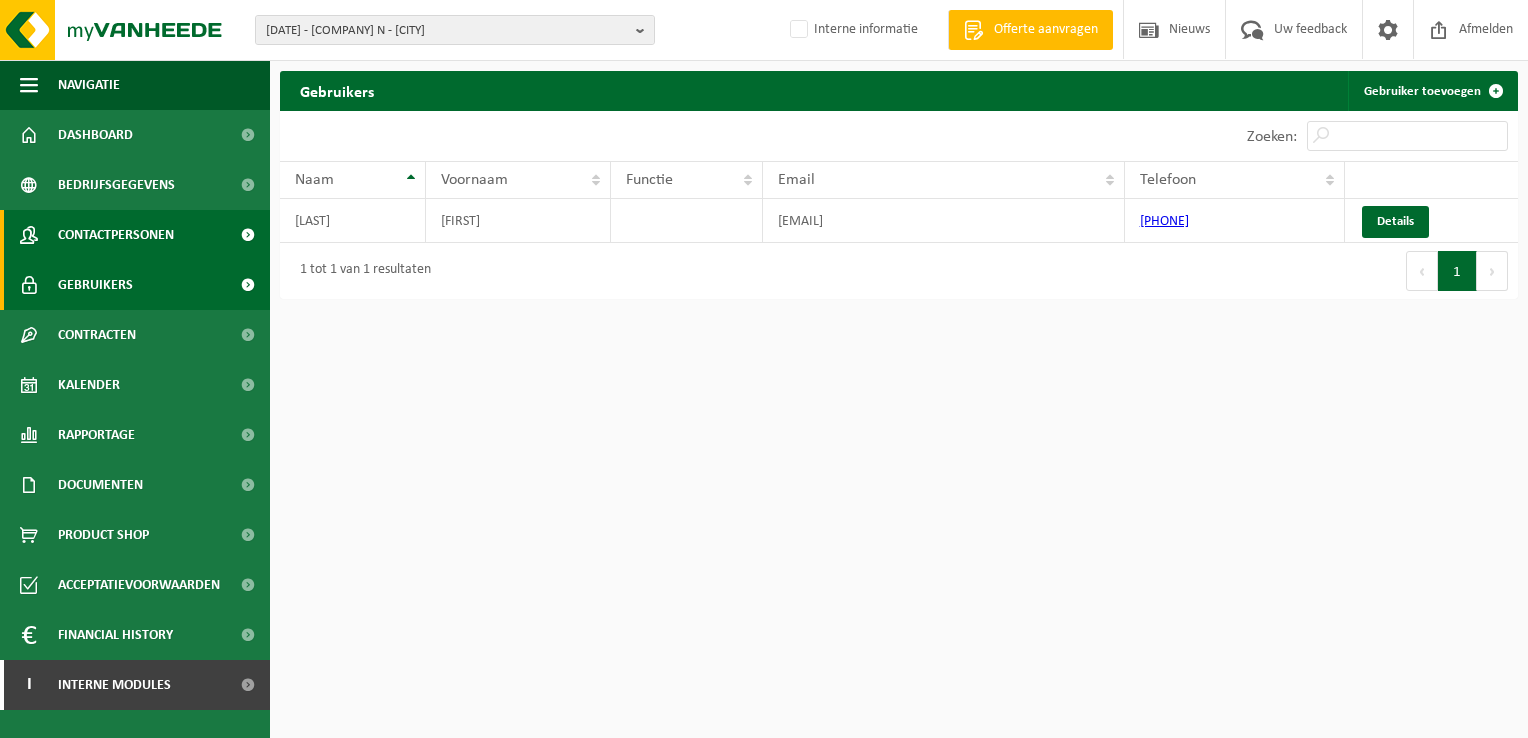 click on "Contactpersonen" at bounding box center (116, 235) 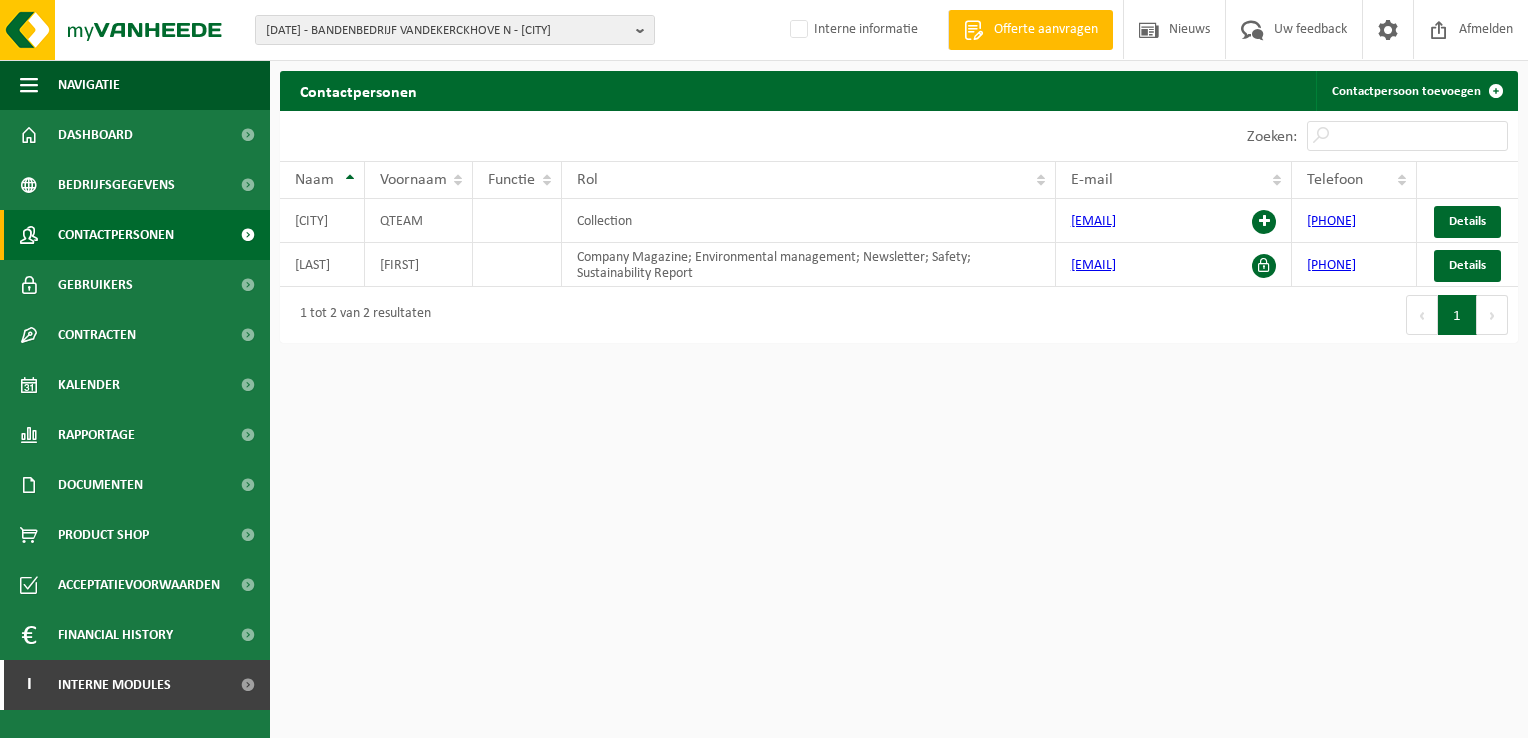 scroll, scrollTop: 0, scrollLeft: 0, axis: both 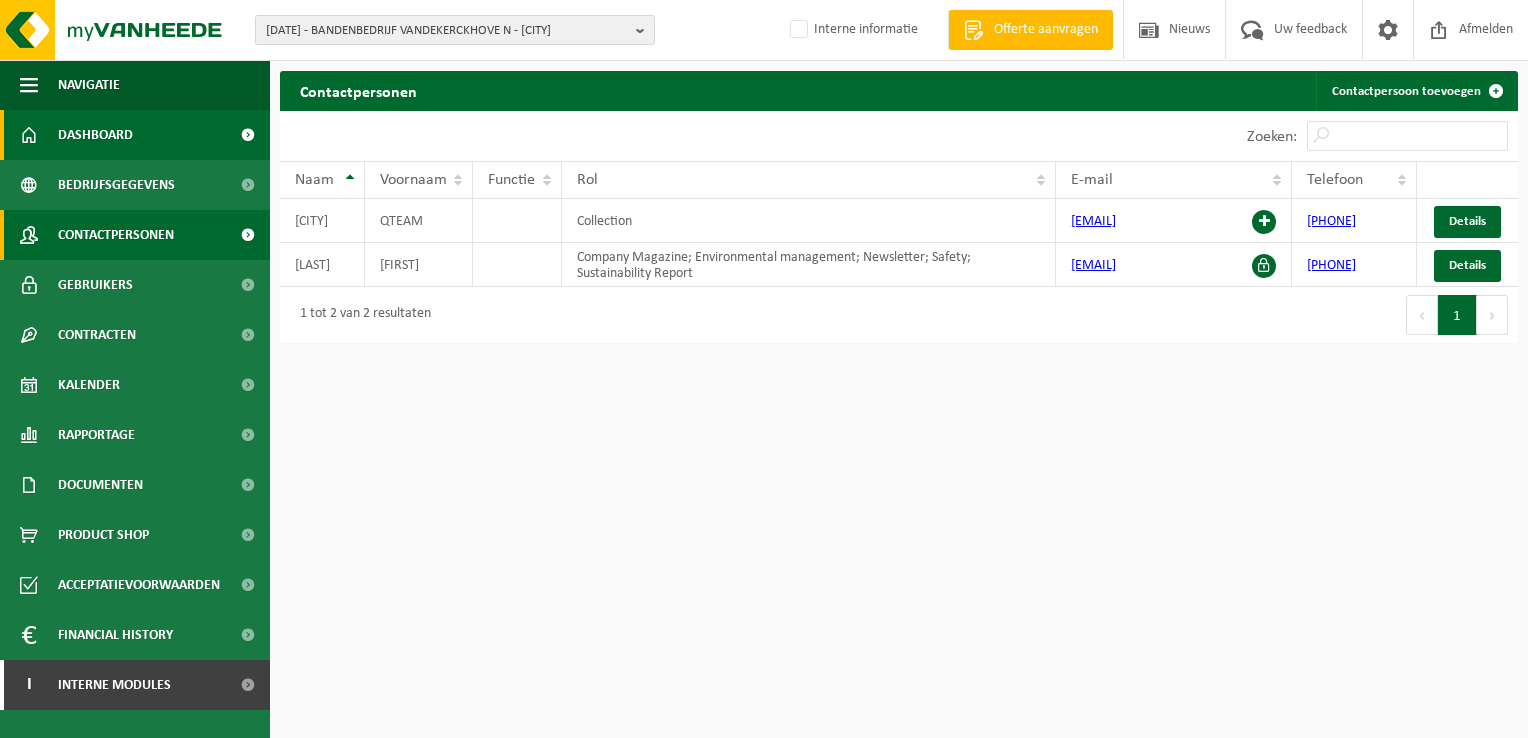 drag, startPoint x: 97, startPoint y: 131, endPoint x: 128, endPoint y: 133, distance: 31.06445 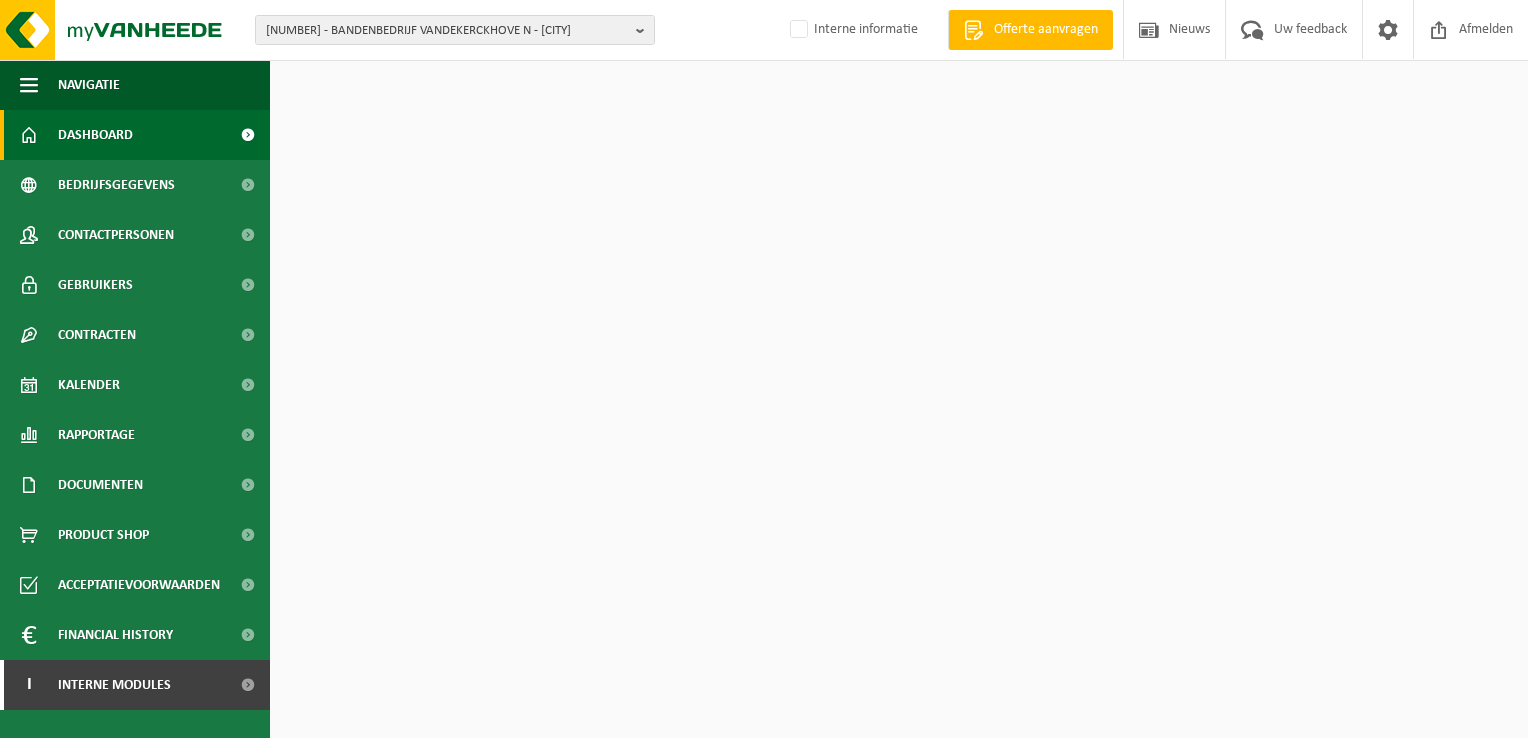 scroll, scrollTop: 0, scrollLeft: 0, axis: both 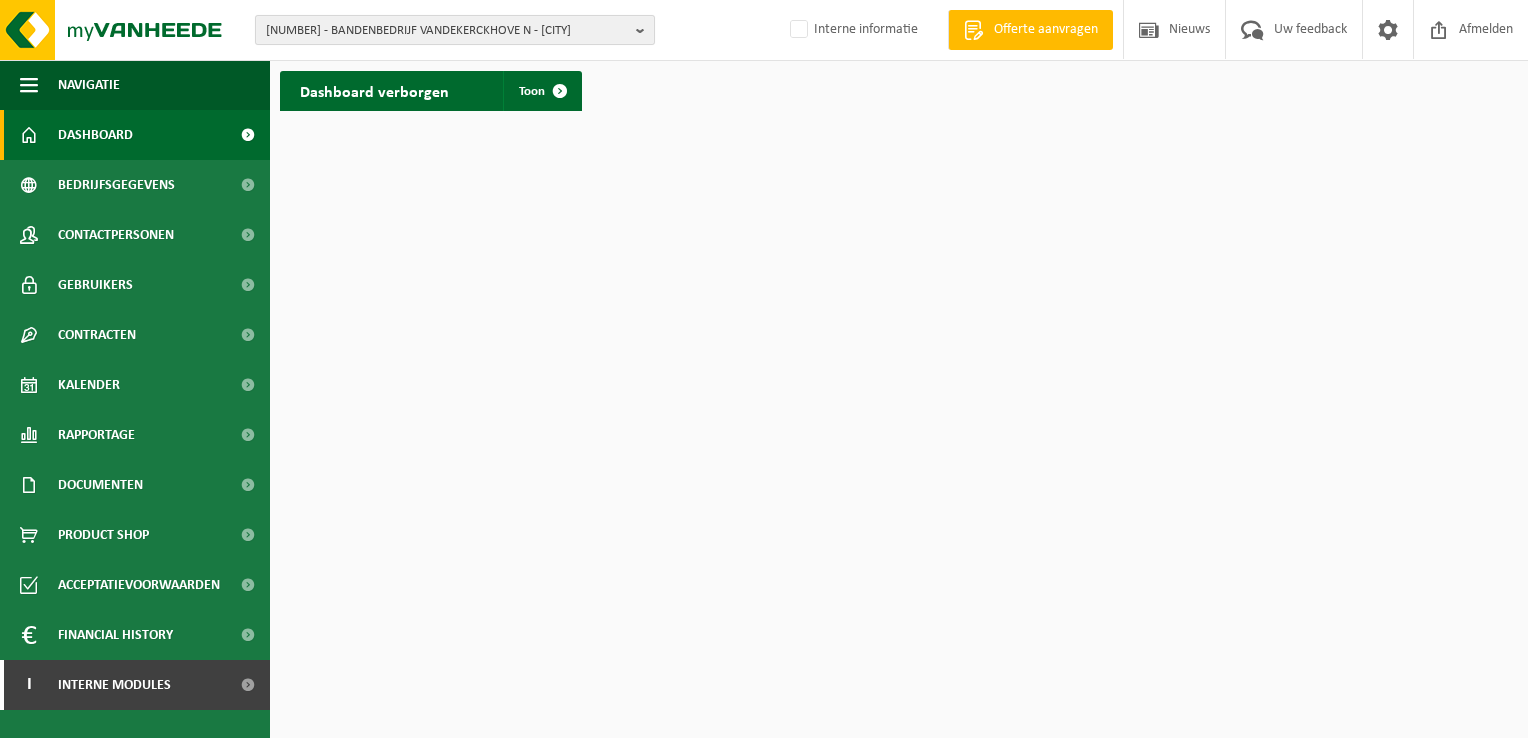 click on "[NUMBER] - BANDENBEDRIJF VANDEKERCKHOVE N - [CITY]" at bounding box center (455, 30) 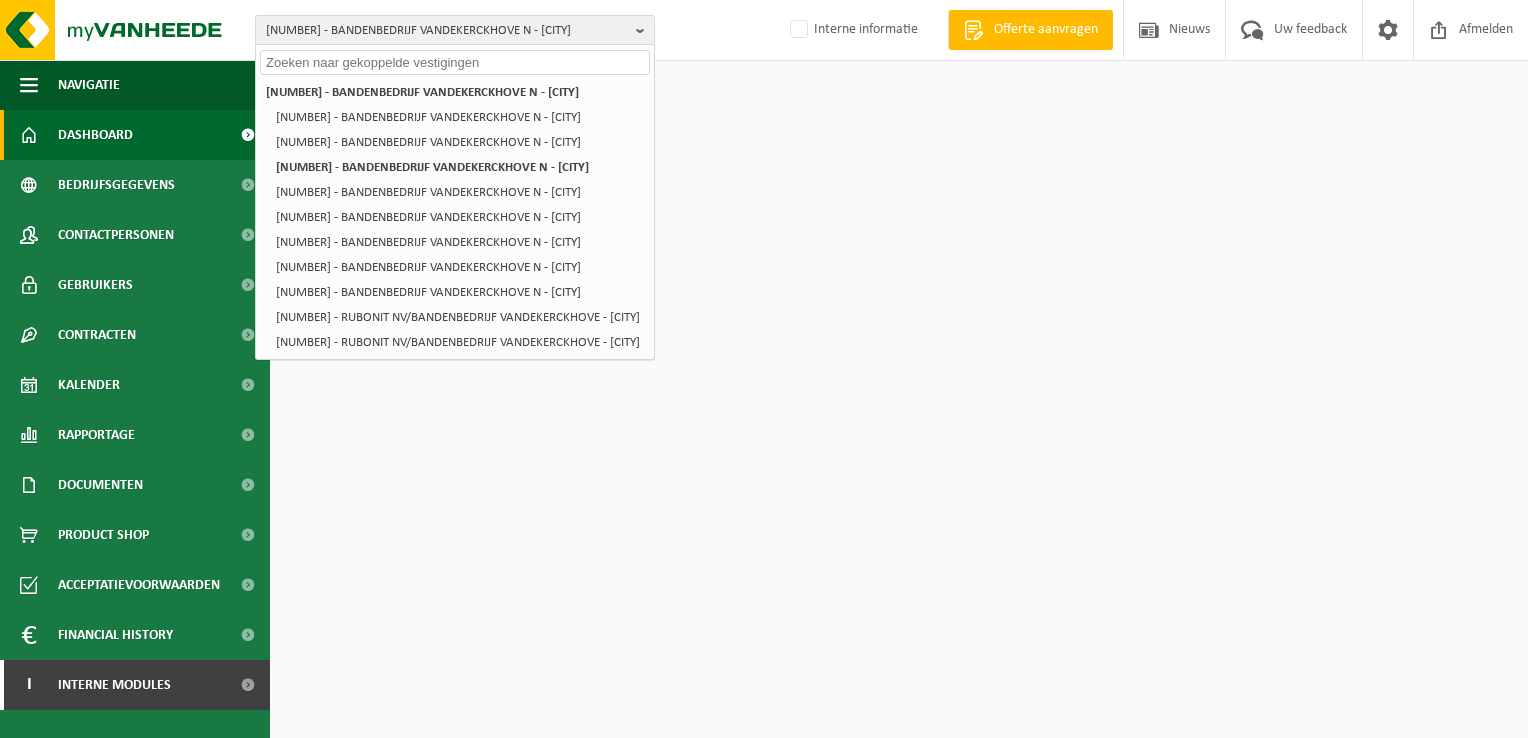 click at bounding box center (455, 62) 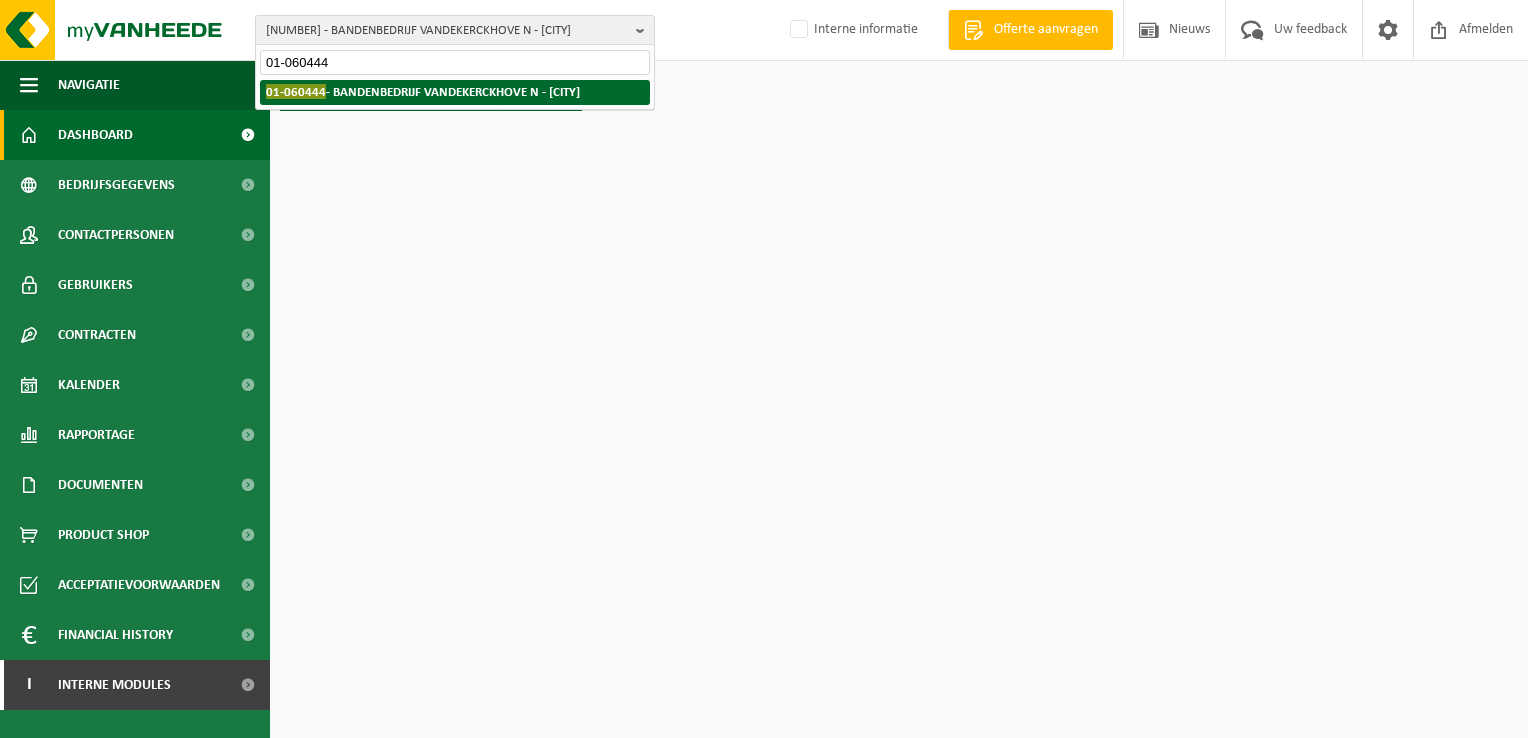 type on "01-060444" 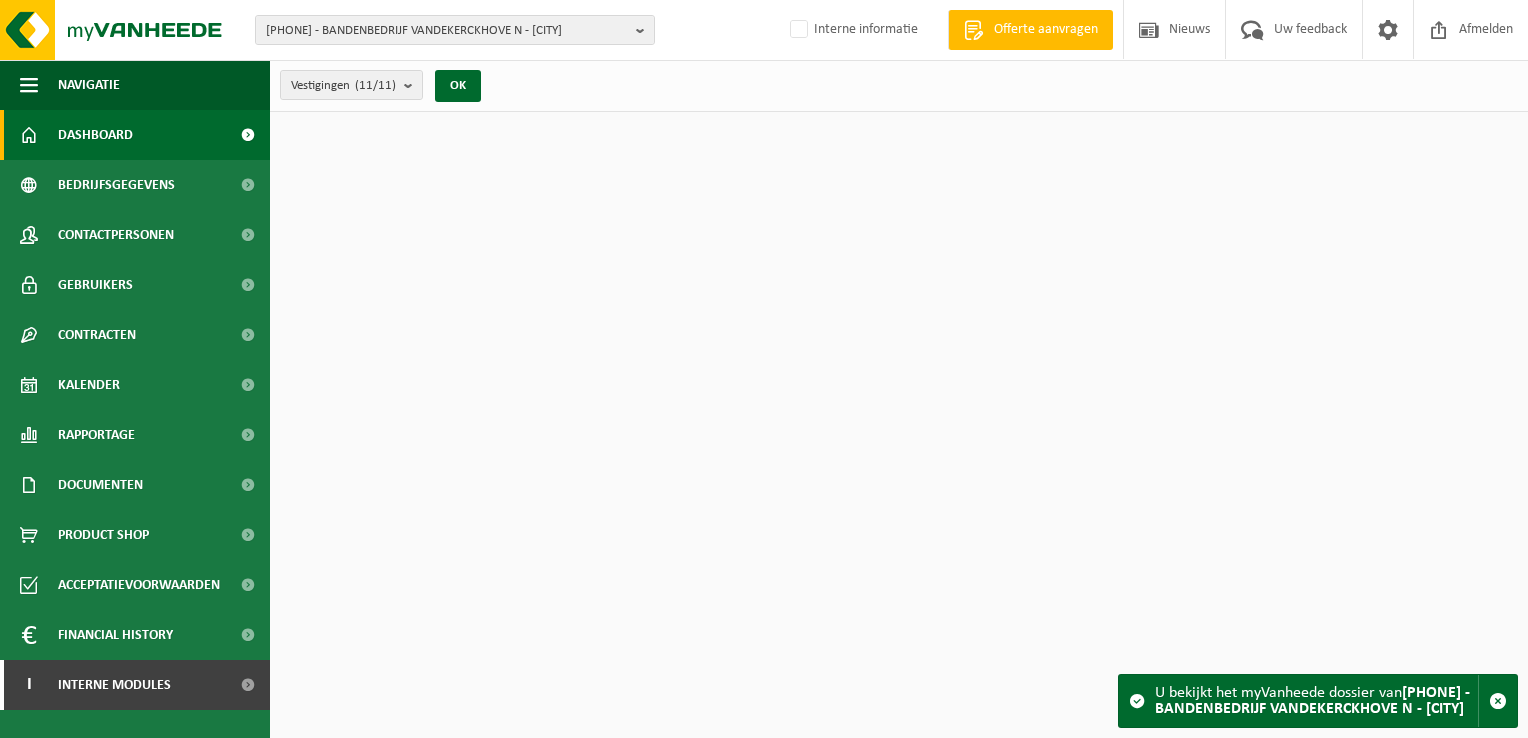 scroll, scrollTop: 0, scrollLeft: 0, axis: both 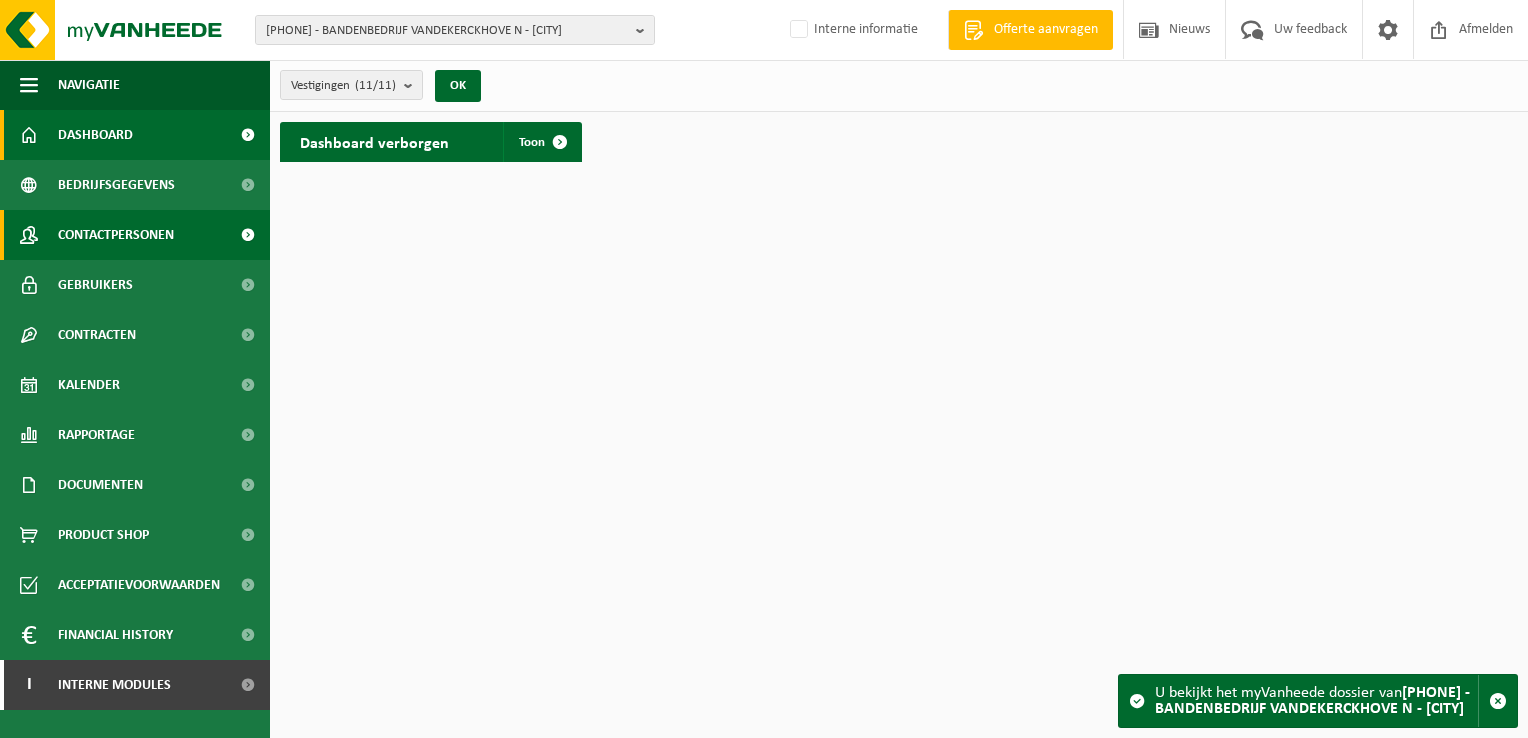 click on "Contactpersonen" at bounding box center (116, 235) 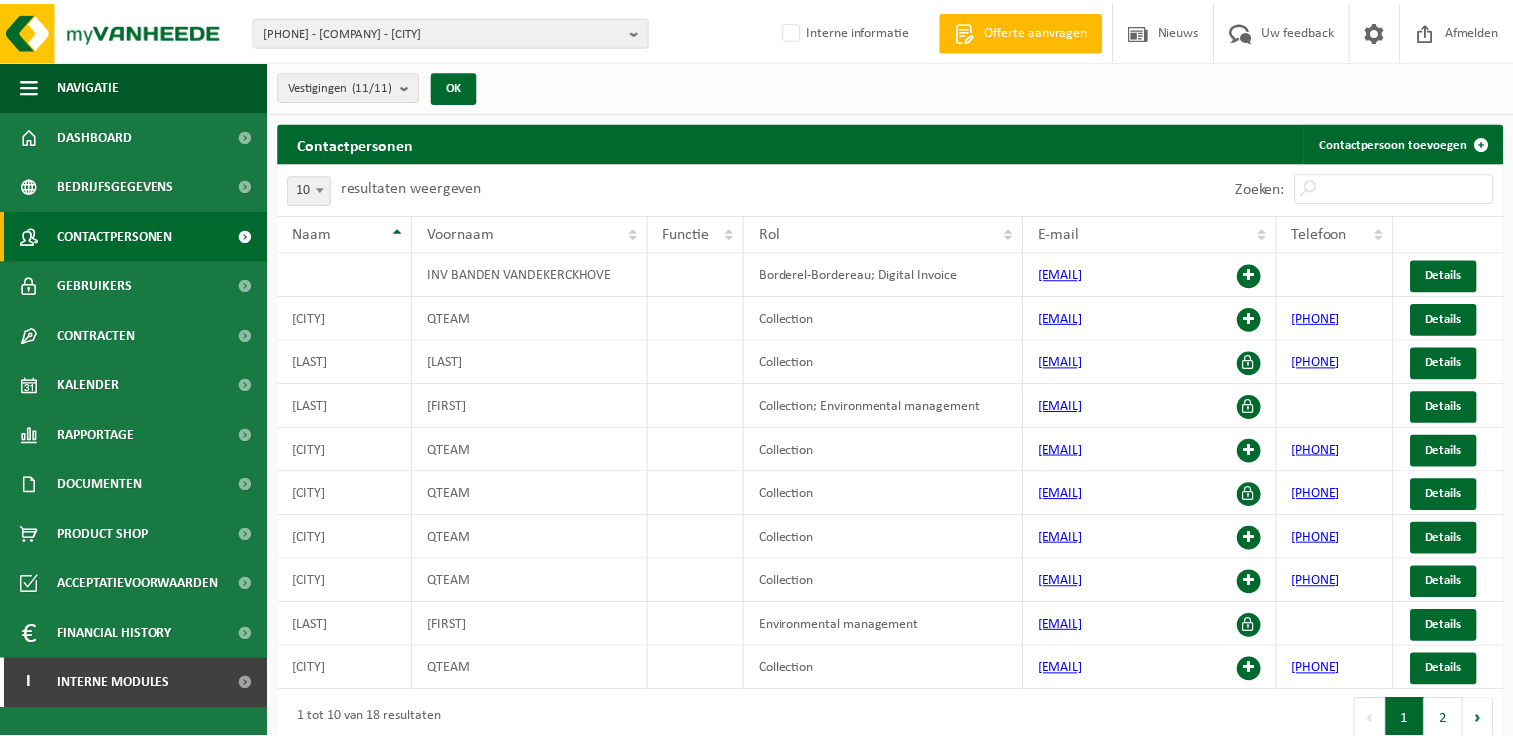 scroll, scrollTop: 0, scrollLeft: 0, axis: both 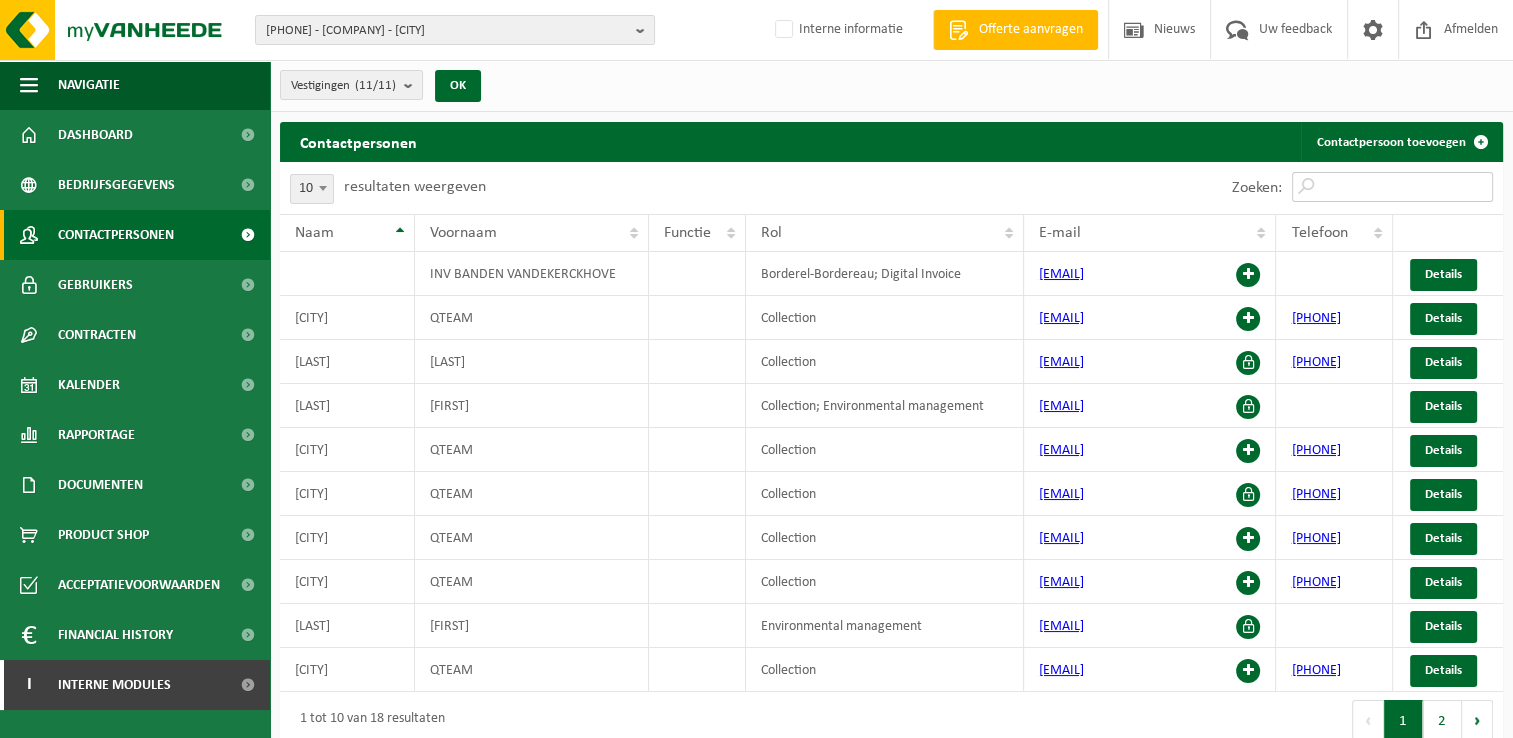 click on "Zoeken:" at bounding box center (1392, 187) 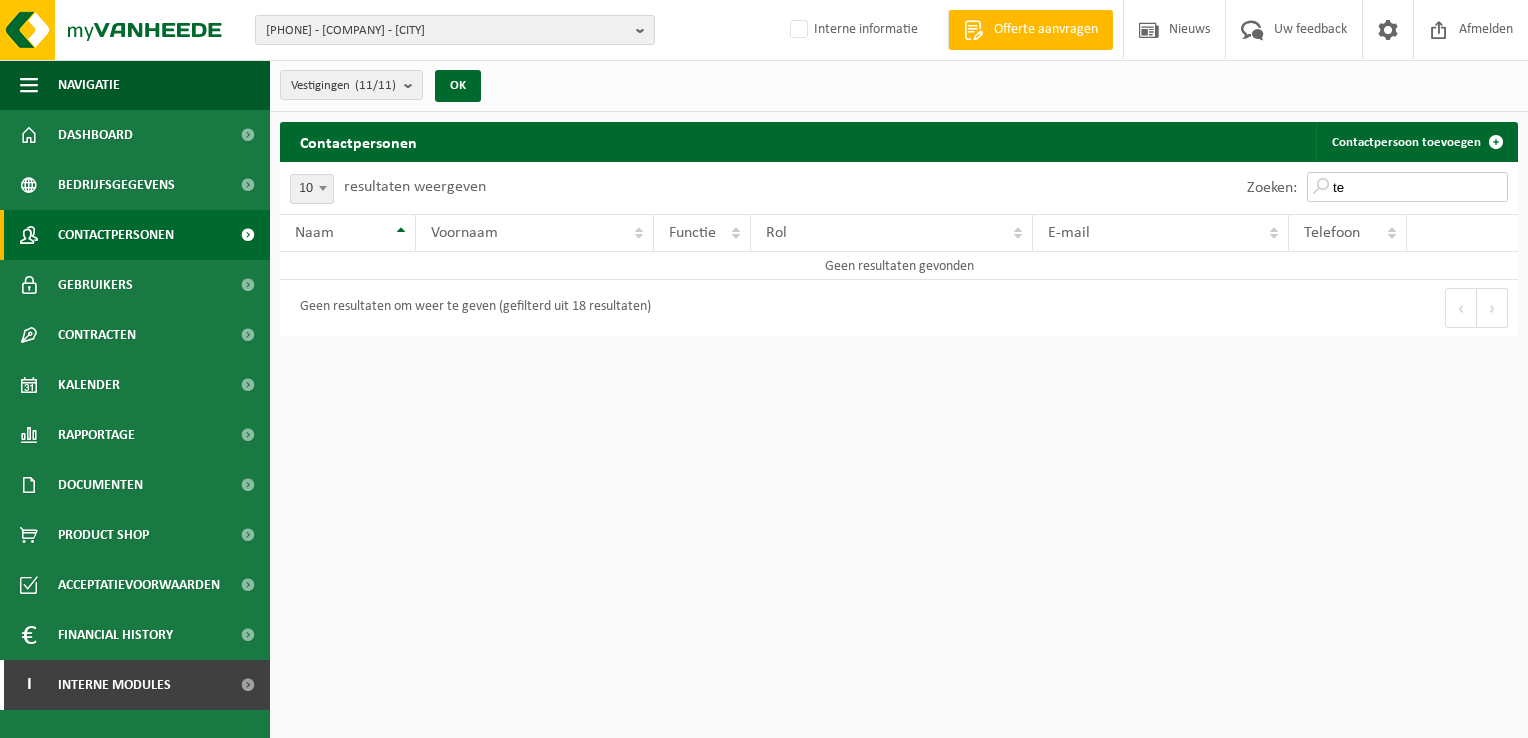 type on "t" 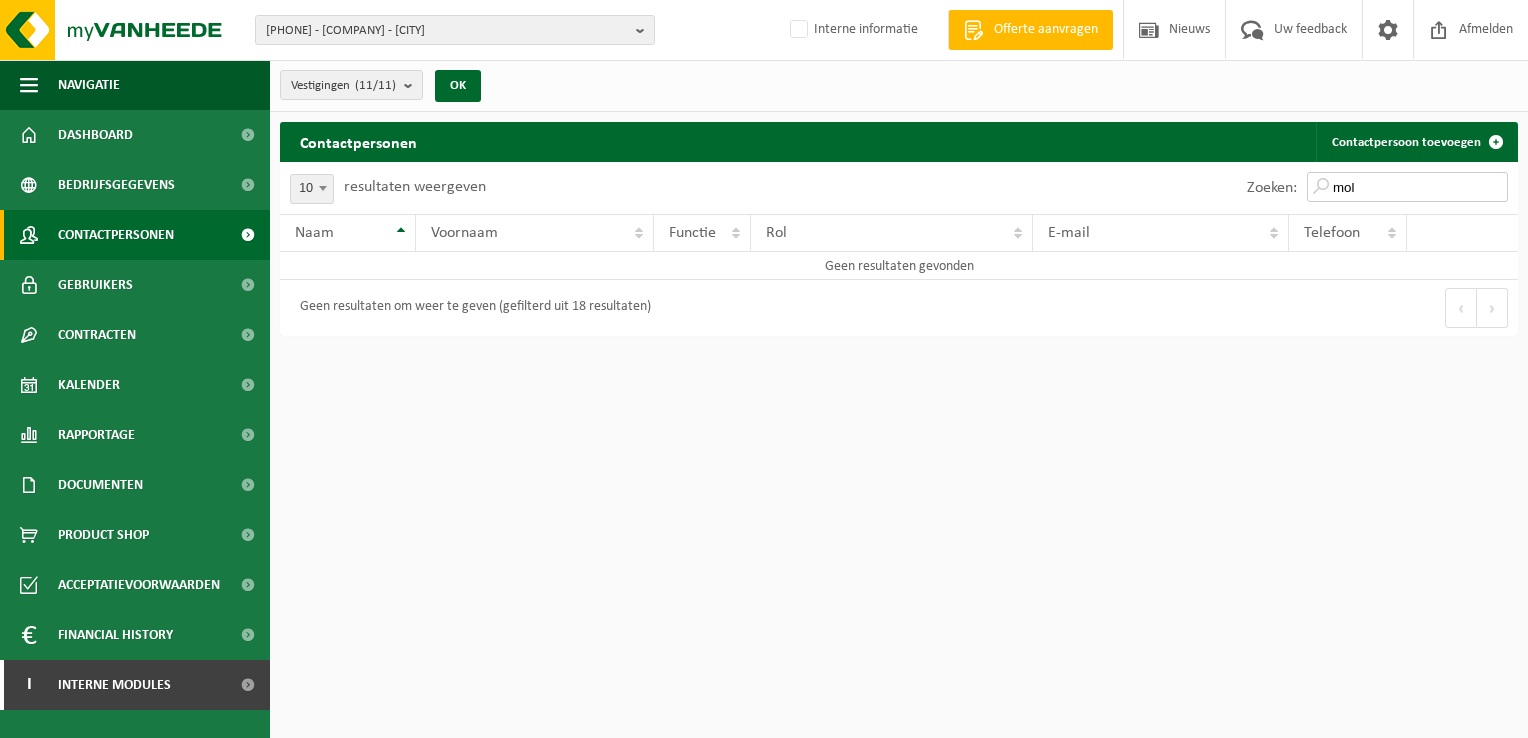 type on "mol" 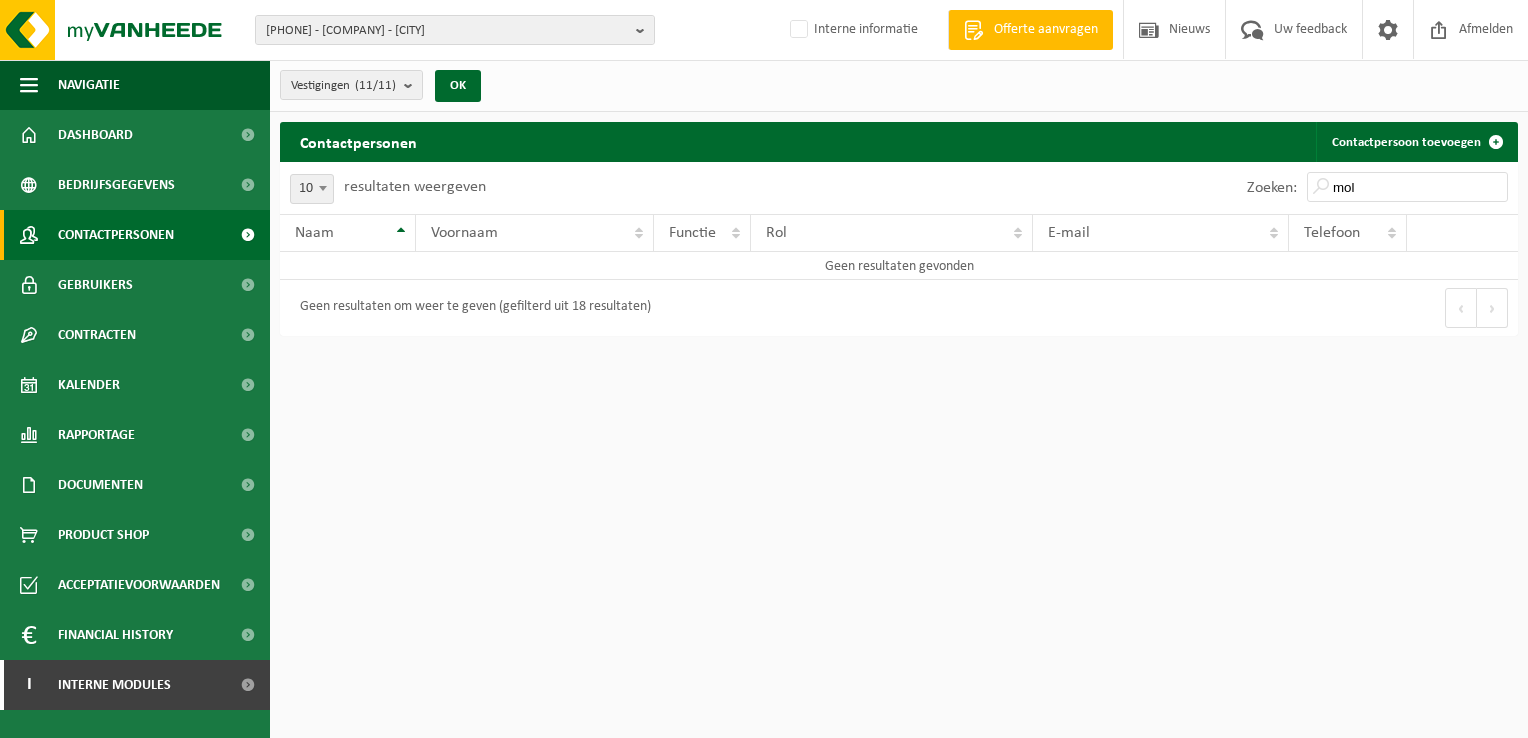 click on "Contactpersonen" at bounding box center [116, 235] 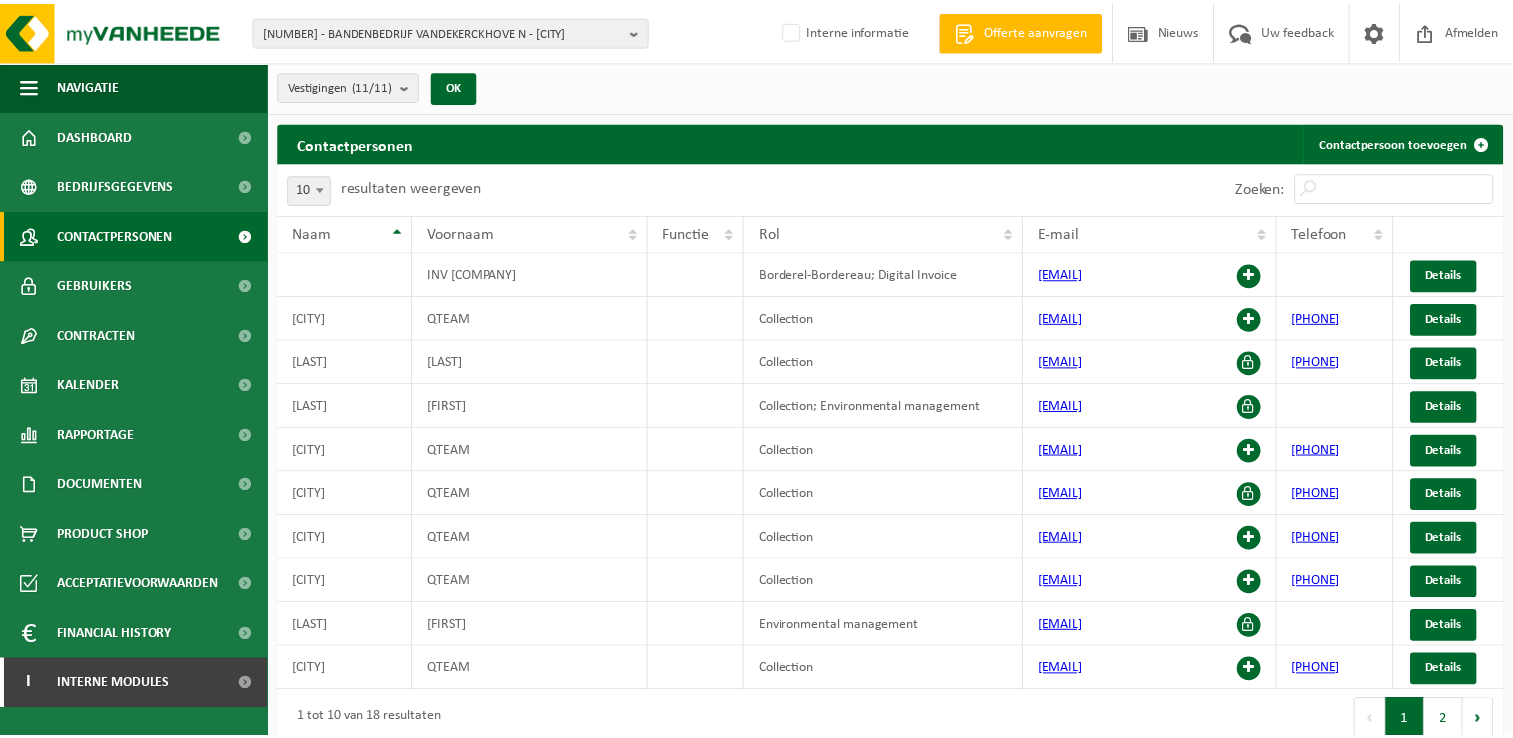 scroll, scrollTop: 0, scrollLeft: 0, axis: both 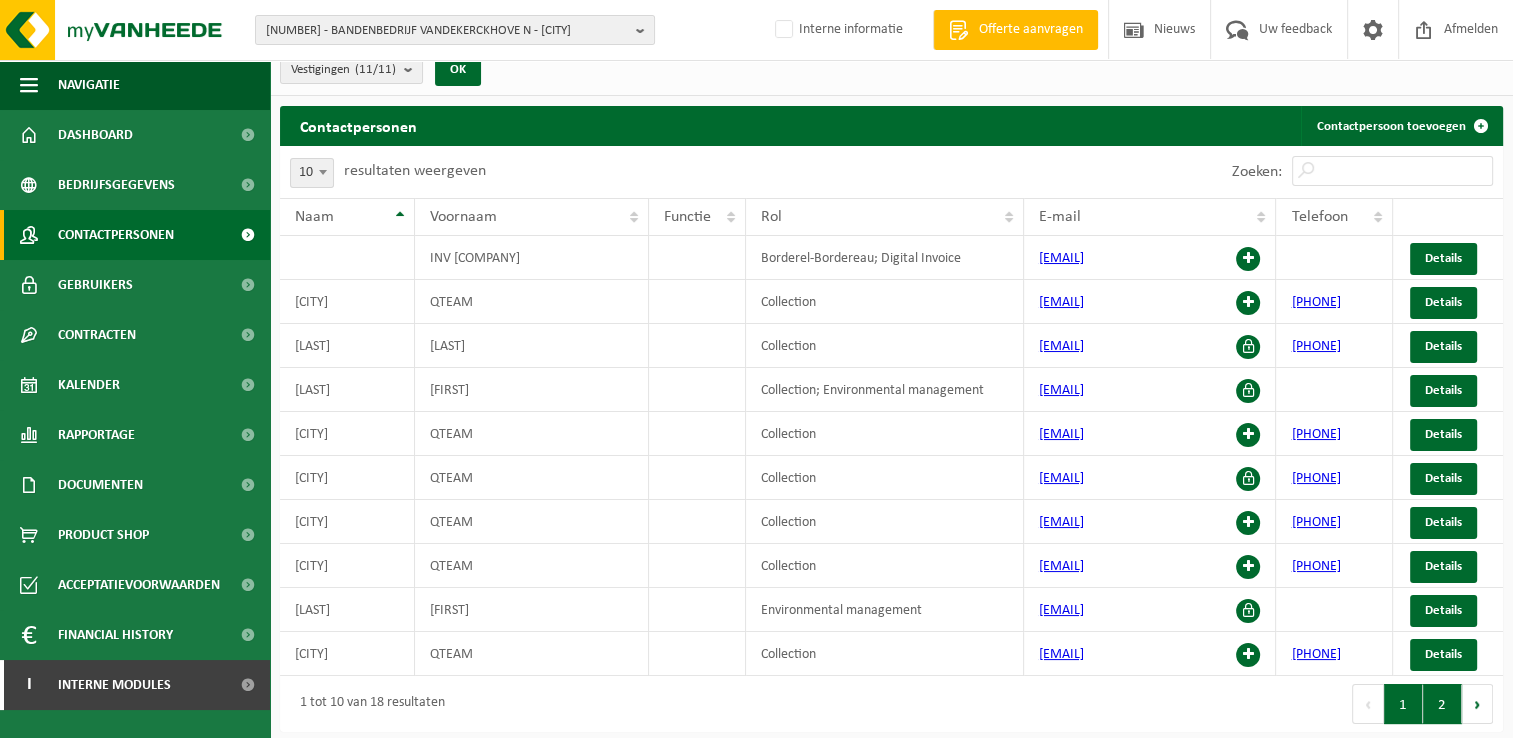 click on "2" at bounding box center (1442, 704) 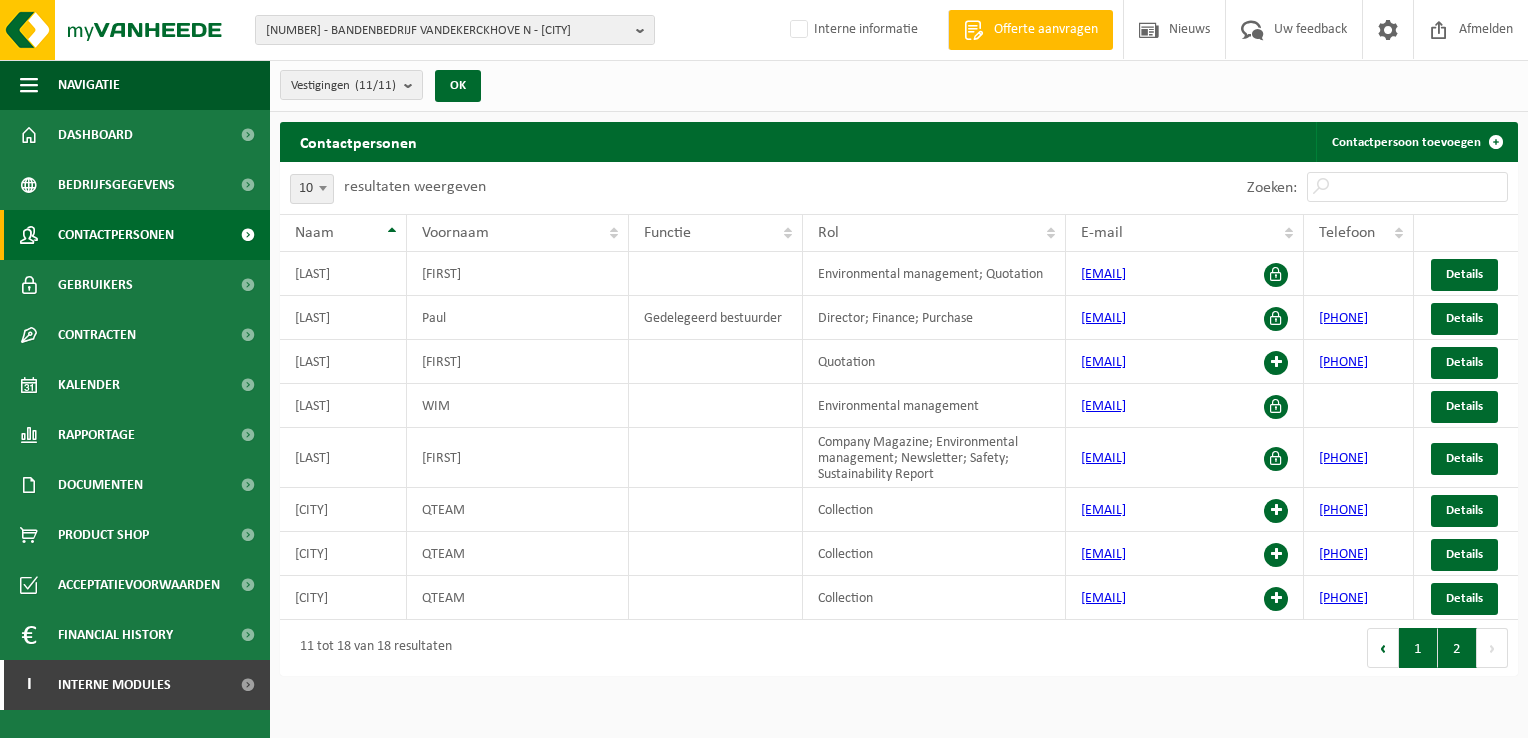 click on "1" at bounding box center (1418, 648) 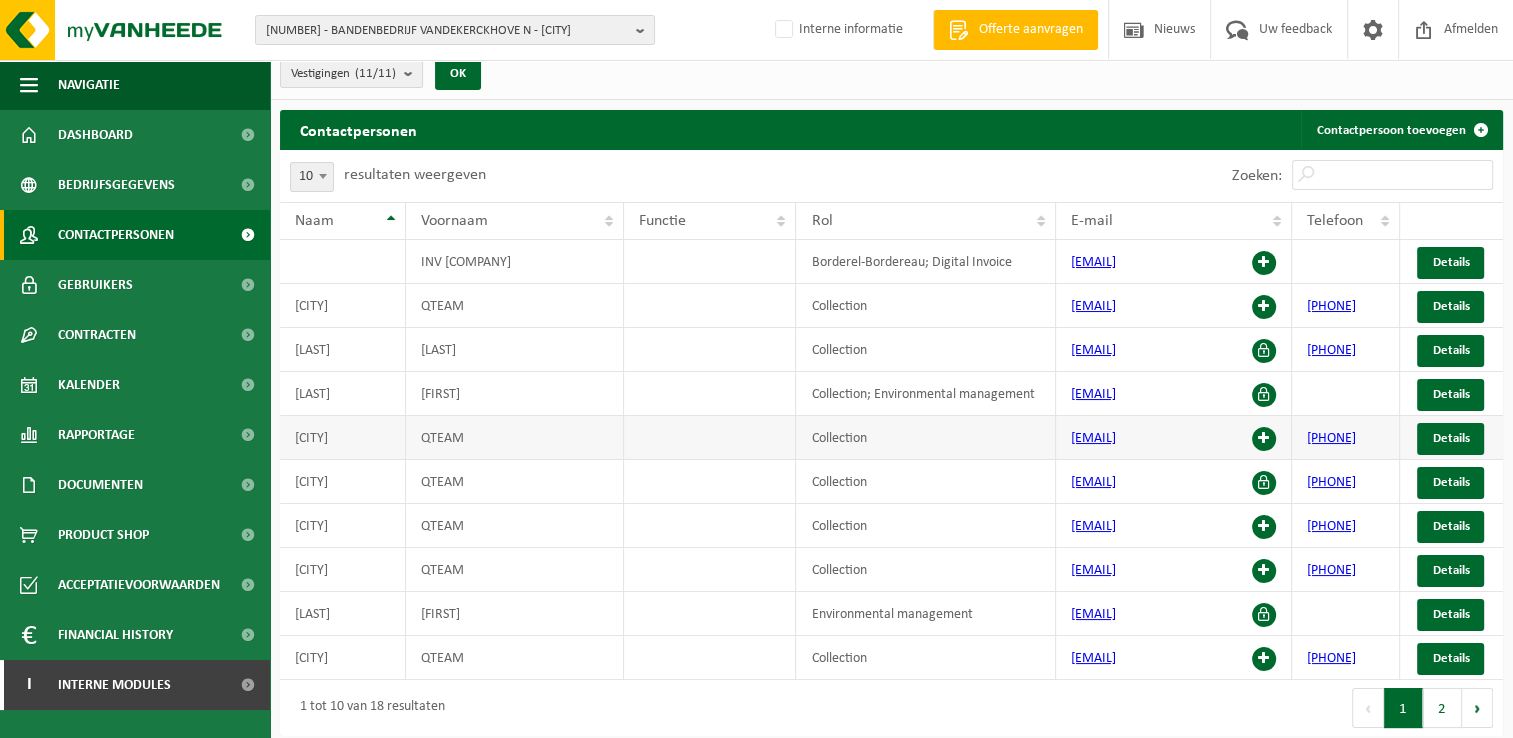scroll, scrollTop: 16, scrollLeft: 0, axis: vertical 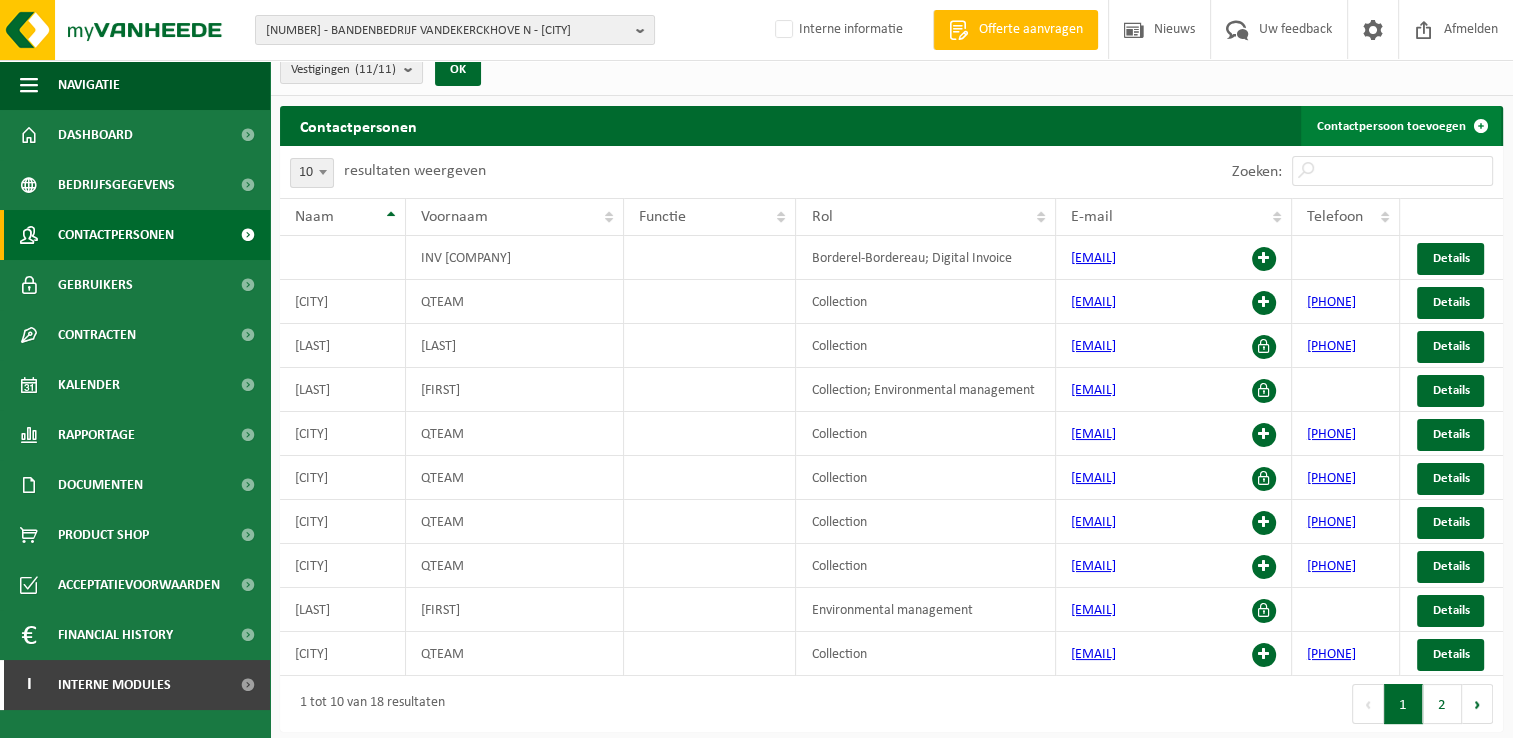 click on "Contactpersoon toevoegen" at bounding box center [1401, 126] 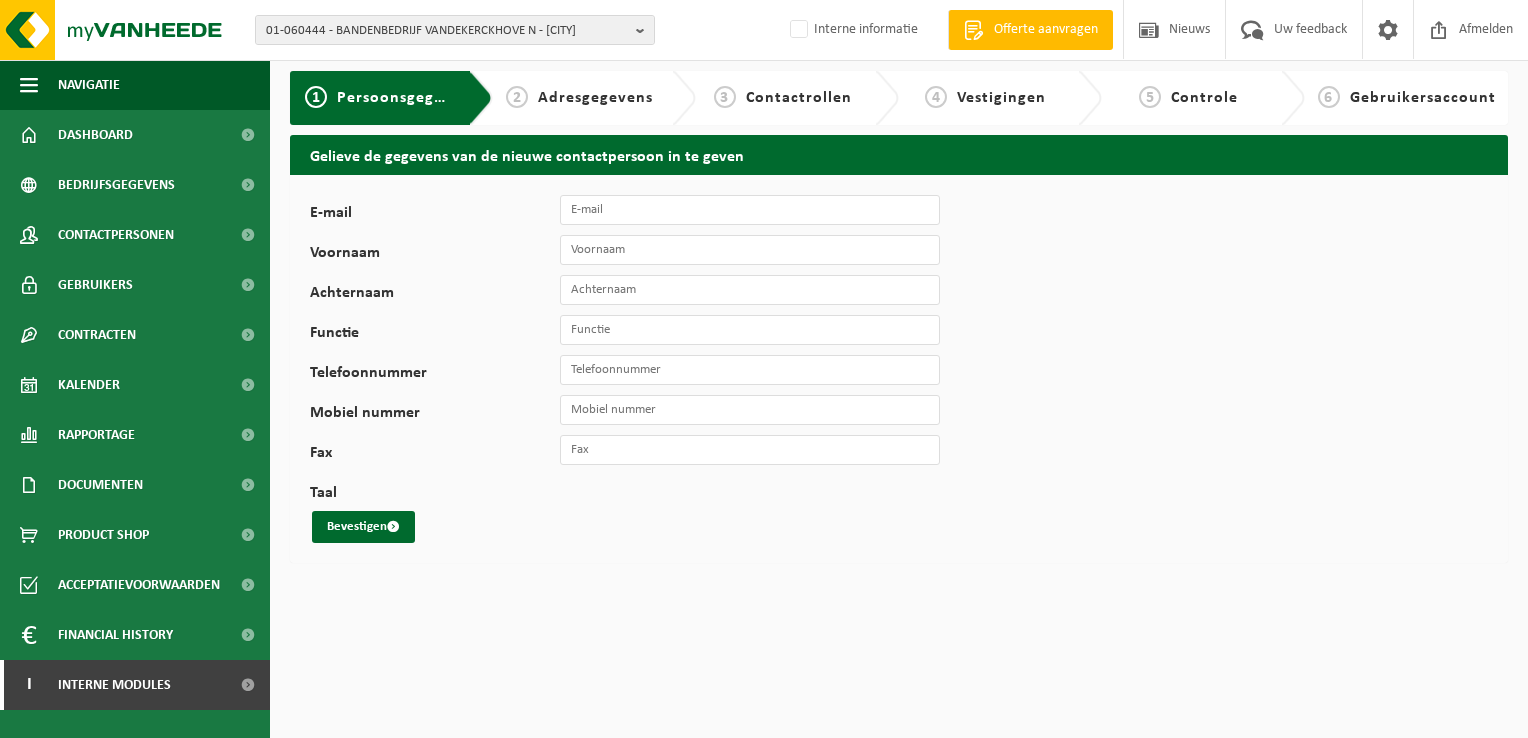 scroll, scrollTop: 0, scrollLeft: 0, axis: both 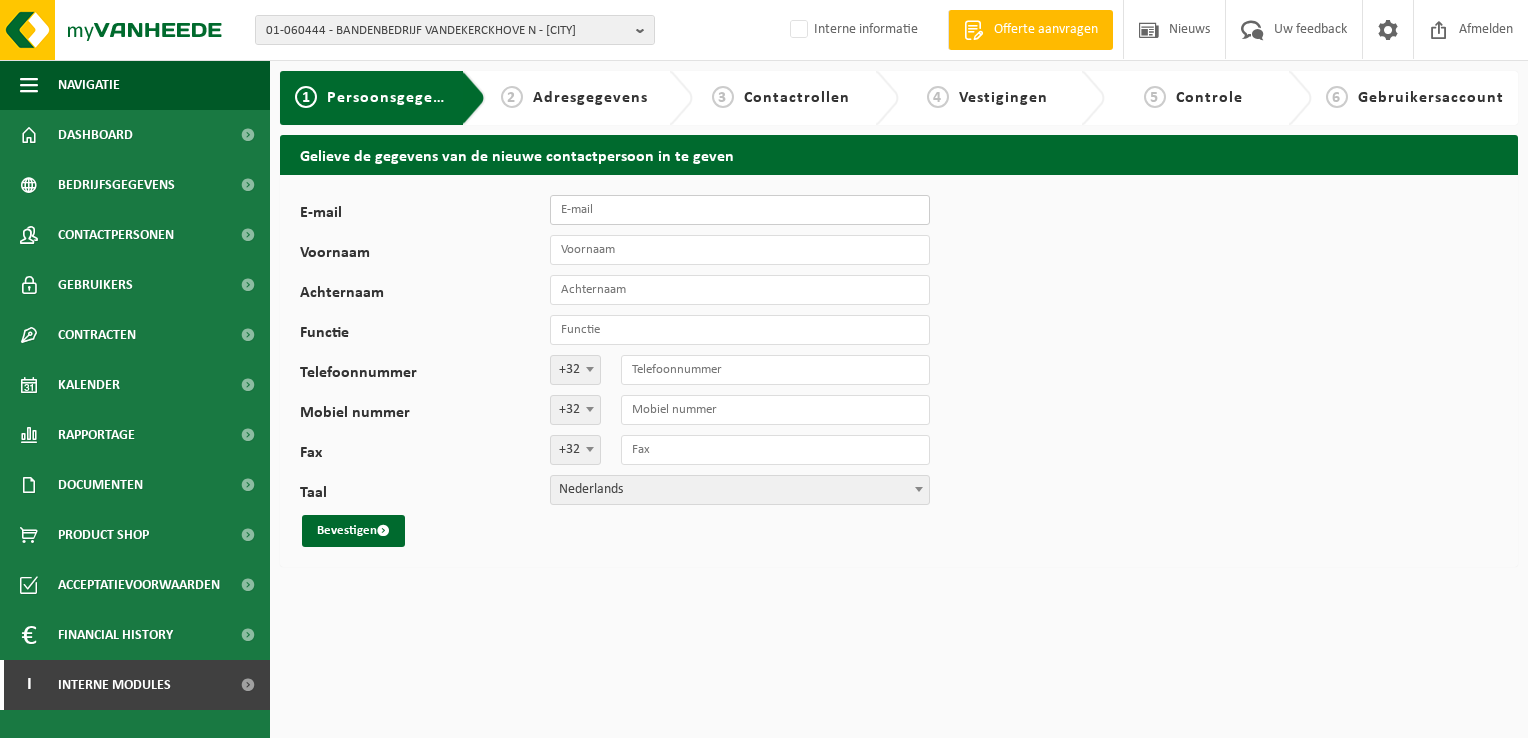 click on "E-mail" at bounding box center (740, 210) 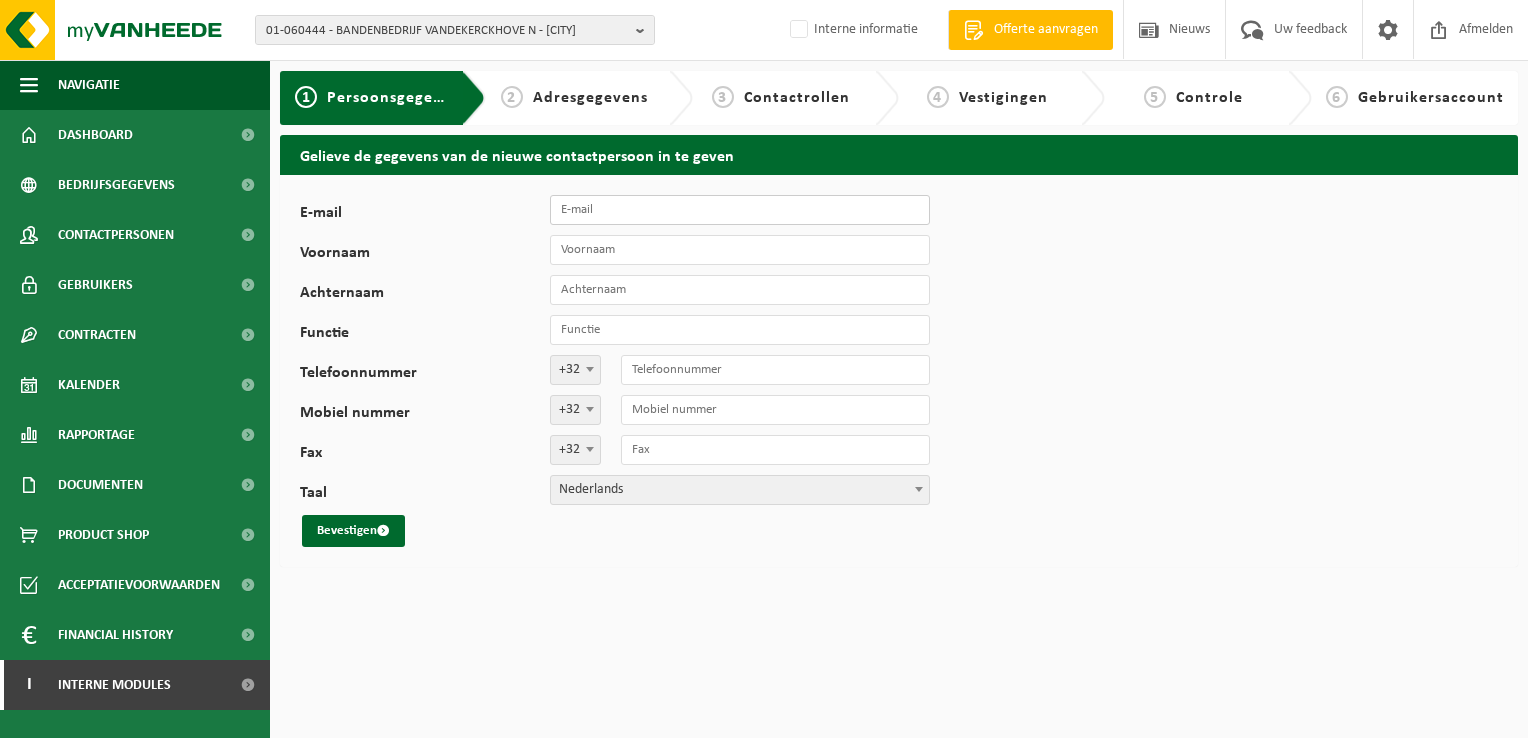 paste on "[FIRST] [LAST] | QTeam VDK <Tessa.Molly@[EMAIL]>" 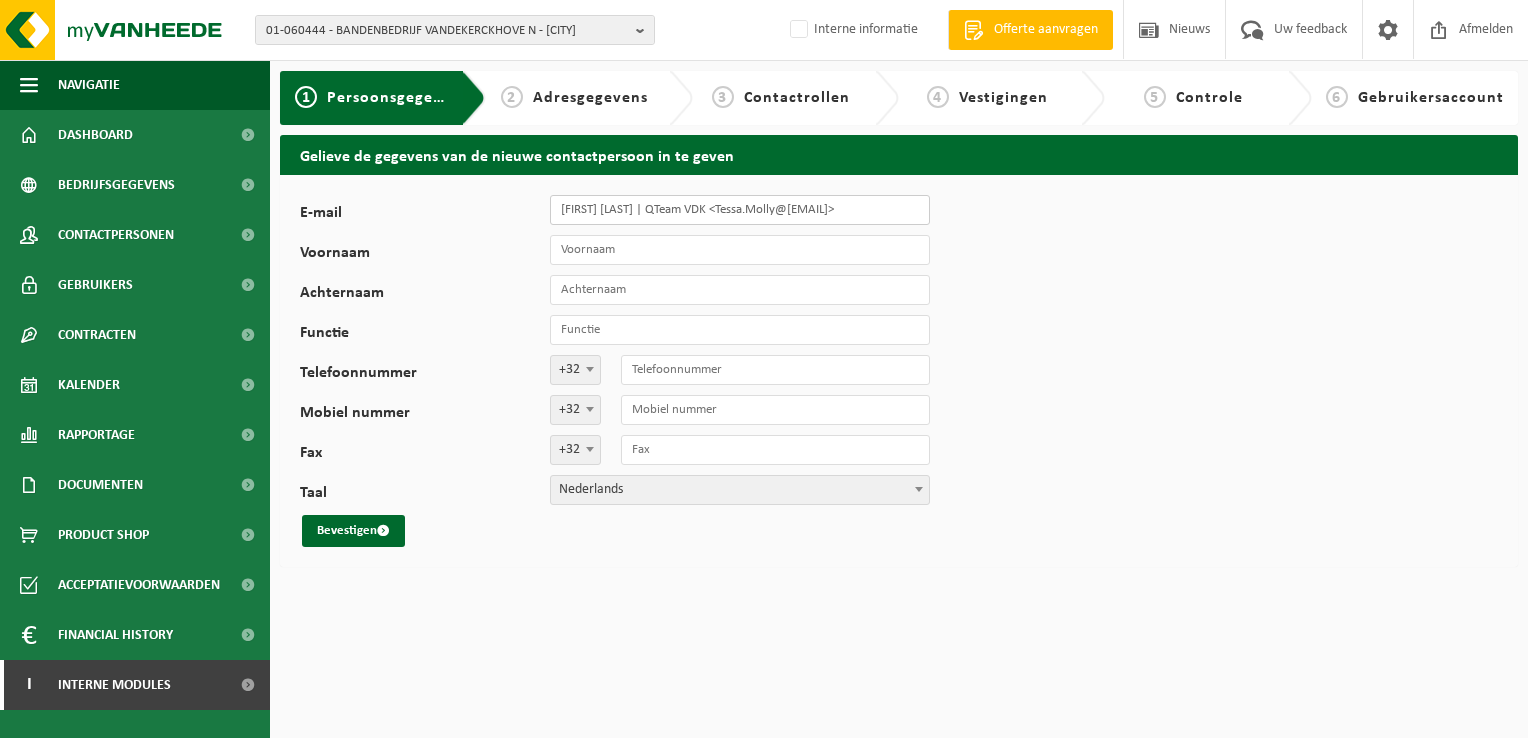 type on "[FIRST] [LAST] | QTeam VDK <Tessa.Molly@[EMAIL]>" 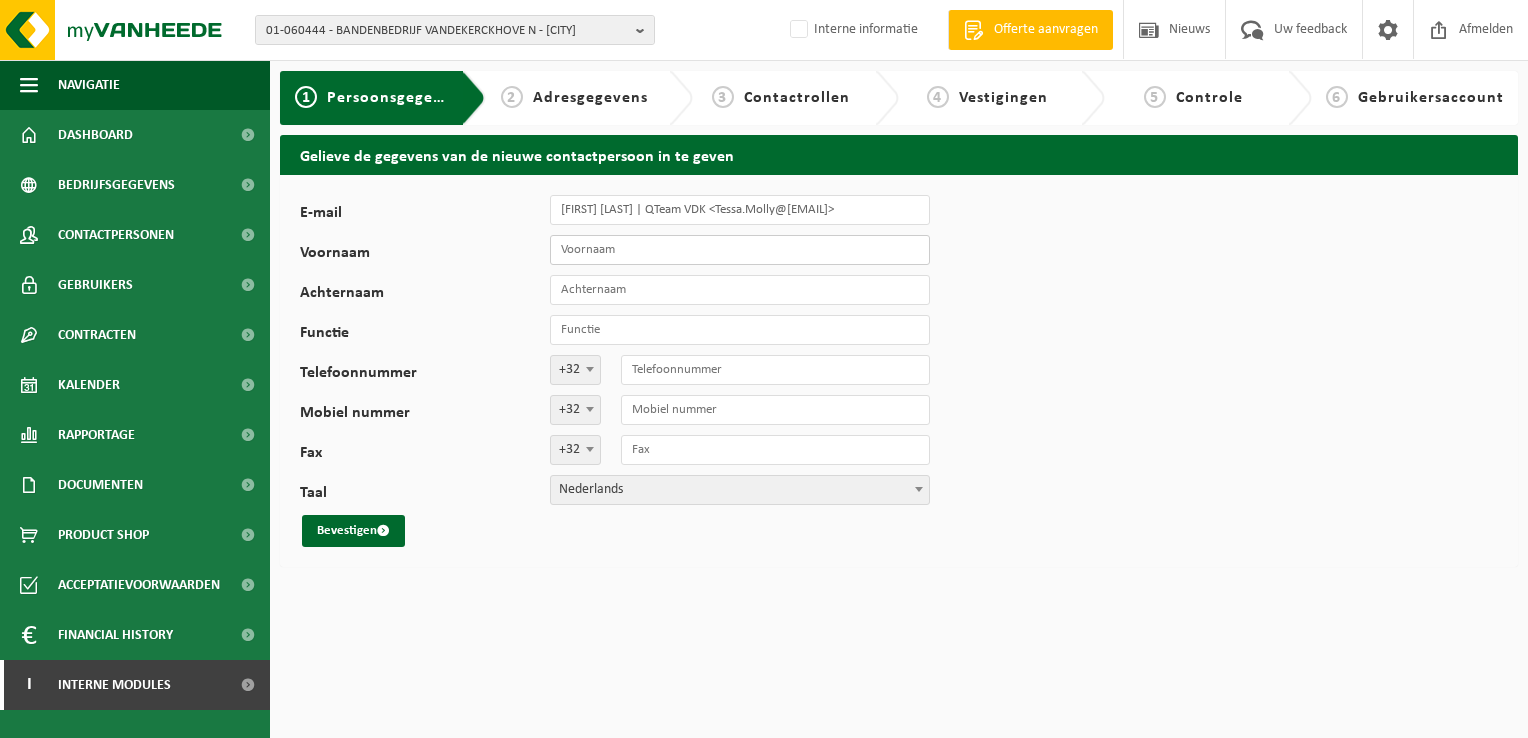 click on "Voornaam" at bounding box center [740, 250] 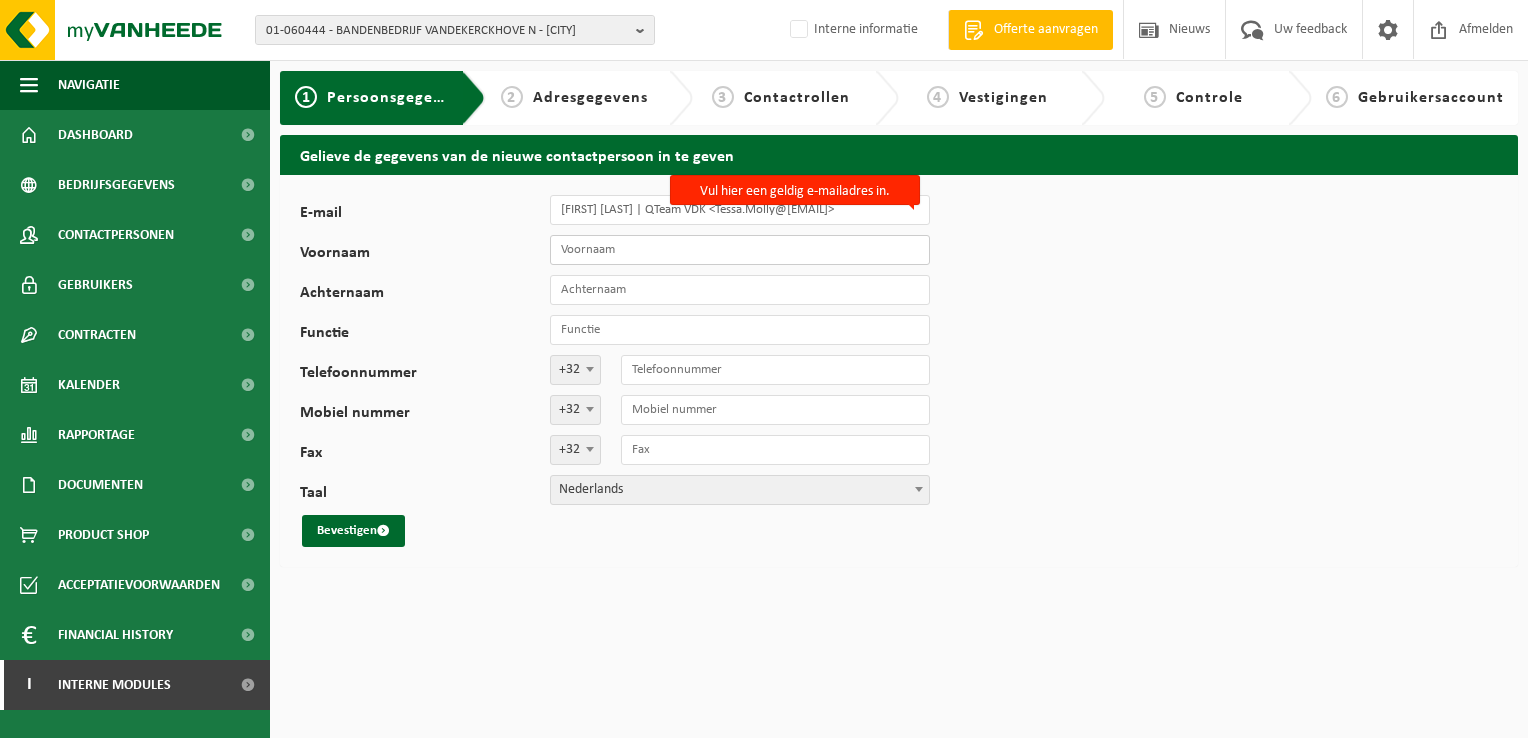 paste on "[FIRST] [LAST] | QTeam VDK <Tessa.Molly@[EMAIL]>" 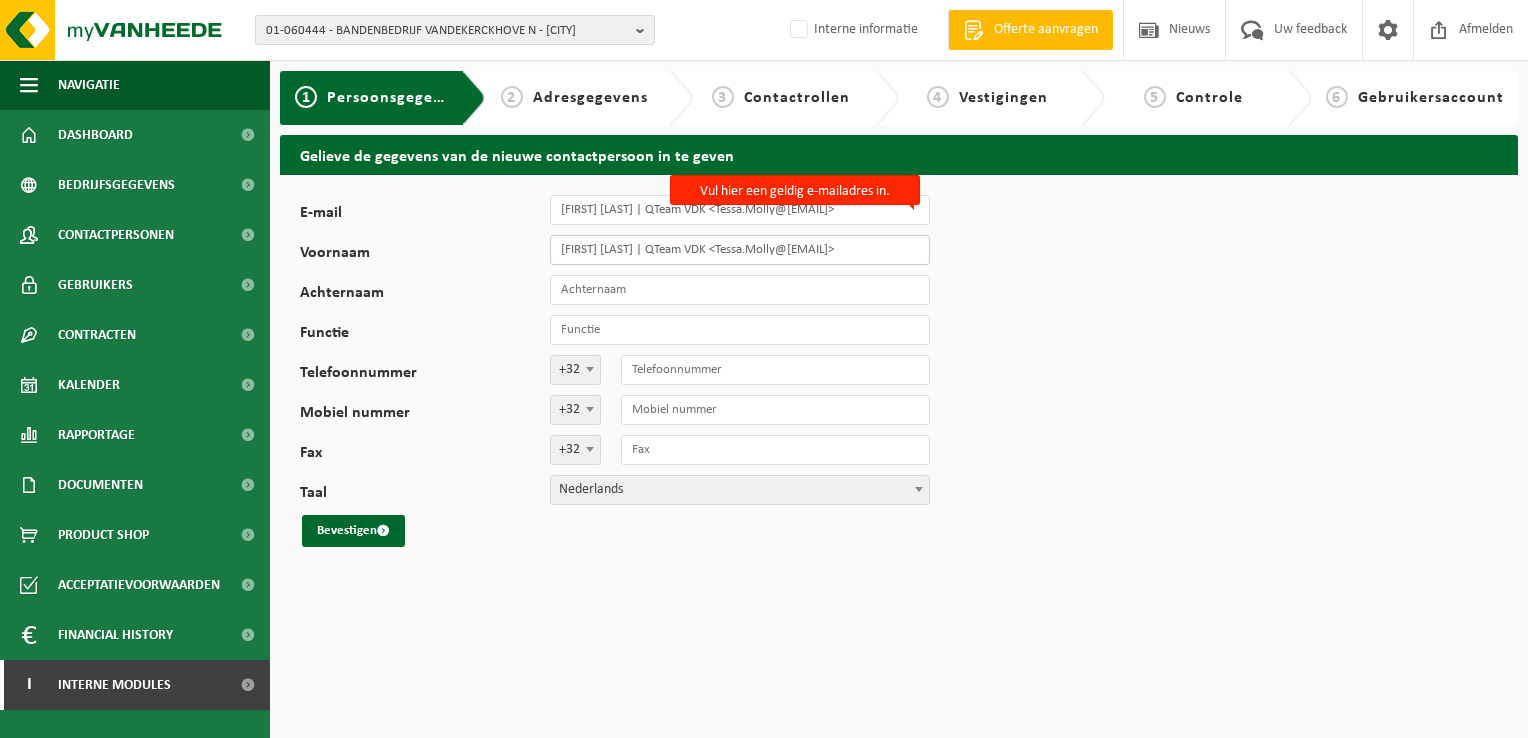 type on "Tessa Molly | QTeam VDK <Tessa.Molly@qteamvdk.be>" 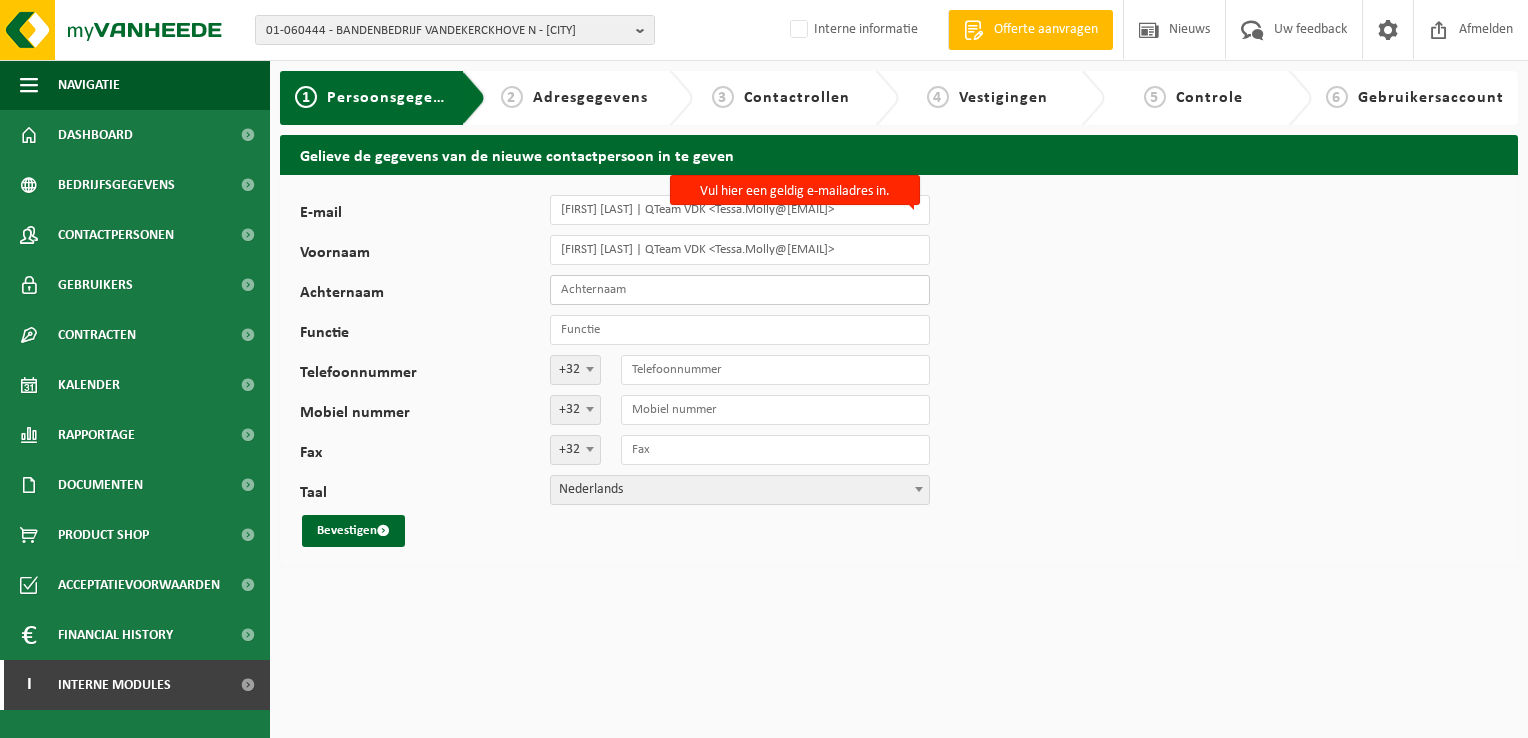 click on "Achternaam" at bounding box center [740, 290] 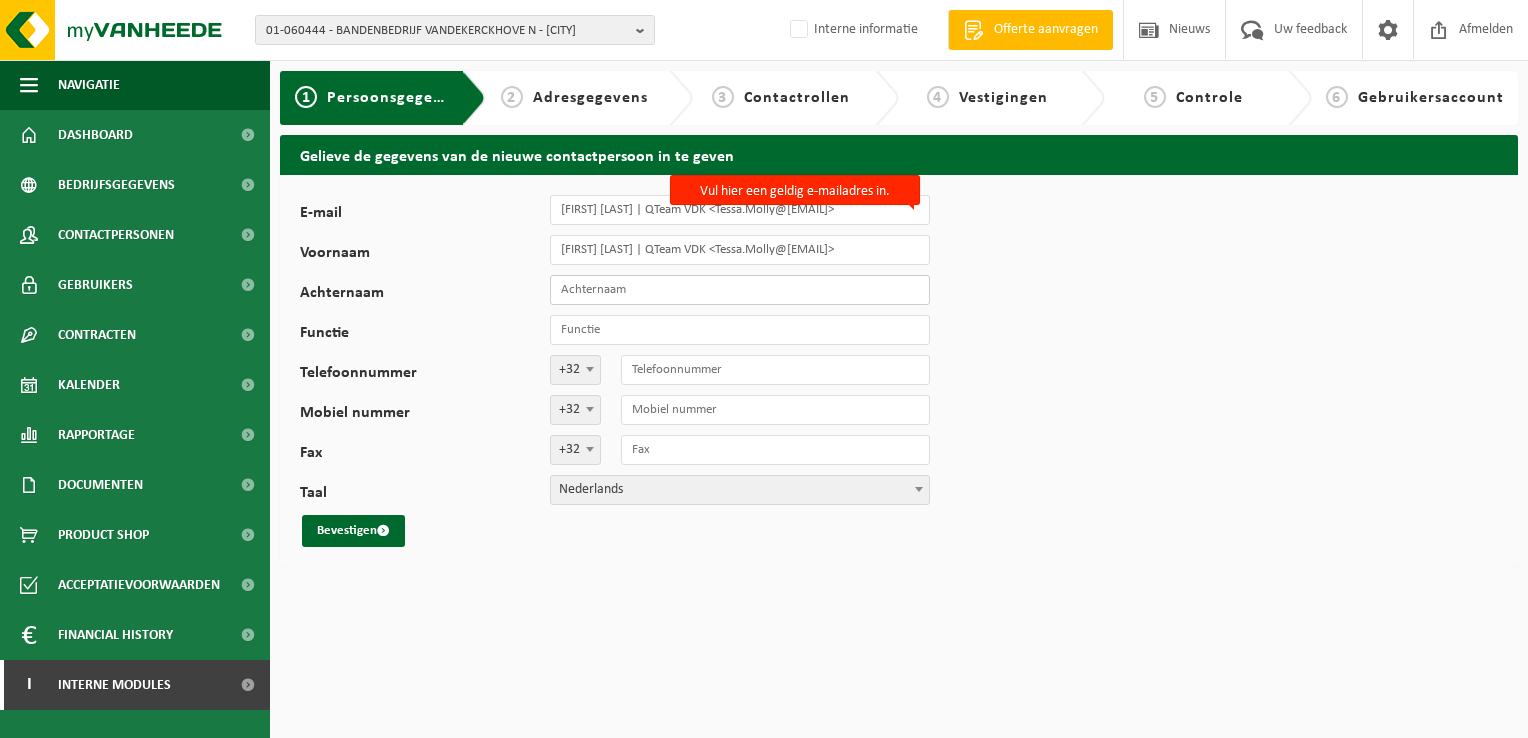 paste on "Tessa Molly | QTeam VDK <Tessa.Molly@qteamvdk.be>" 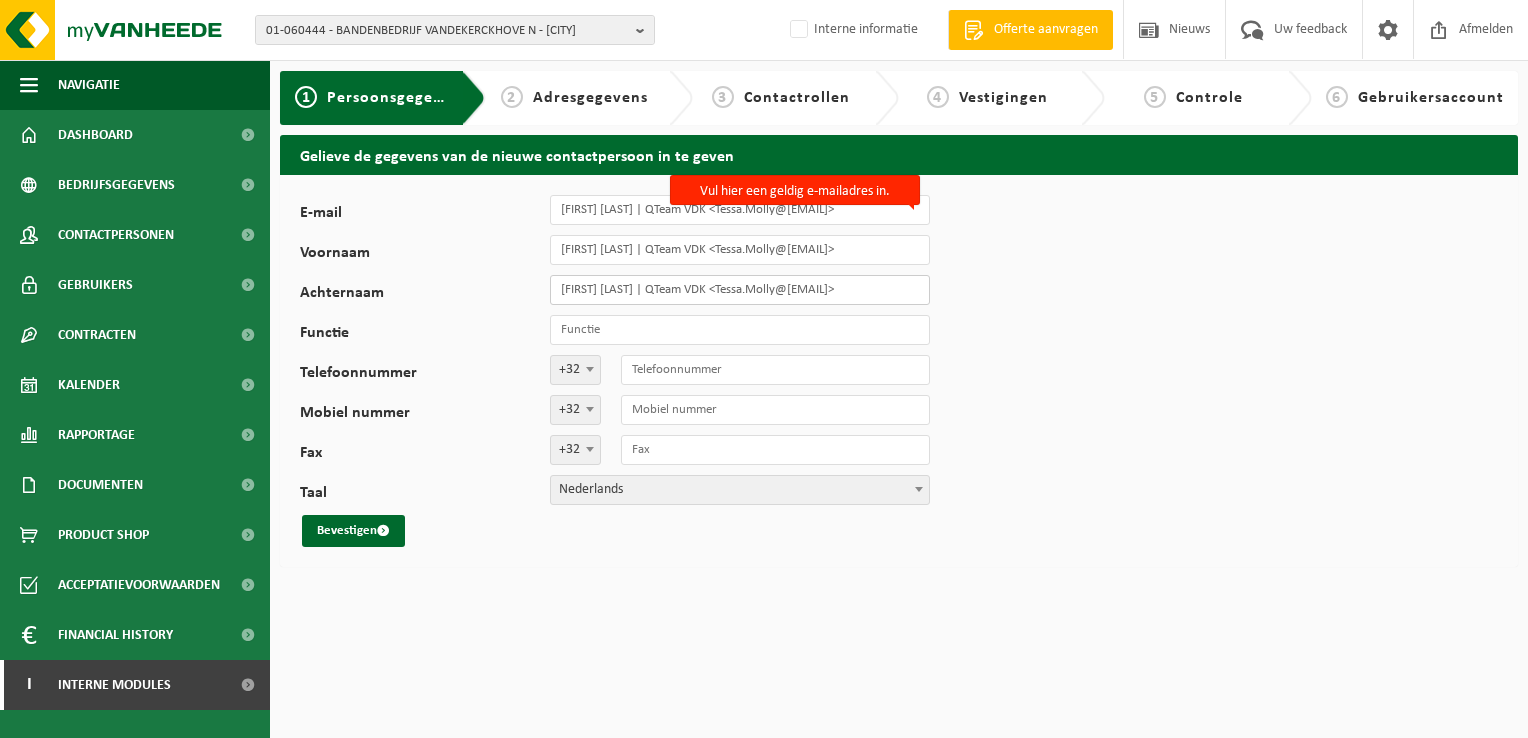 type on "Tessa Molly | QTeam VDK <Tessa.Molly@qteamvdk.be>" 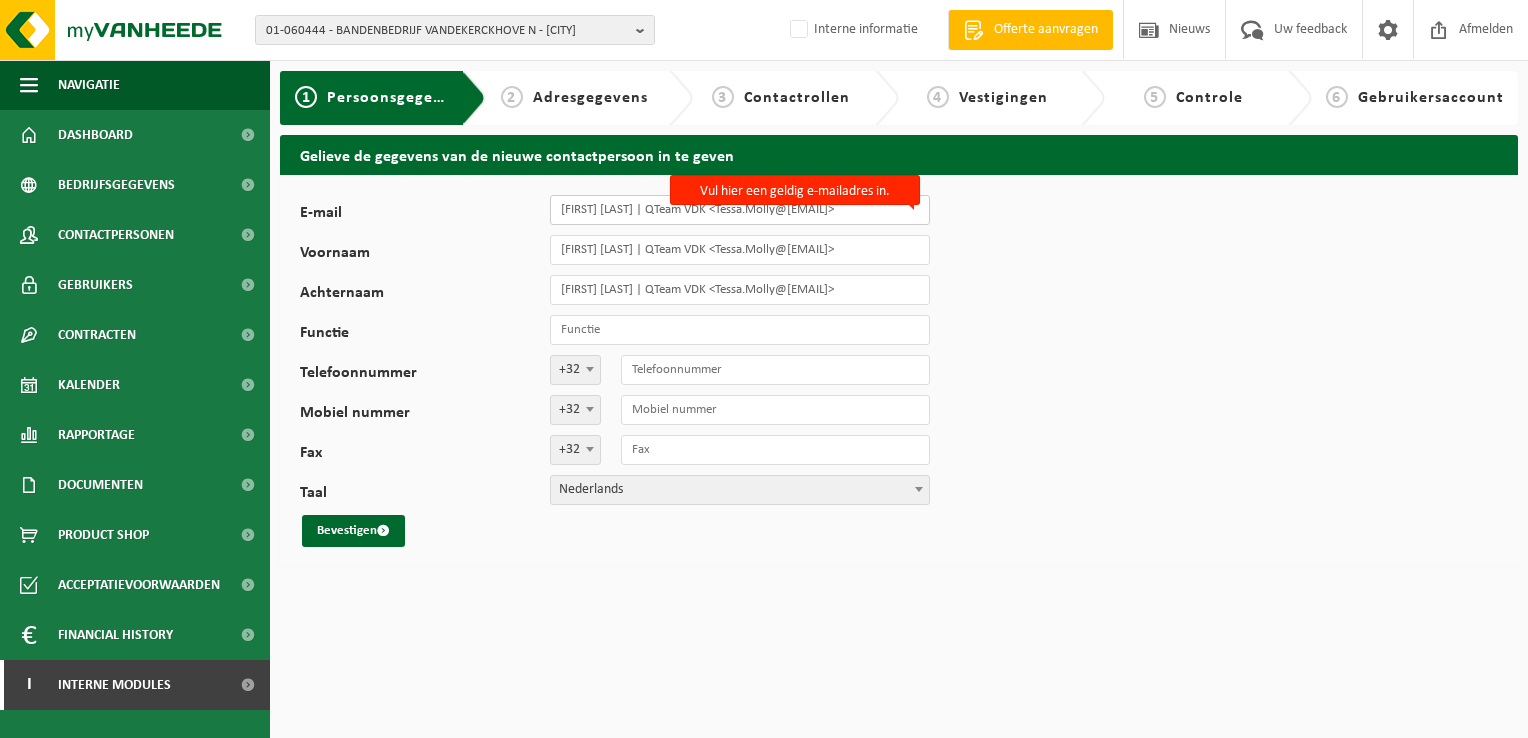 click on "Tessa Molly | QTeam VDK <Tessa.Molly@qteamvdk.be>" at bounding box center (740, 210) 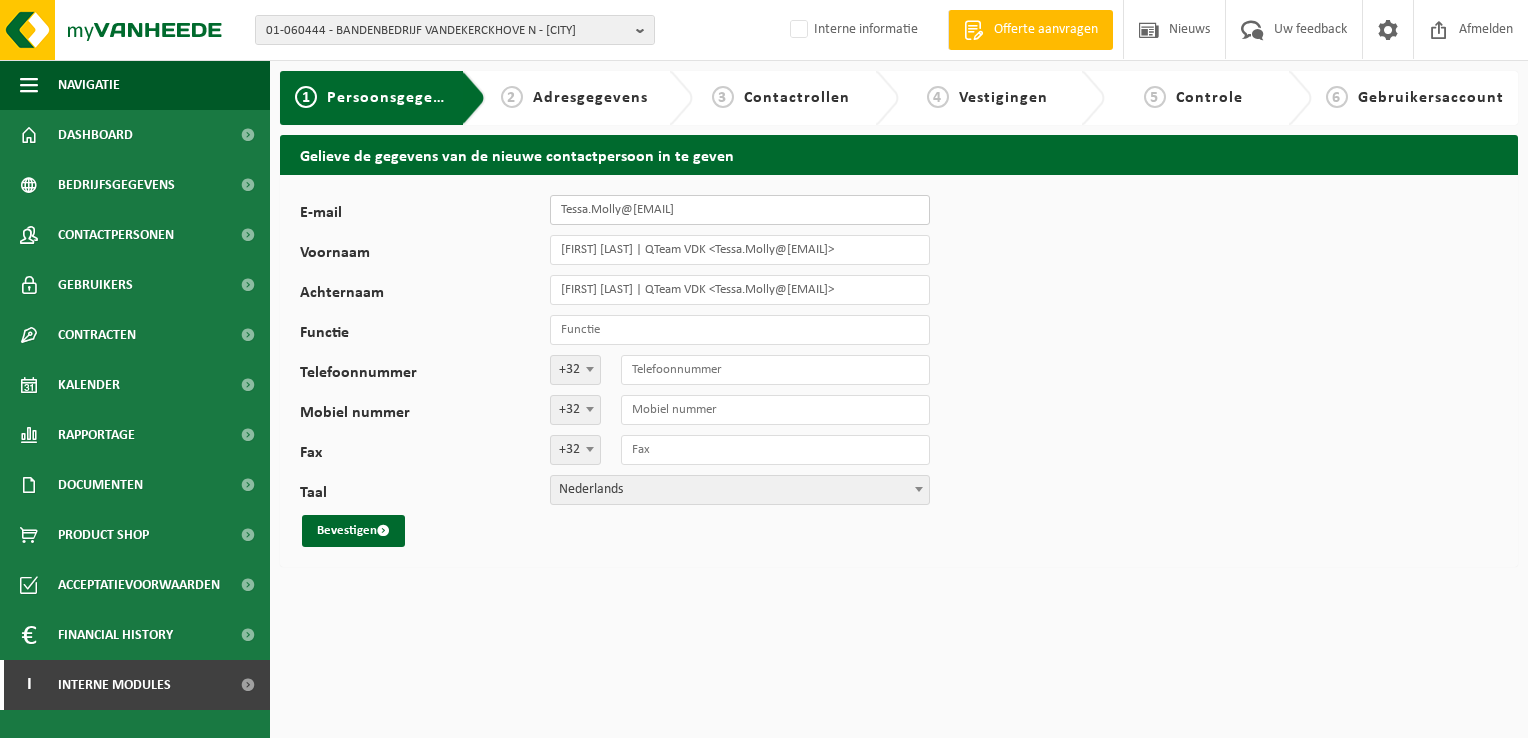 click on "[EMAIL]" at bounding box center [740, 210] 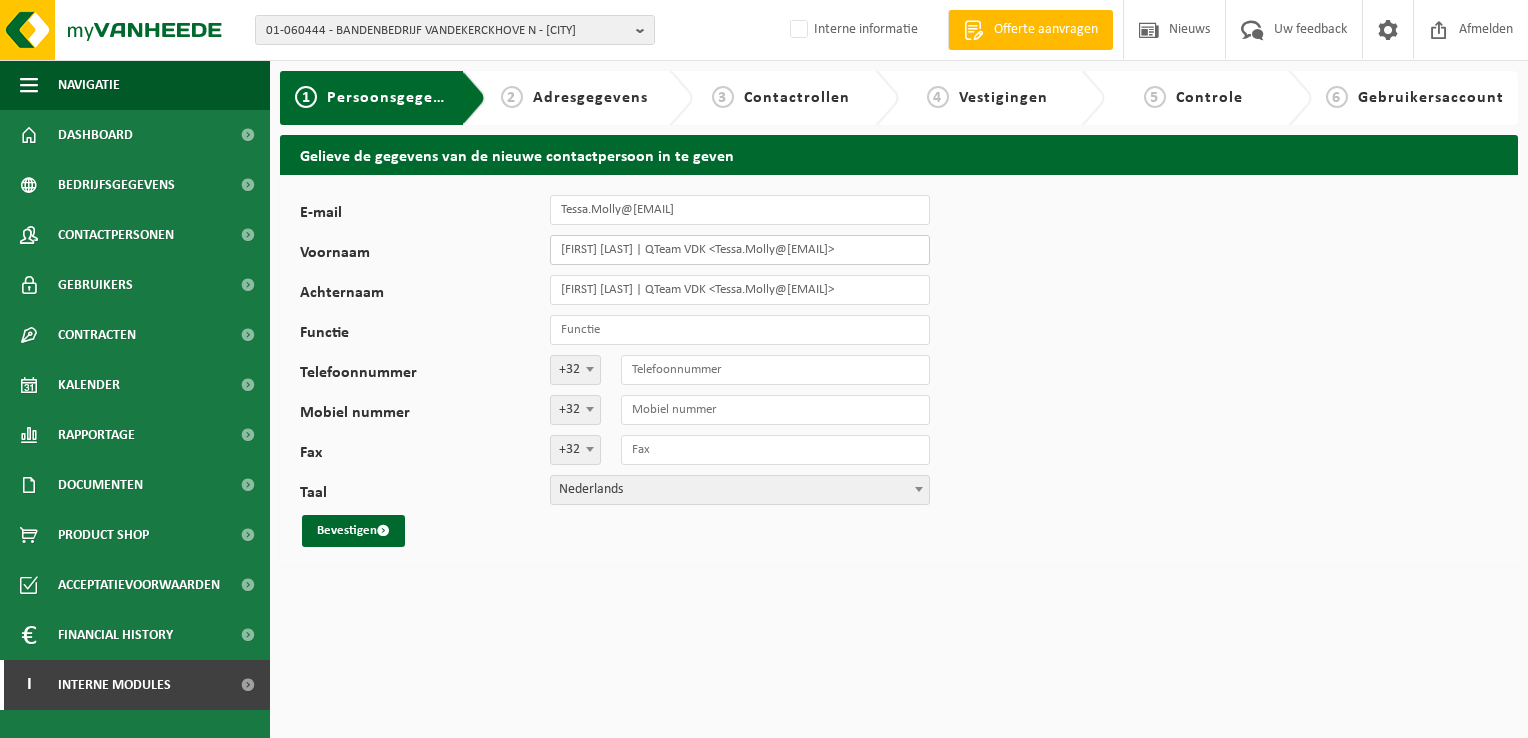 click on "Tessa Molly | QTeam VDK <Tessa.Molly@qteamvdk.be>" at bounding box center [740, 250] 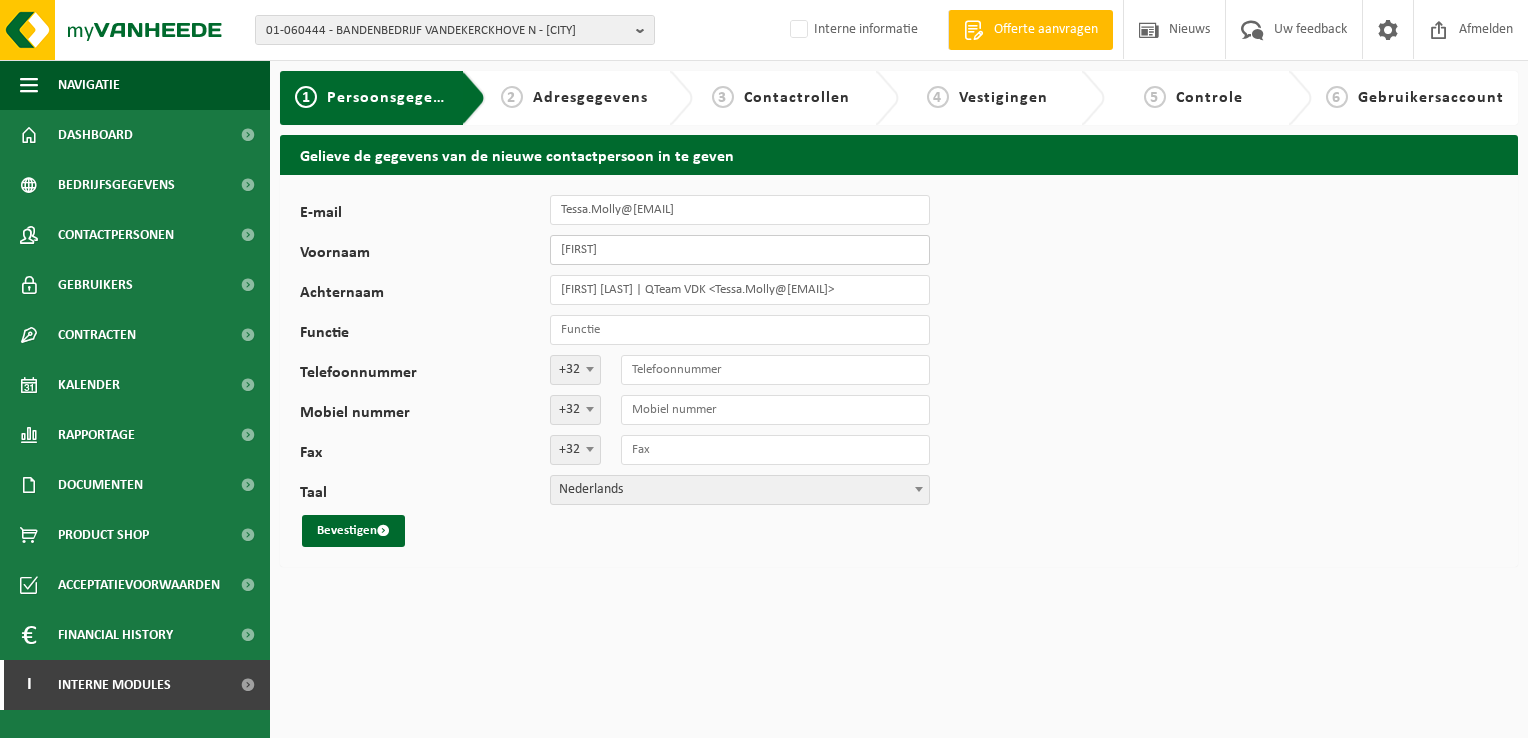 type on "Tessa" 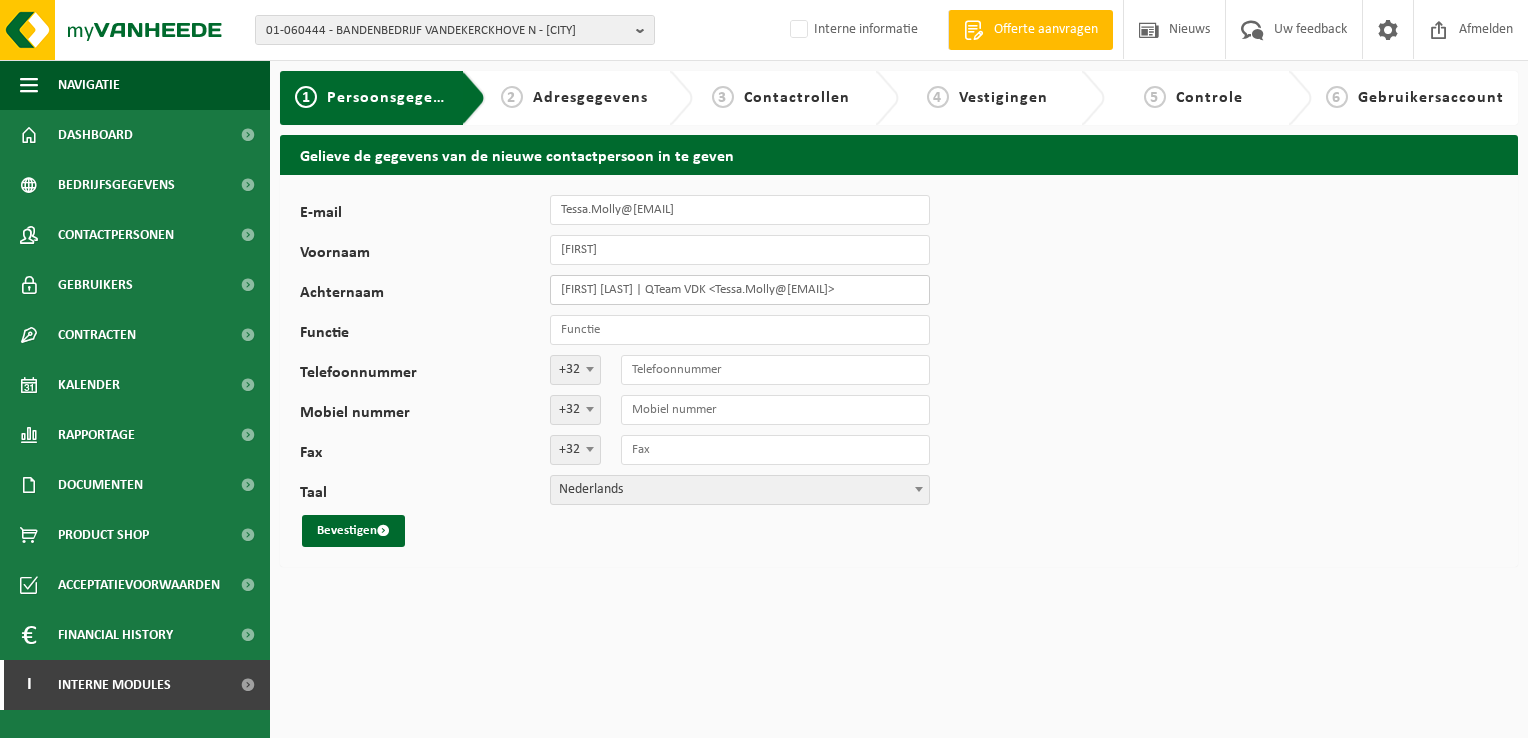 click on "Tessa Molly | QTeam VDK <Tessa.Molly@qteamvdk.be>" at bounding box center [740, 290] 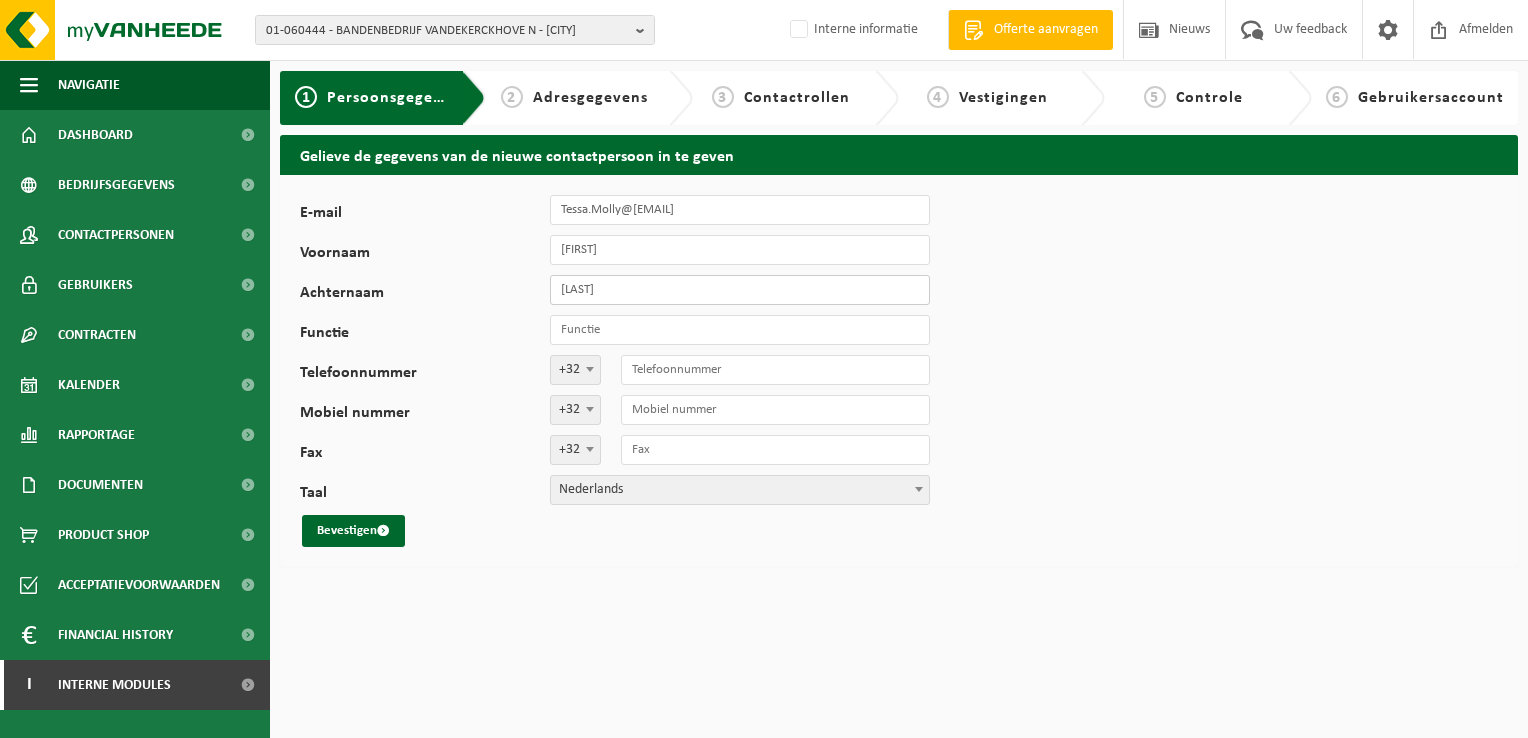 type on "Molly" 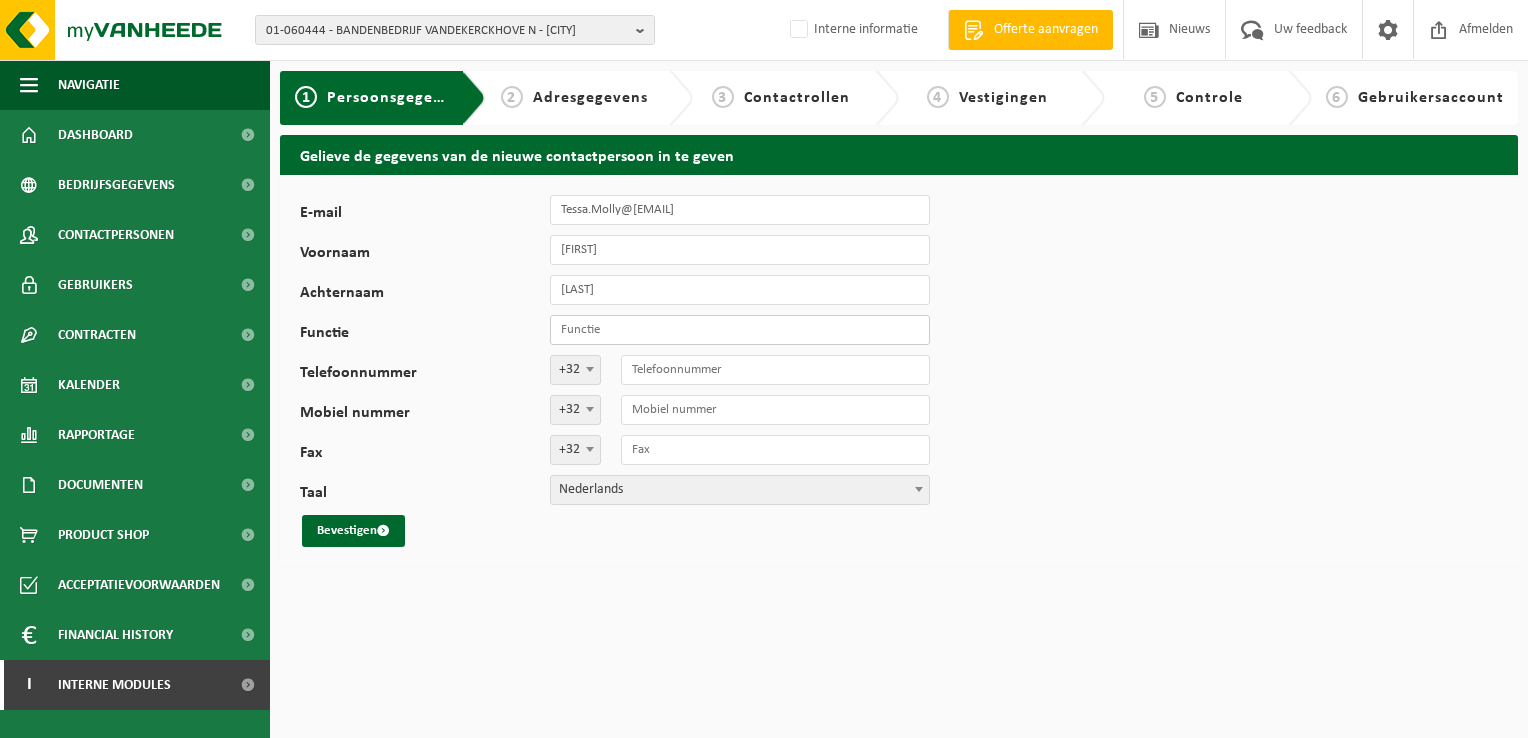 click on "Functie" at bounding box center (740, 330) 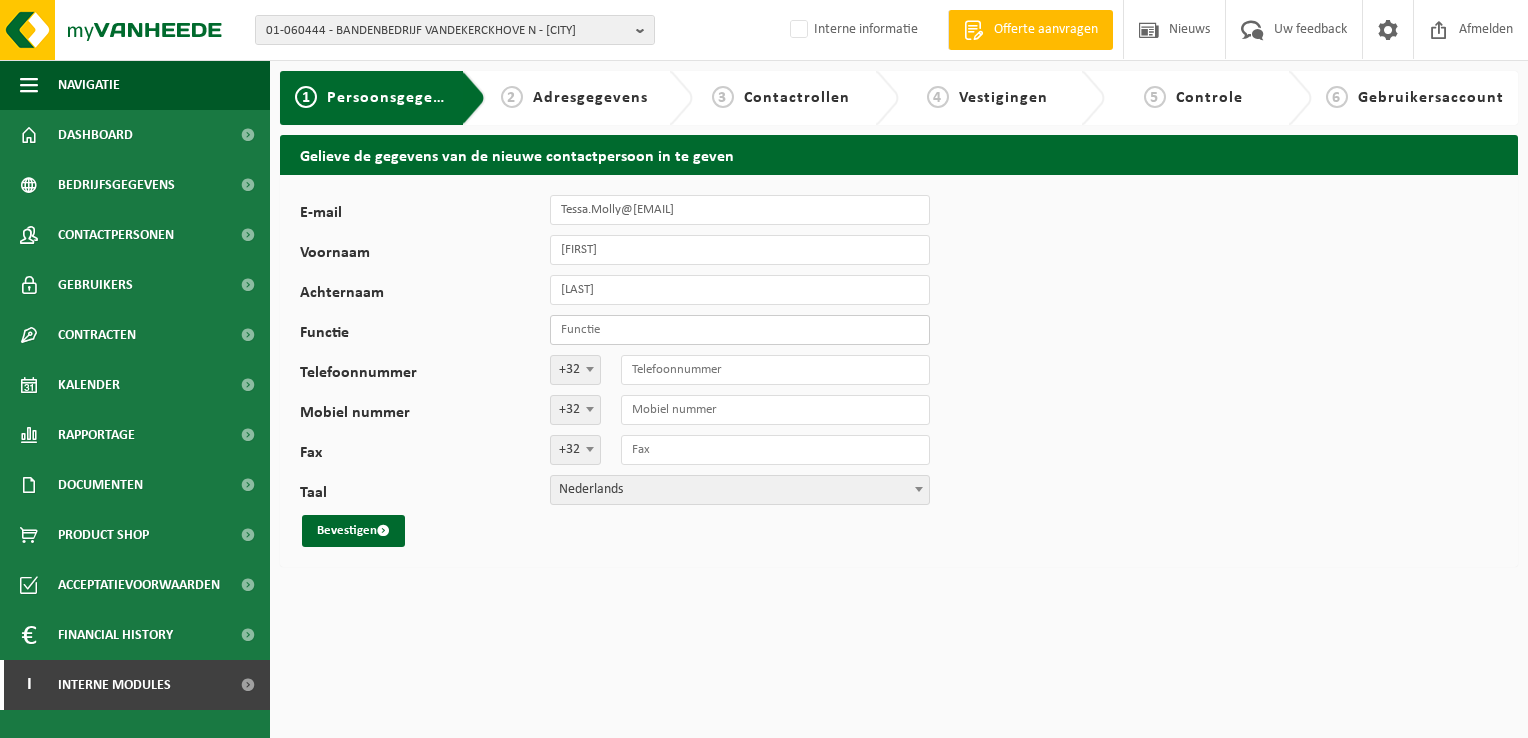 paste on "HR Officer" 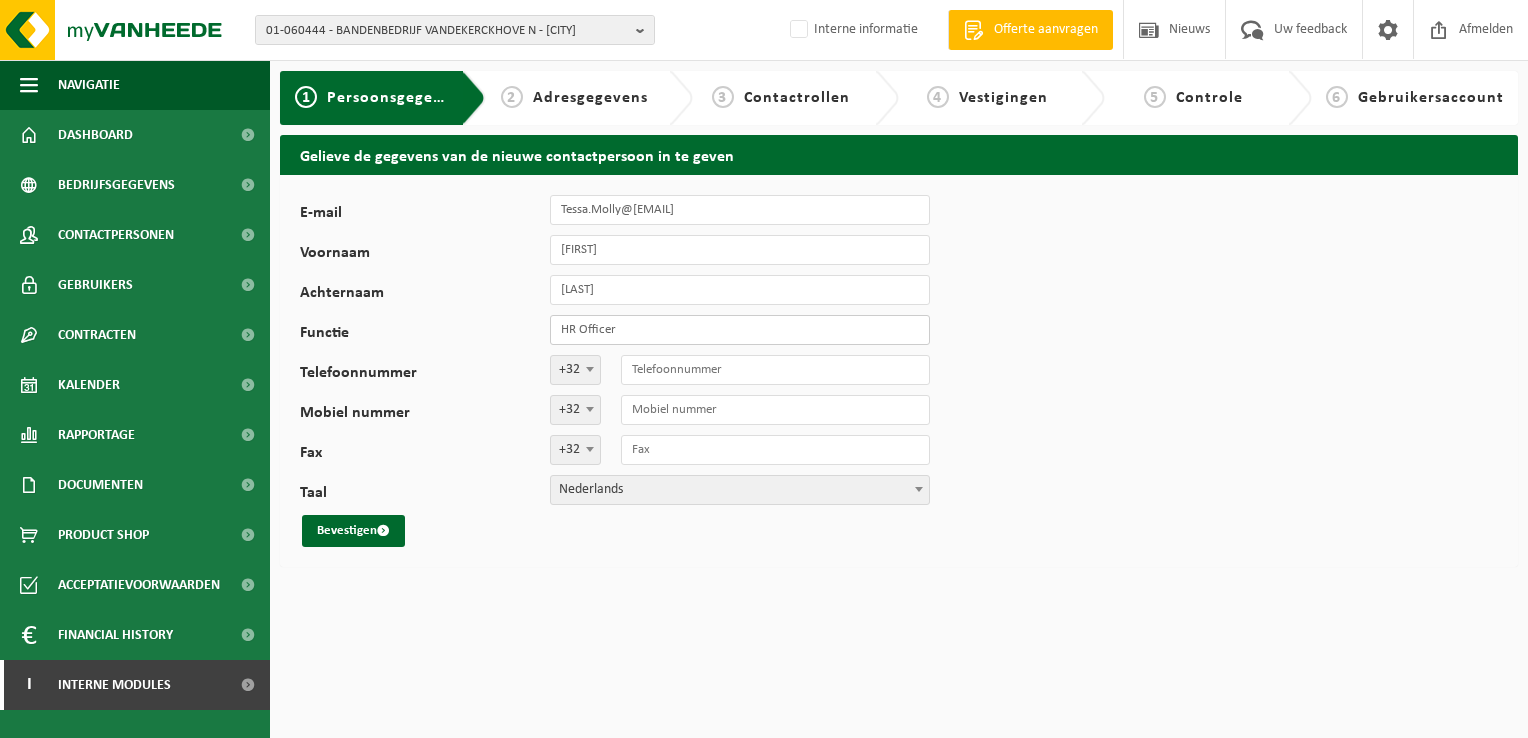 type on "HR Officer" 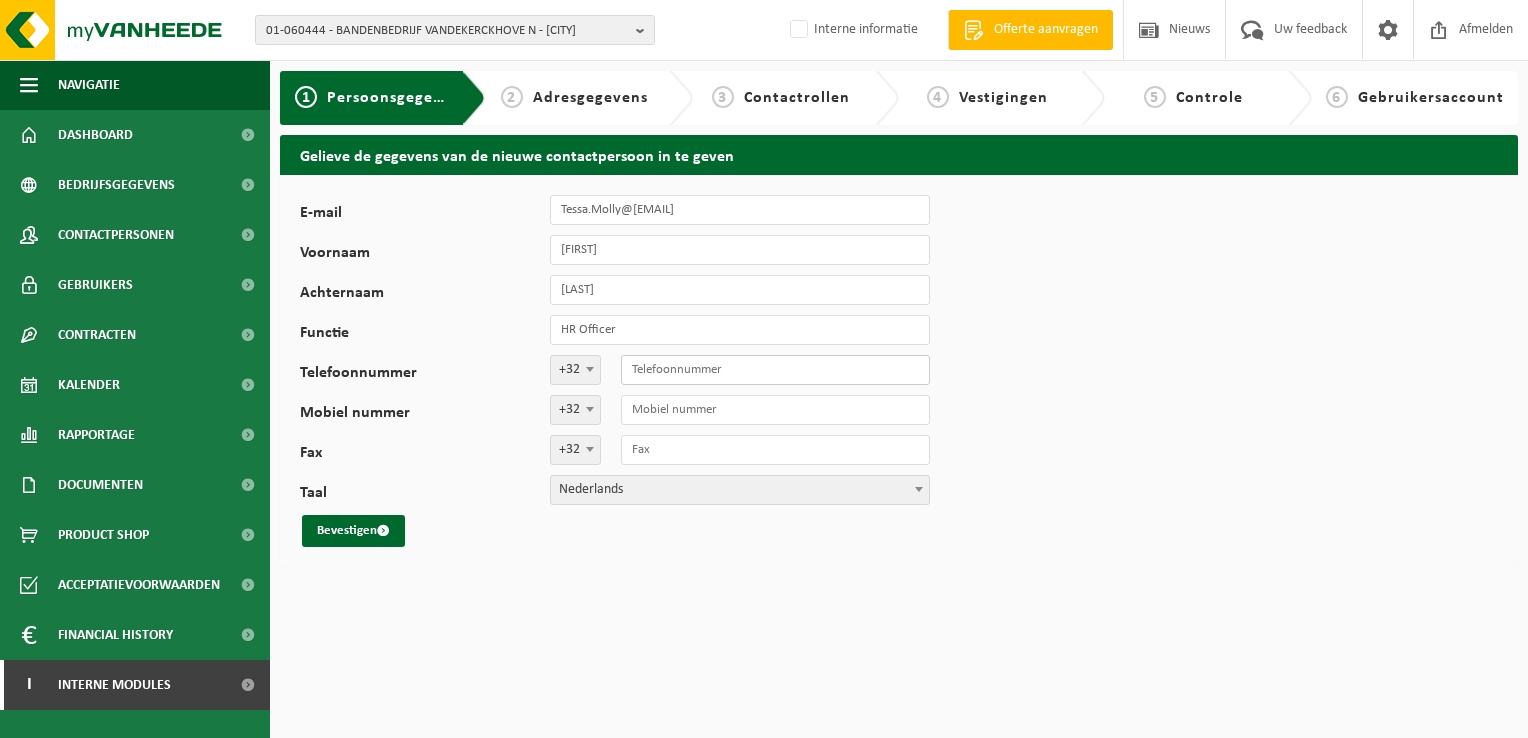 click on "Telefoonnummer" at bounding box center [775, 370] 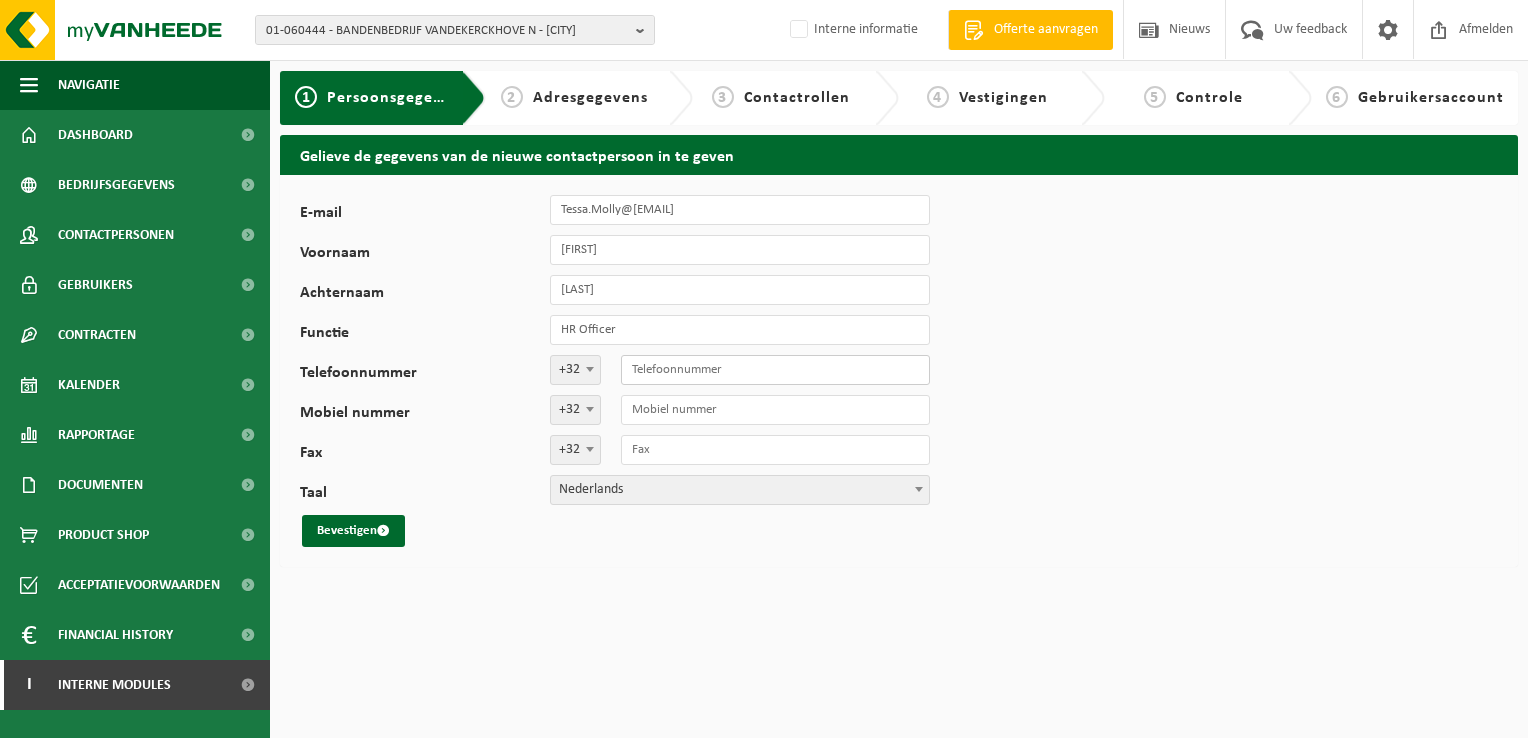 click on "Telefoonnummer" at bounding box center (775, 370) 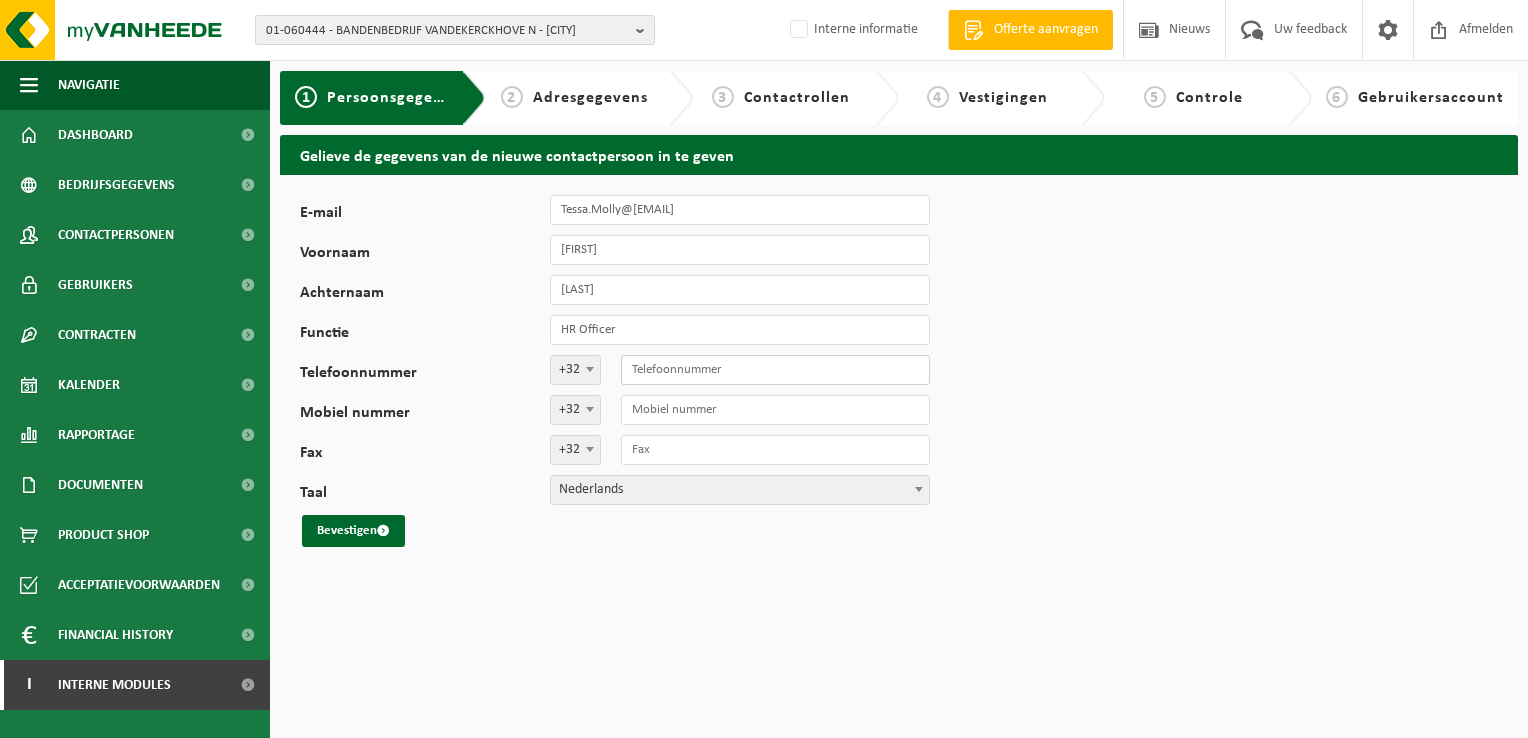 paste on "056 73 11 47" 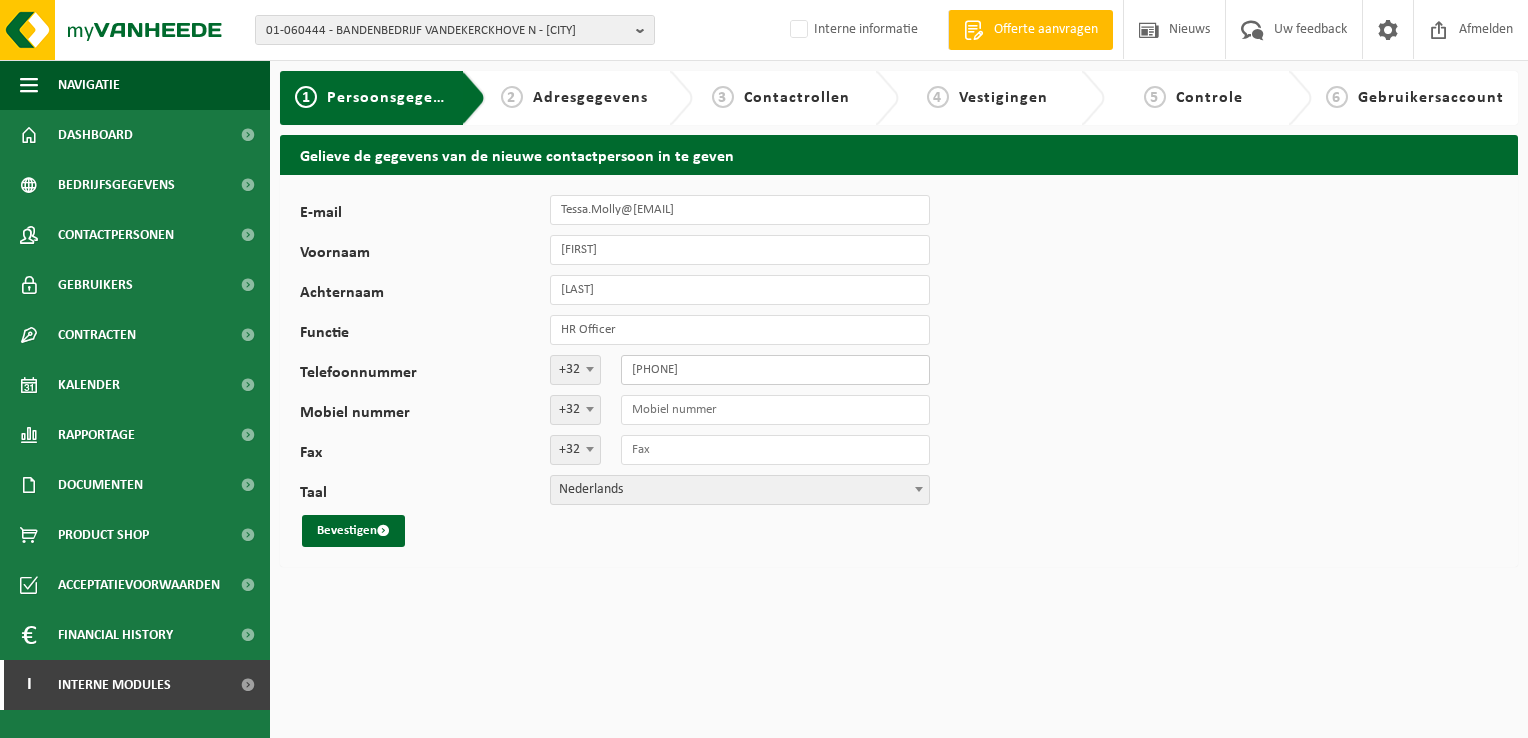 type on "056 73 11 47" 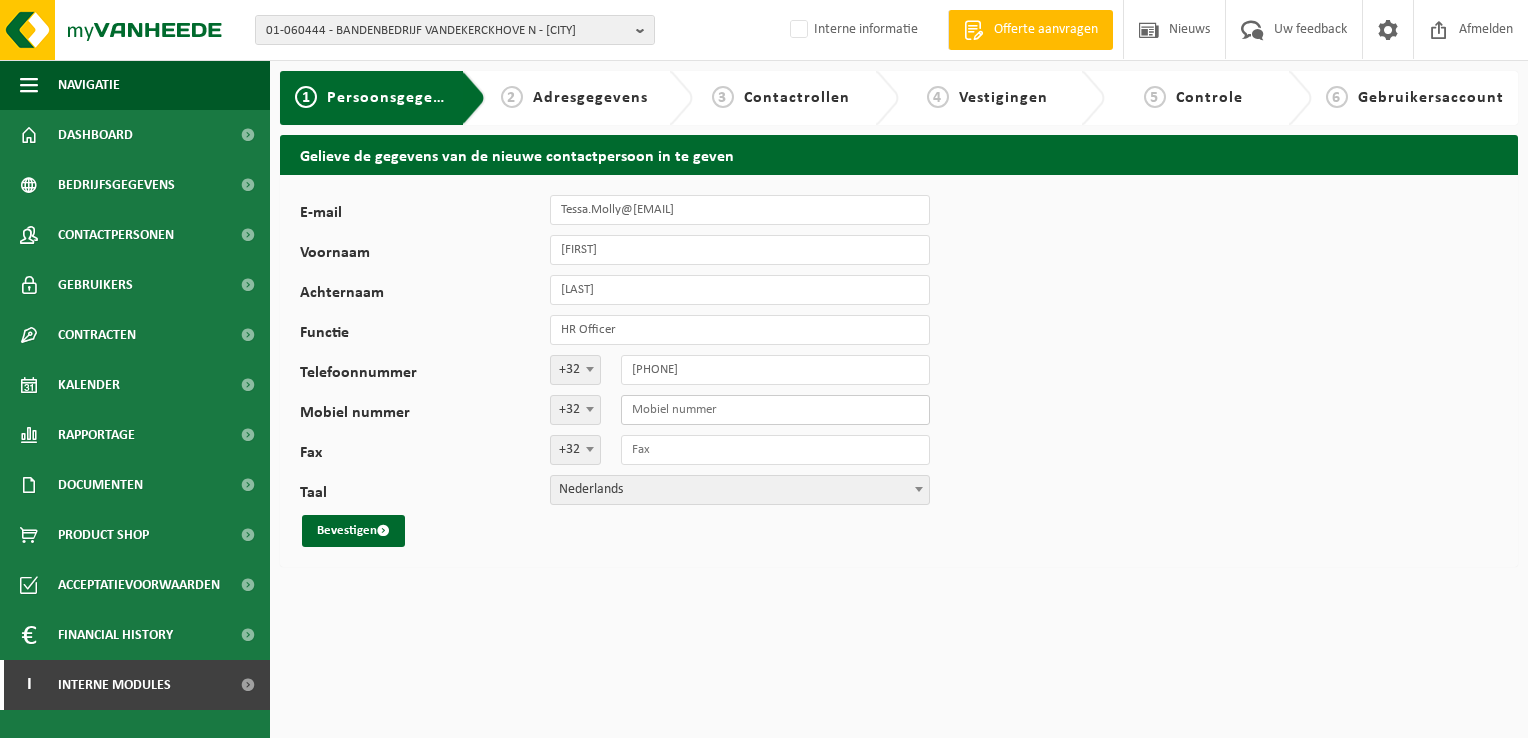 click on "Mobiel nummer" at bounding box center (775, 410) 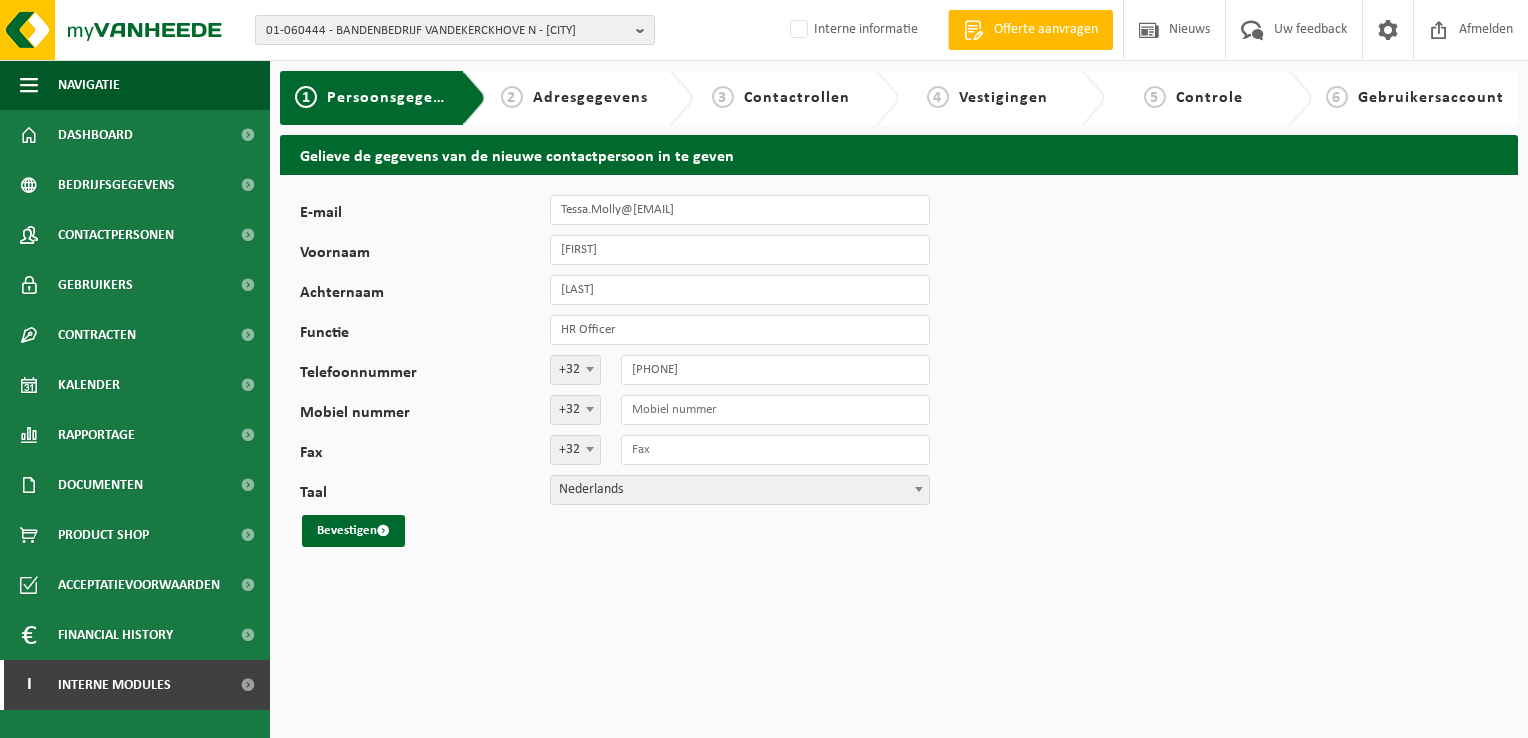 drag, startPoint x: 1068, startPoint y: 674, endPoint x: 999, endPoint y: 732, distance: 90.13878 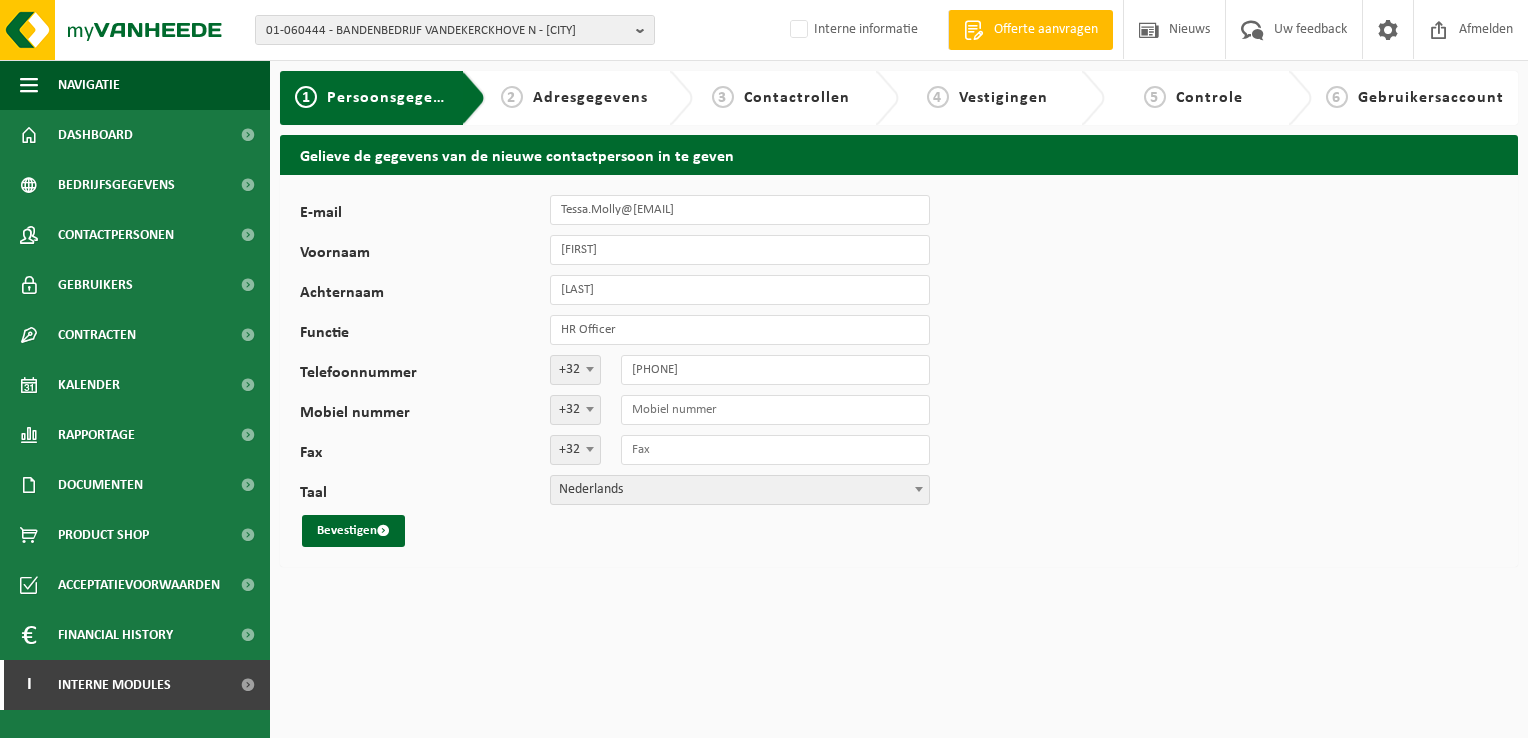 click on "01-060444 - BANDENBEDRIJF VANDEKERCKHOVE N - HARELBEKE                           01-060444 - BANDENBEDRIJF VANDEKERCKHOVE N - HARELBEKE 02-011320 - BANDENBEDRIJF VANDEKERCKHOVE N - WAREGEM 02-011321 - BANDENBEDRIJF VANDEKERCKHOVE N - ZEEBRUGGE 02-011319 - BANDENBEDRIJF VANDEKERCKHOVE N - OOSTENDE 02-011316 - BANDENBEDRIJF VANDEKERCKHOVE N - GENTBRUGGE 02-011317 - BANDENBEDRIJF VANDEKERCKHOVE N - IEPER 02-011318 - BANDENBEDRIJF VANDEKERCKHOVE N - REKKEM 02-011314 - BANDENBEDRIJF VANDEKERCKHOVE N - ASSE 02-011315 - BANDENBEDRIJF VANDEKERCKHOVE N - DEINZE 10-757948 - RUBONIT NV/BANDENBEDRIJF VANDEKERCKHOVE - WEVELGEM 10-745981 - RUBONIT NV/BANDENBEDRIJF VANDEKERCKHOVE - HEULE                                         Interne informatie      Welkom  CHRISTOPHE VANDEPUTTE         Offerte aanvragen         Nieuws         Uw feedback               Afmelden                     Navigatie                 Offerte aanvragen         Nieuws         Uw feedback               Afmelden" at bounding box center (764, 369) 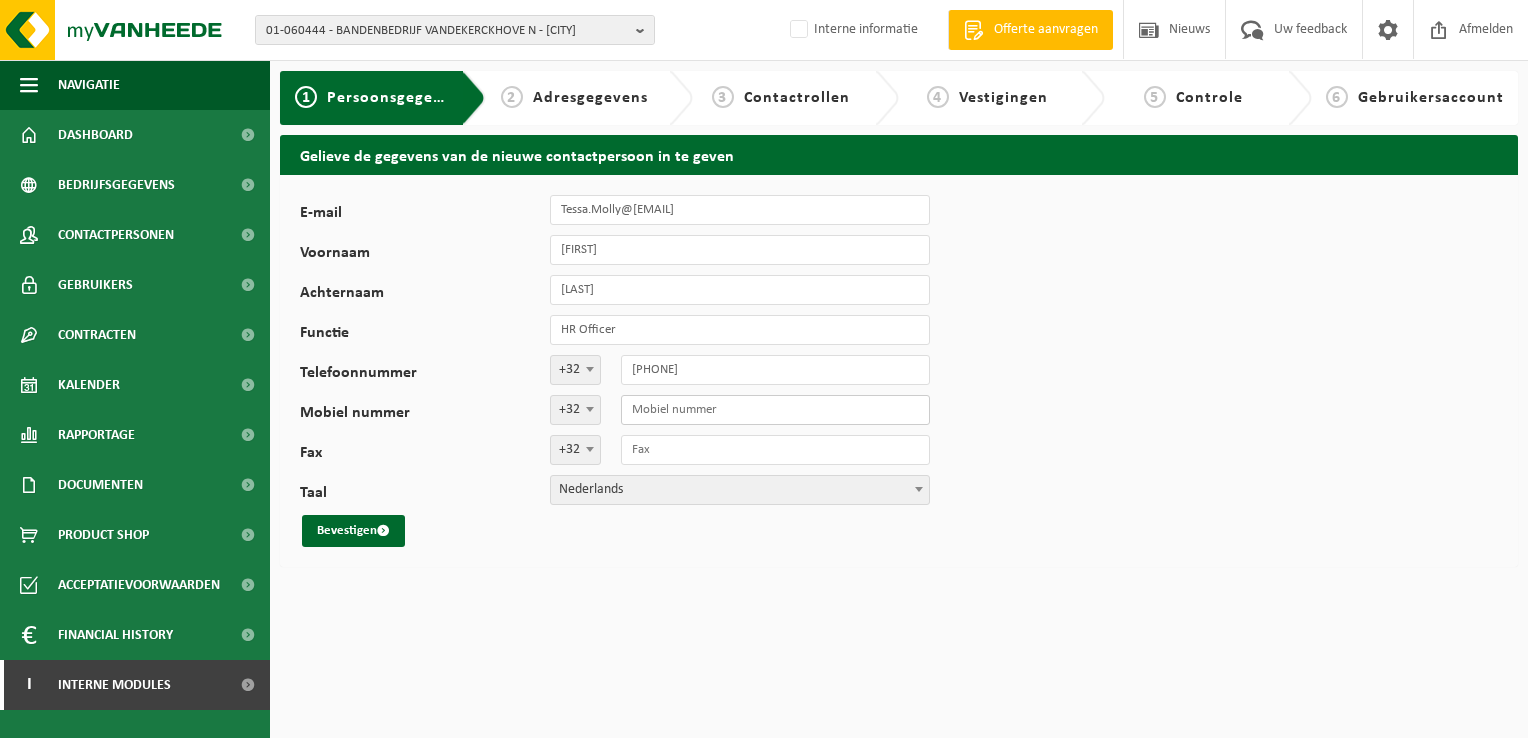 paste on "0493 96 84 21" 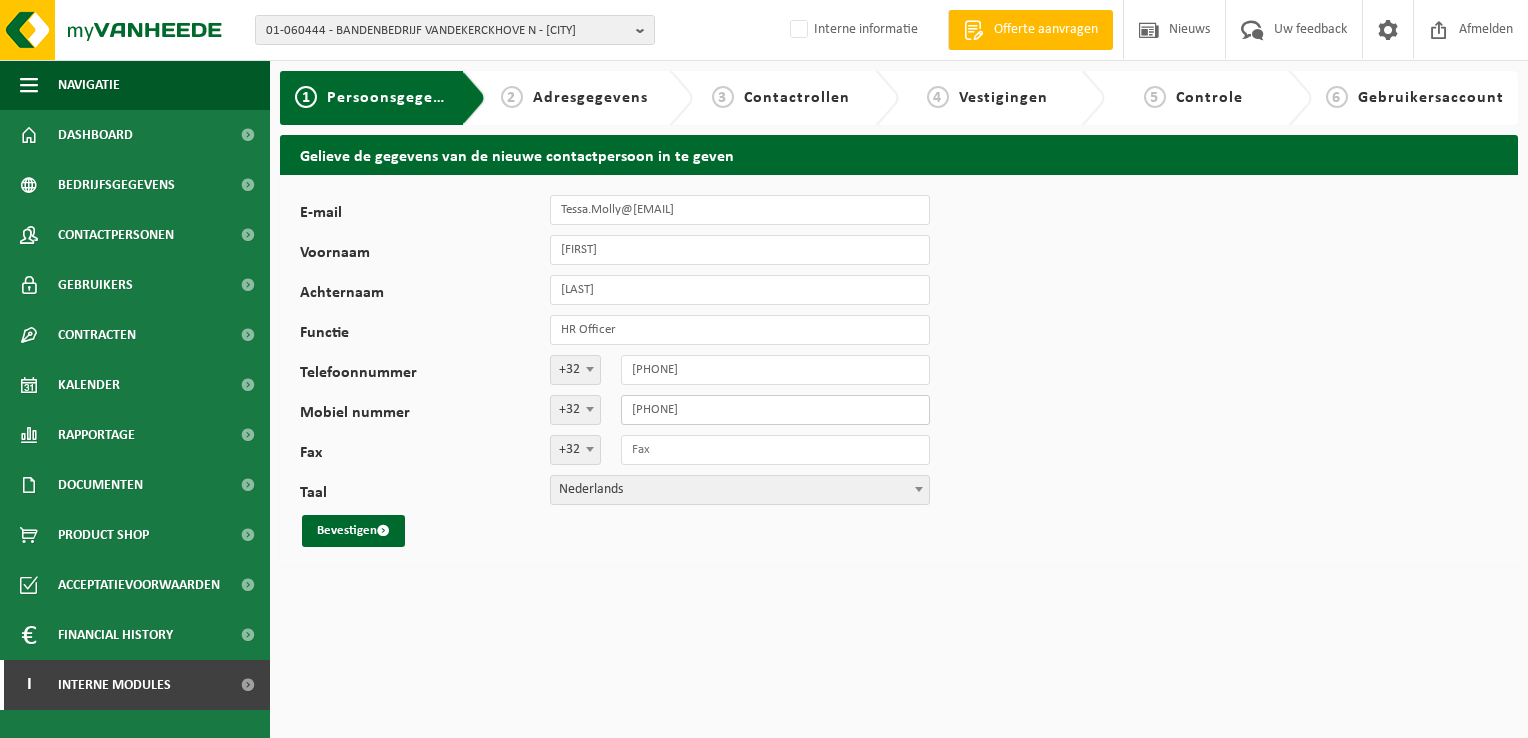 type on "0493 96 84 21" 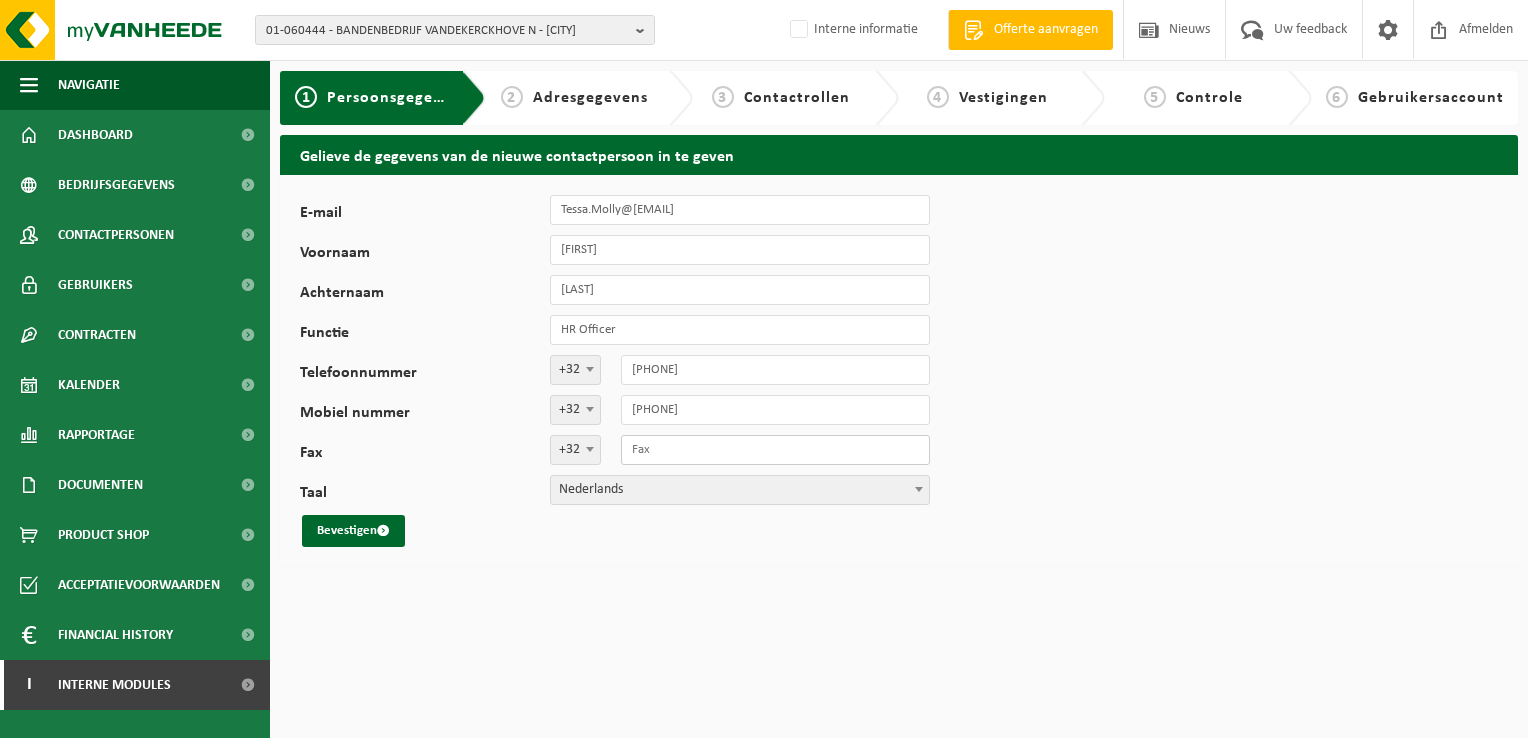 click on "Fax" at bounding box center (775, 450) 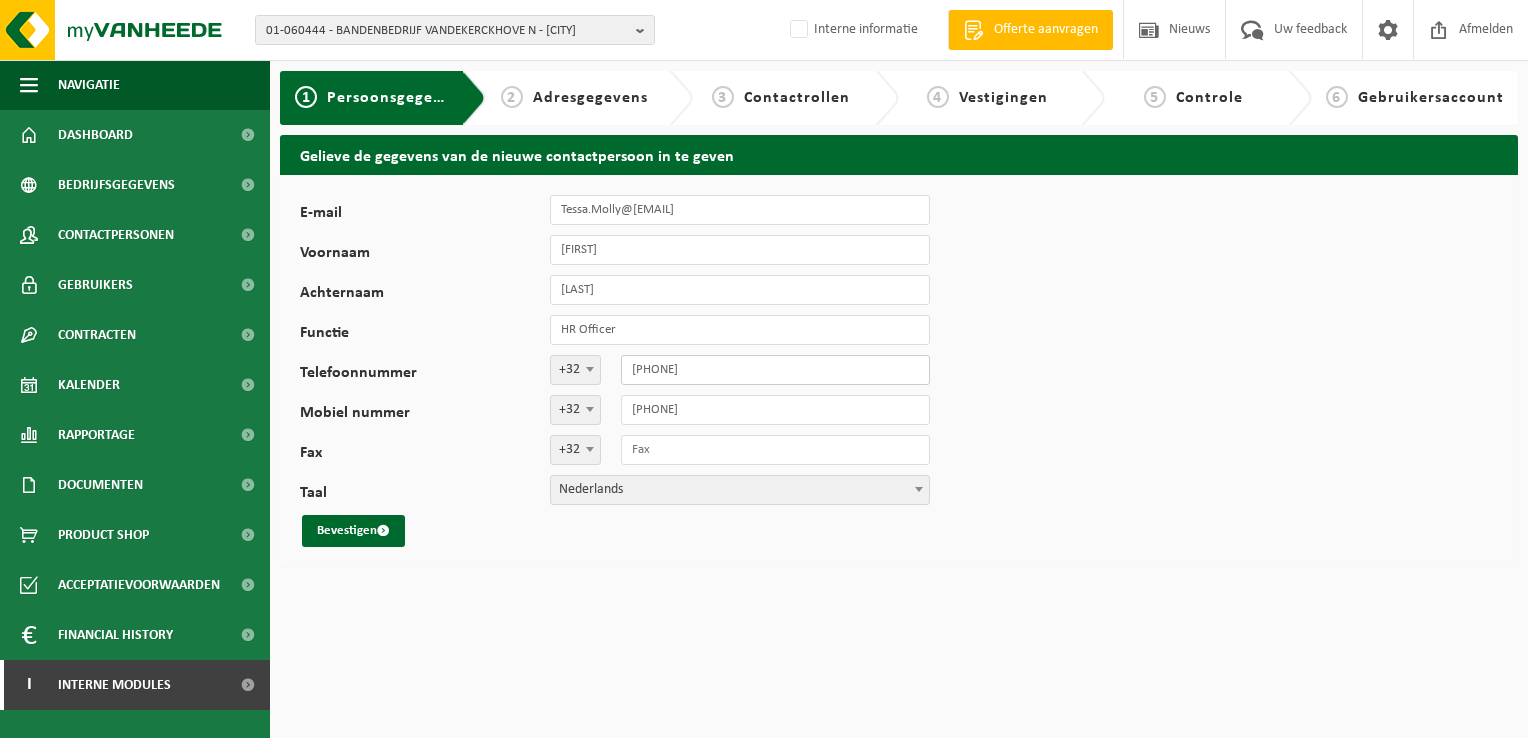 click on "056 73 11 47" at bounding box center (775, 370) 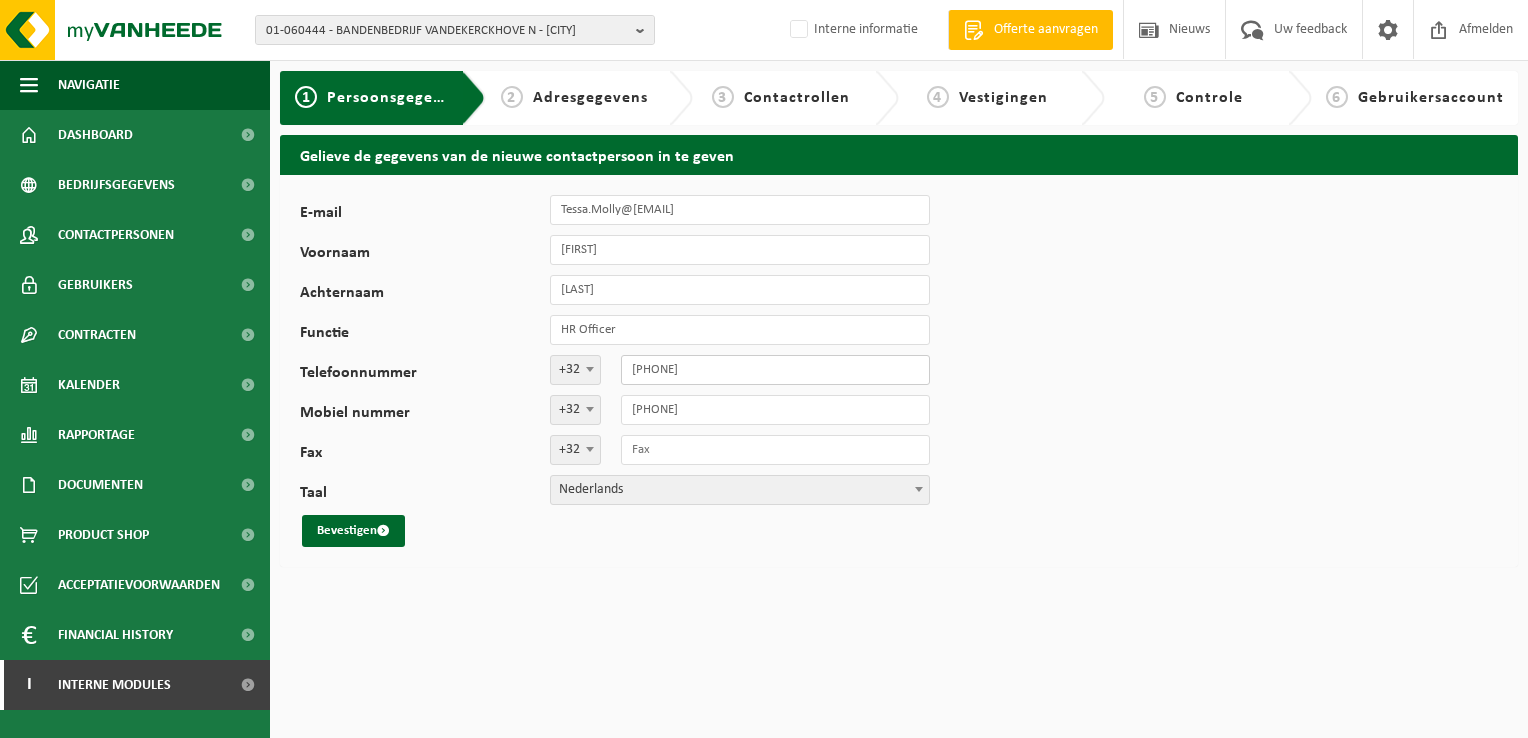 type on "56 73 11 47" 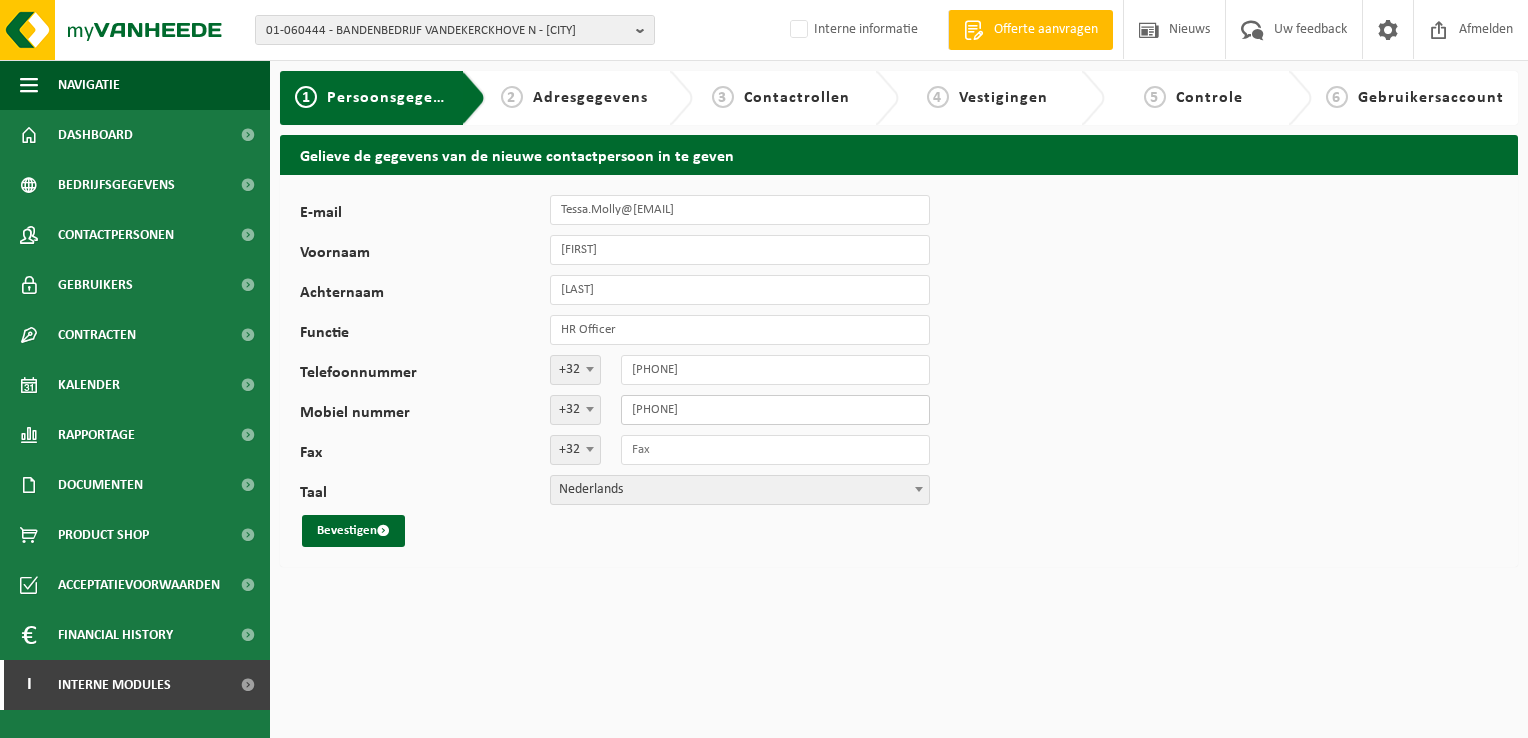 click on "0493 96 84 21" at bounding box center [775, 410] 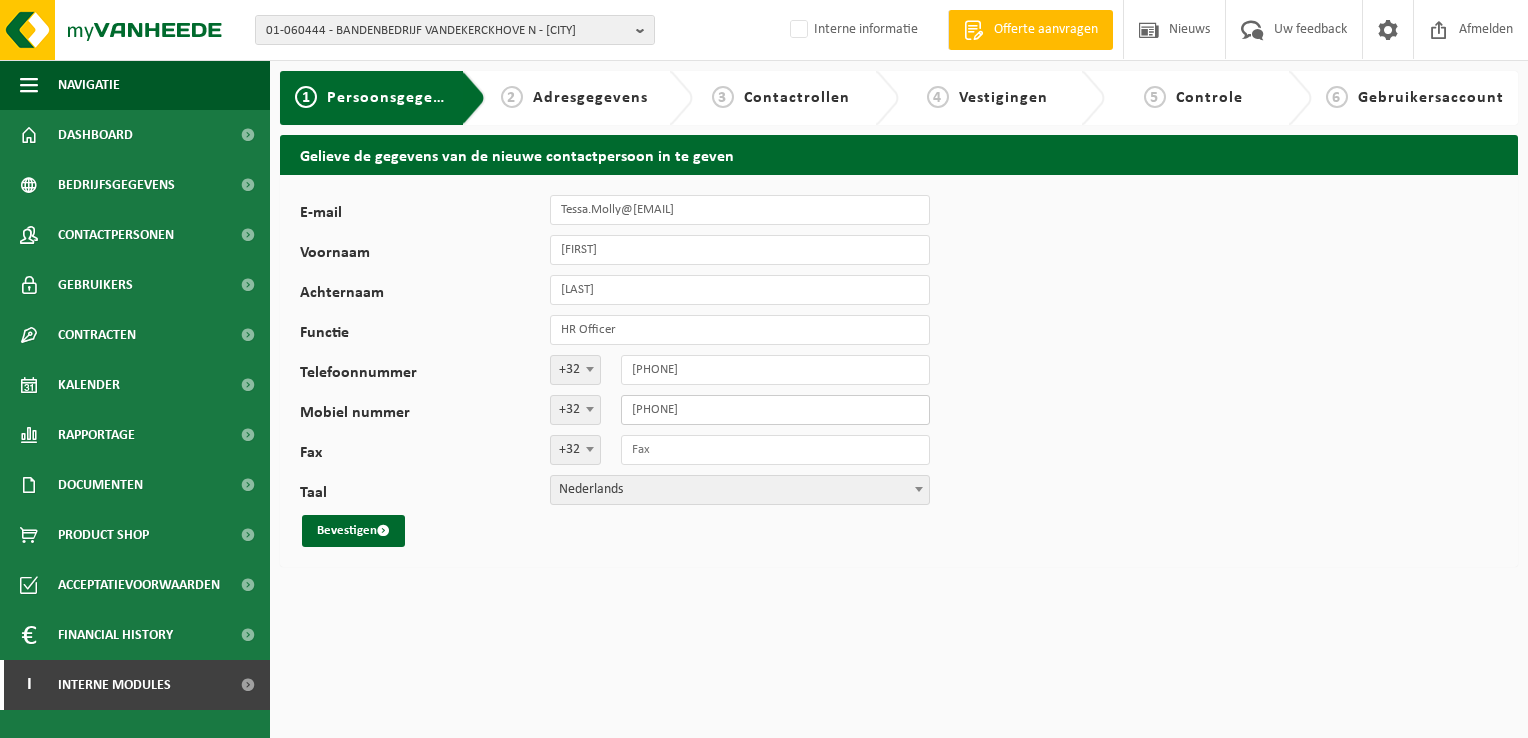 type on "493 96 84 21" 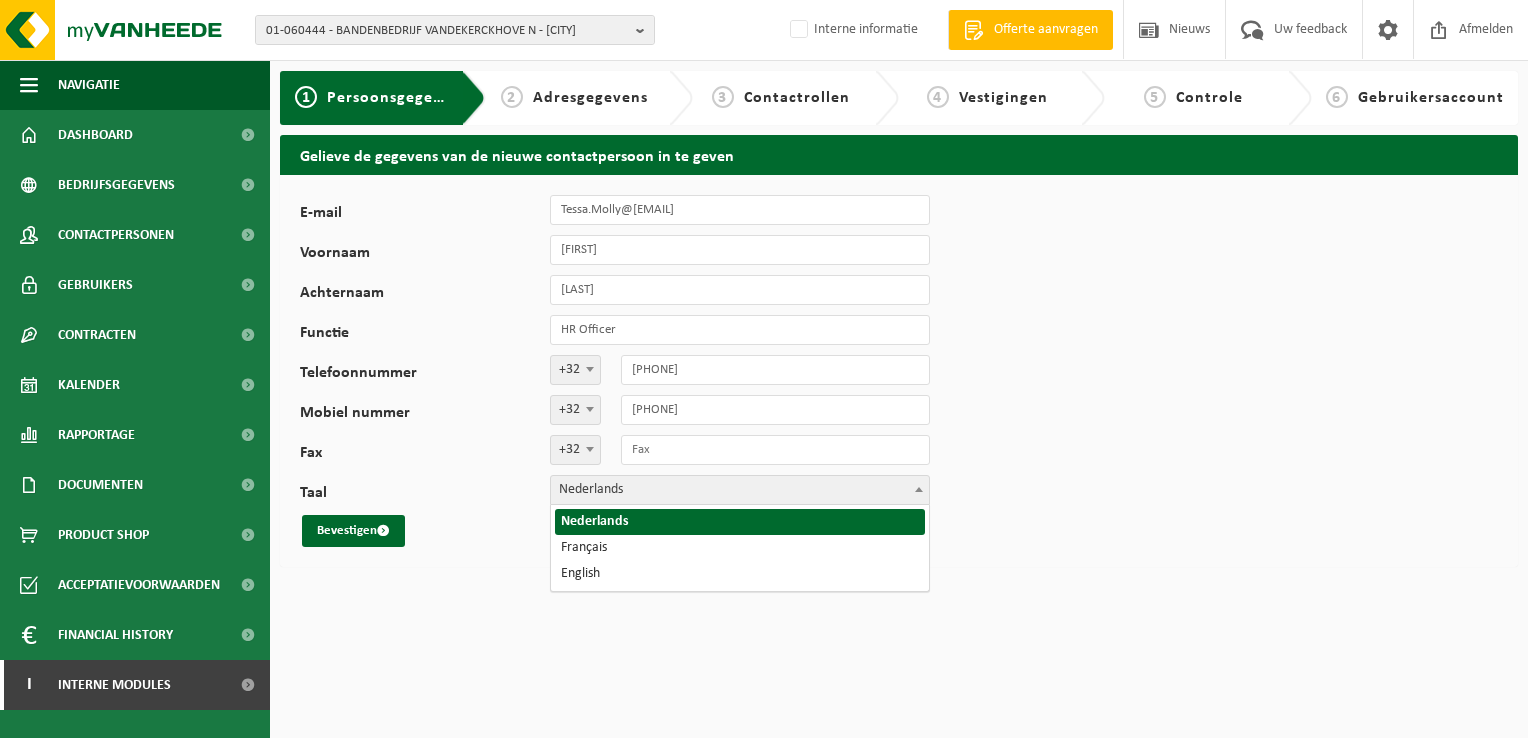 click on "Nederlands" at bounding box center [740, 490] 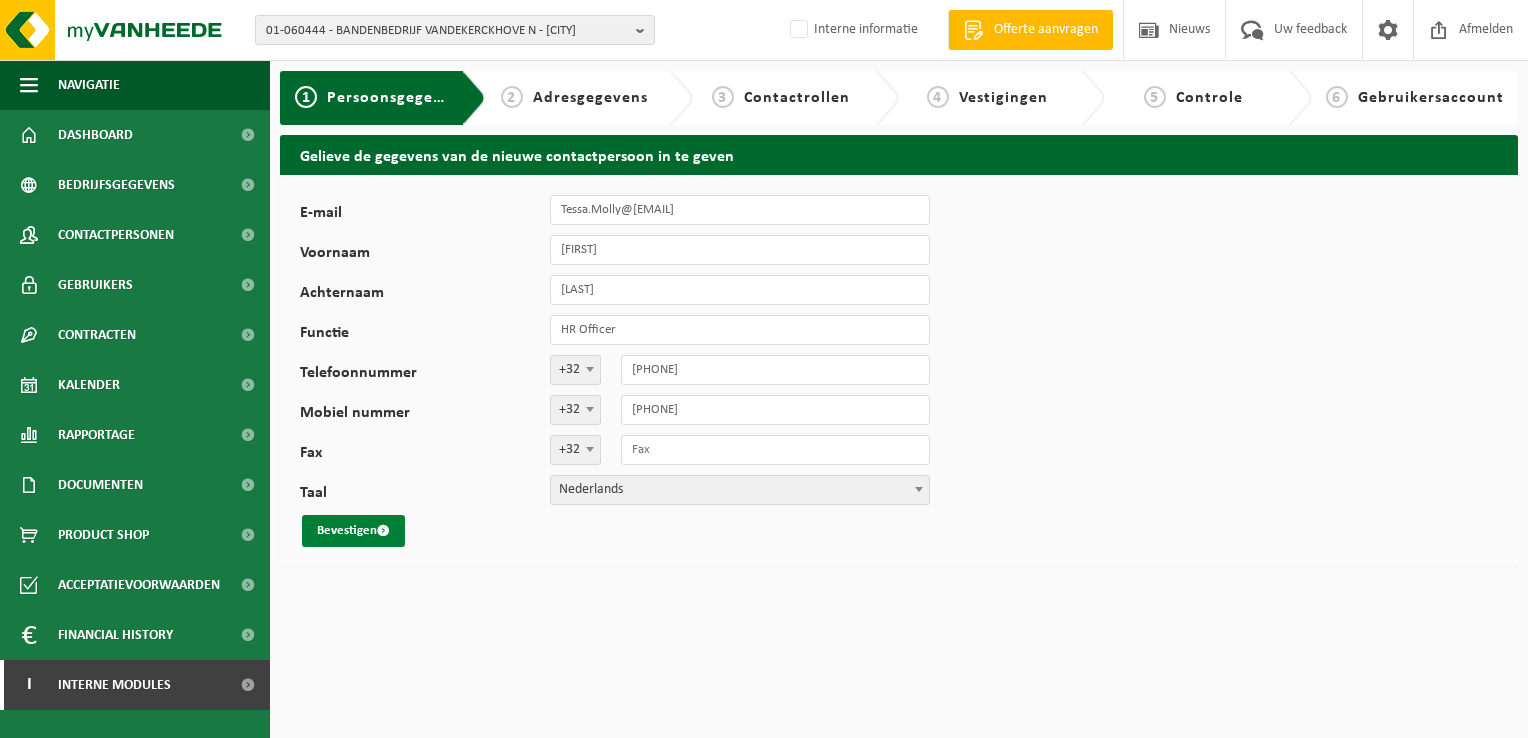 click on "Bevestigen" at bounding box center (353, 531) 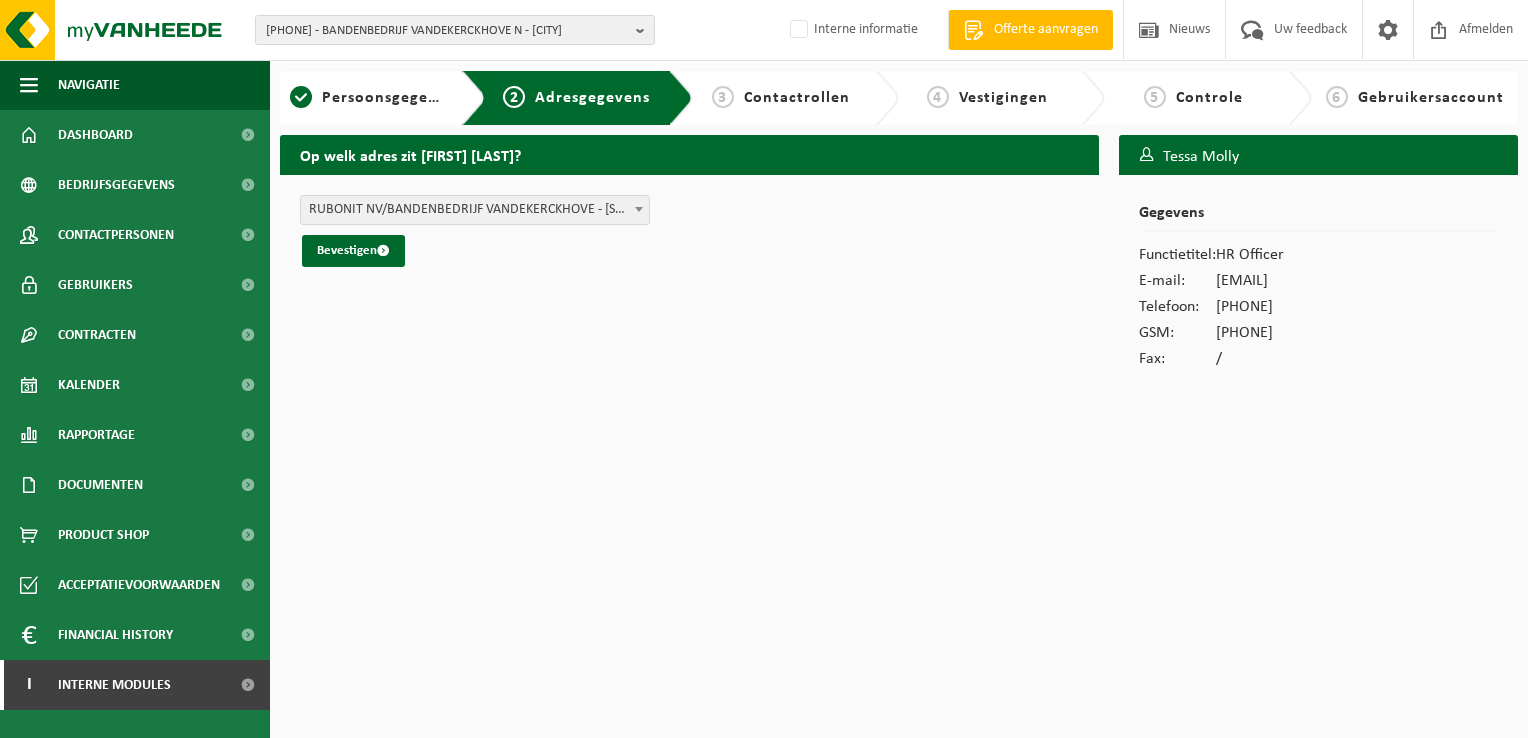 scroll, scrollTop: 0, scrollLeft: 0, axis: both 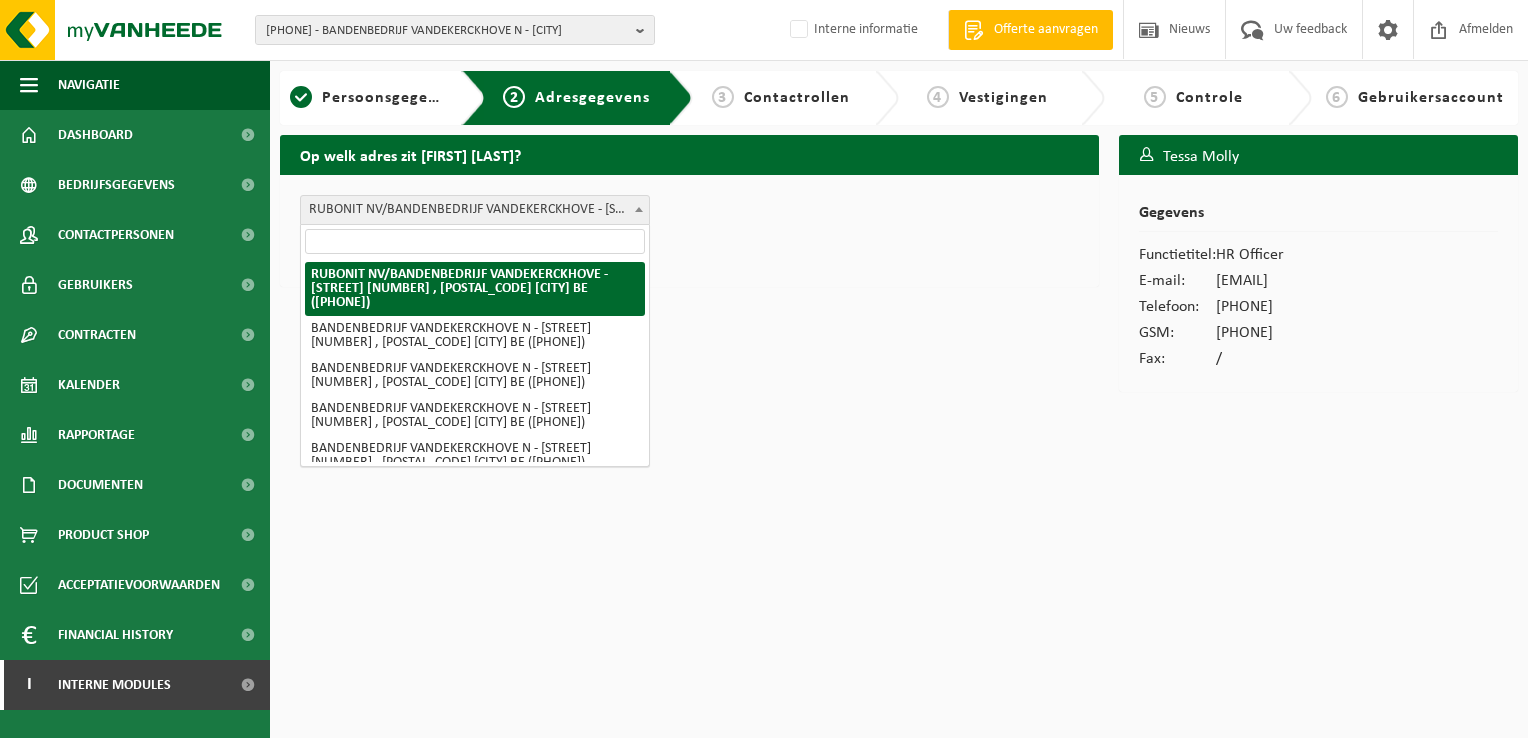 click at bounding box center [639, 209] 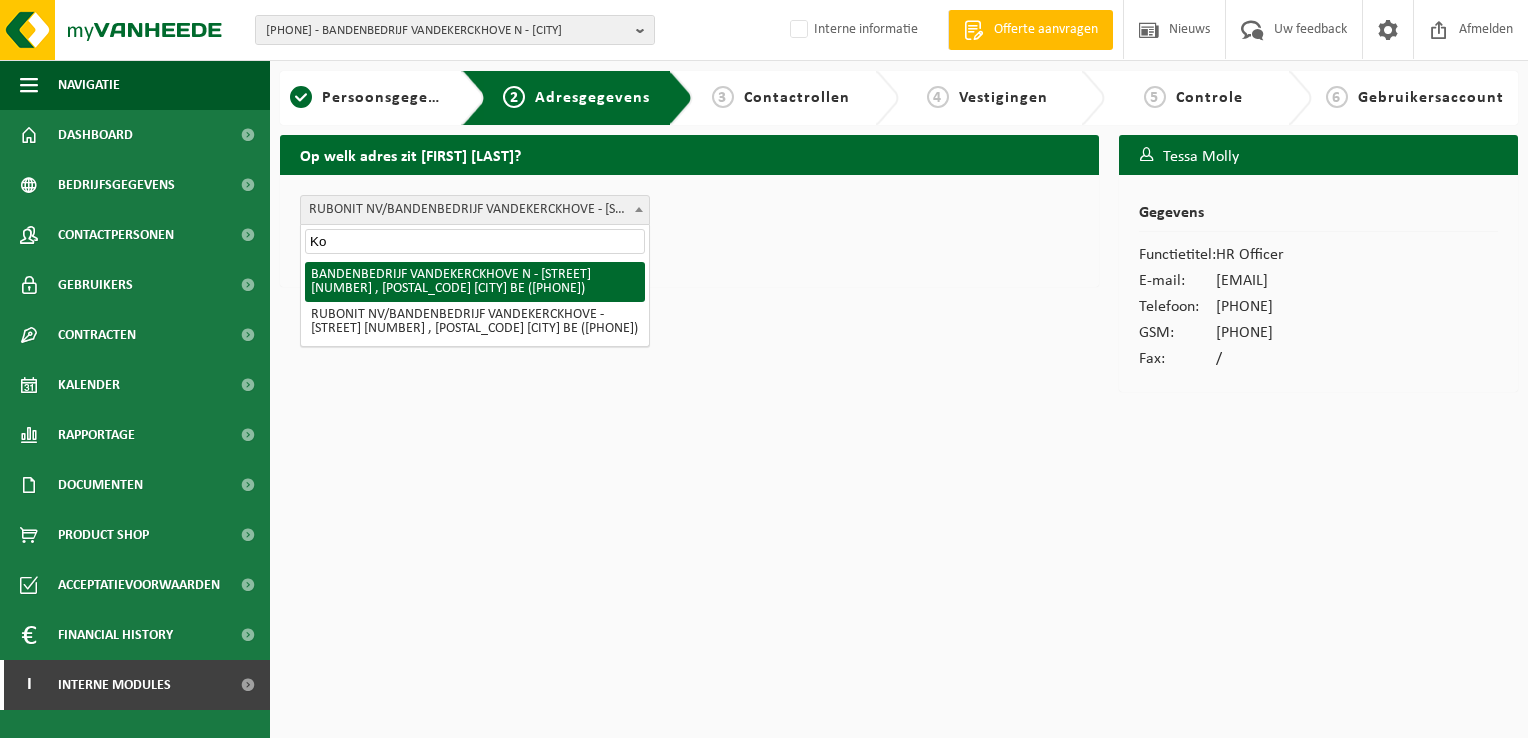 type on "Ko" 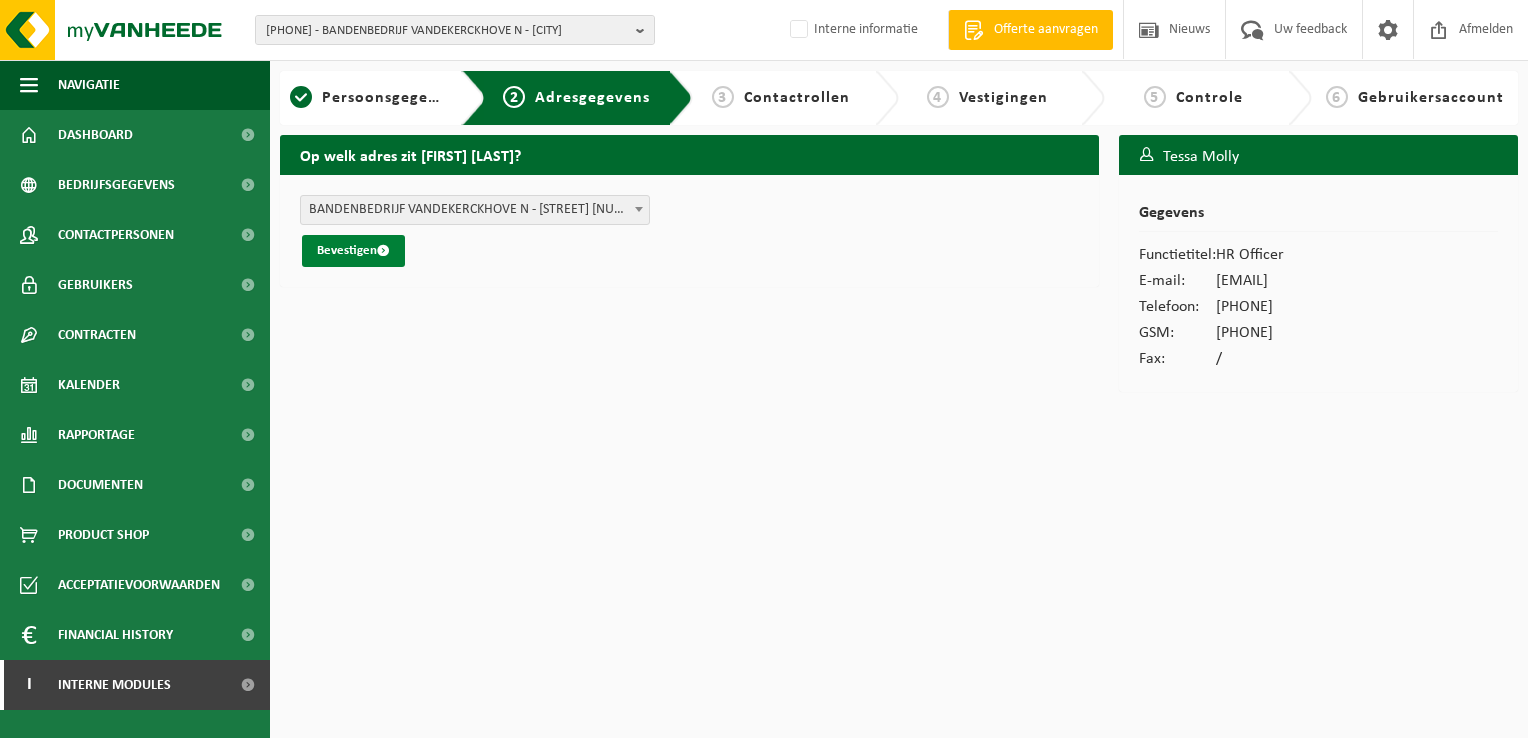 click at bounding box center (383, 250) 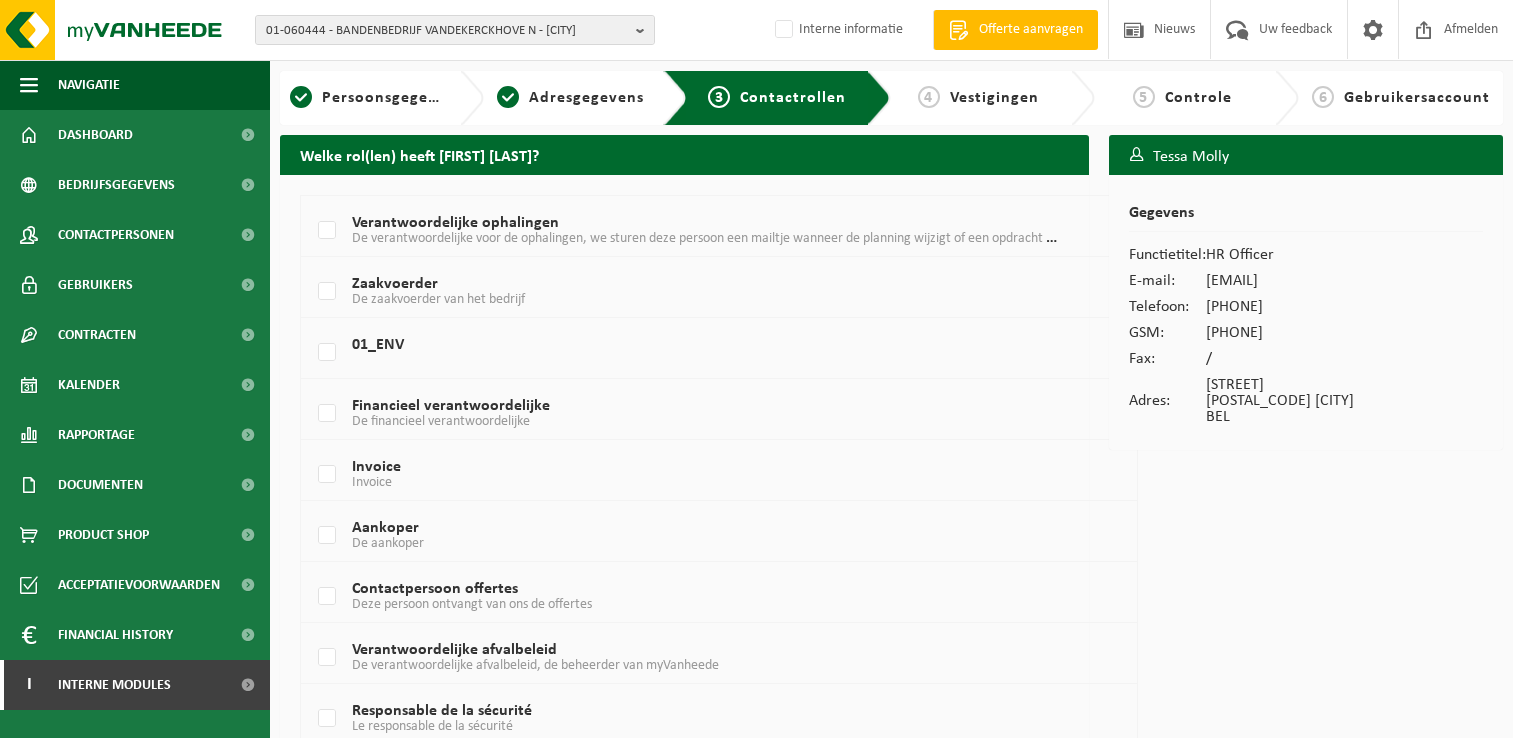 scroll, scrollTop: 0, scrollLeft: 0, axis: both 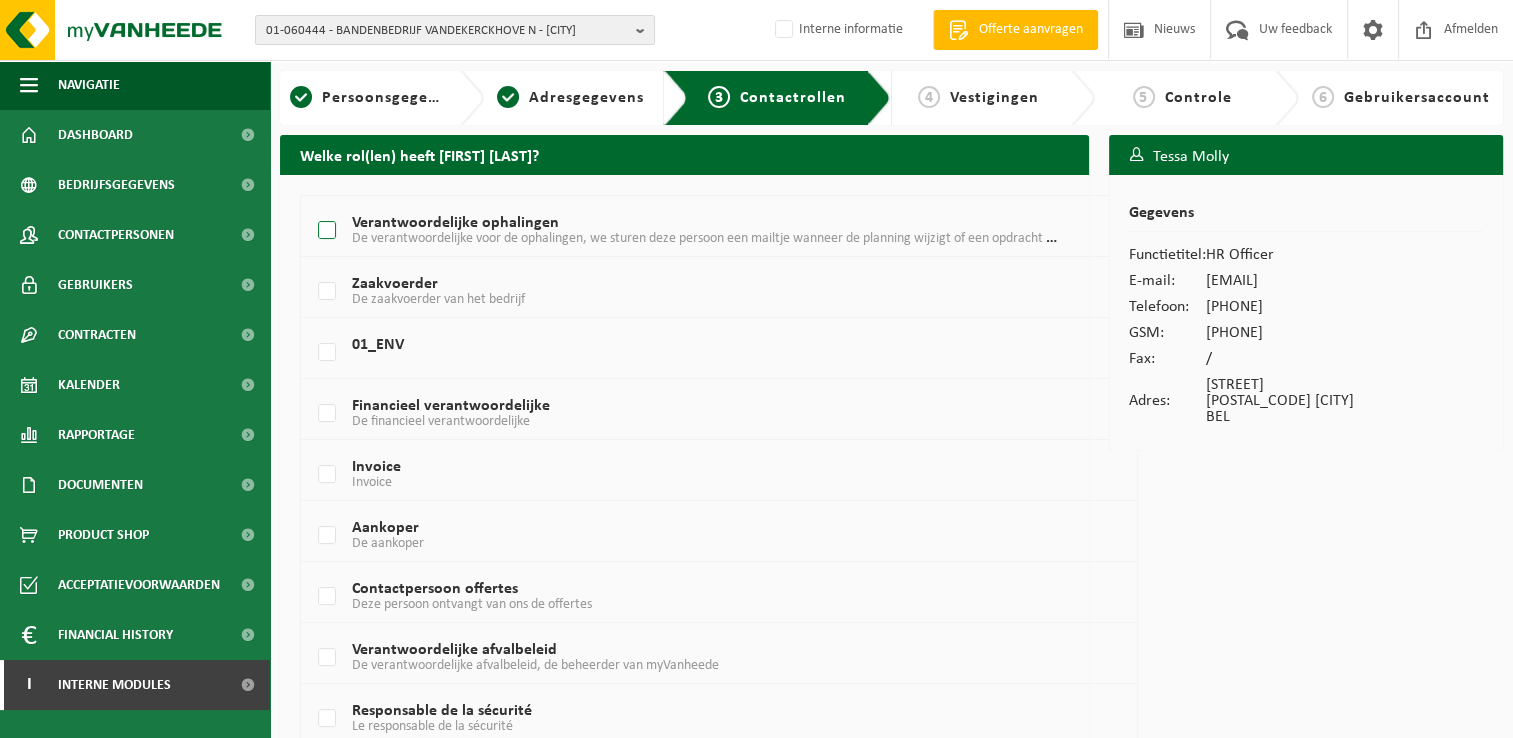 click on "Verantwoordelijke ophalingen   De verantwoordelijke voor de ophalingen, we sturen deze persoon een mailtje wanneer de planning wijzigt of een opdracht ingepland werd." at bounding box center [685, 231] 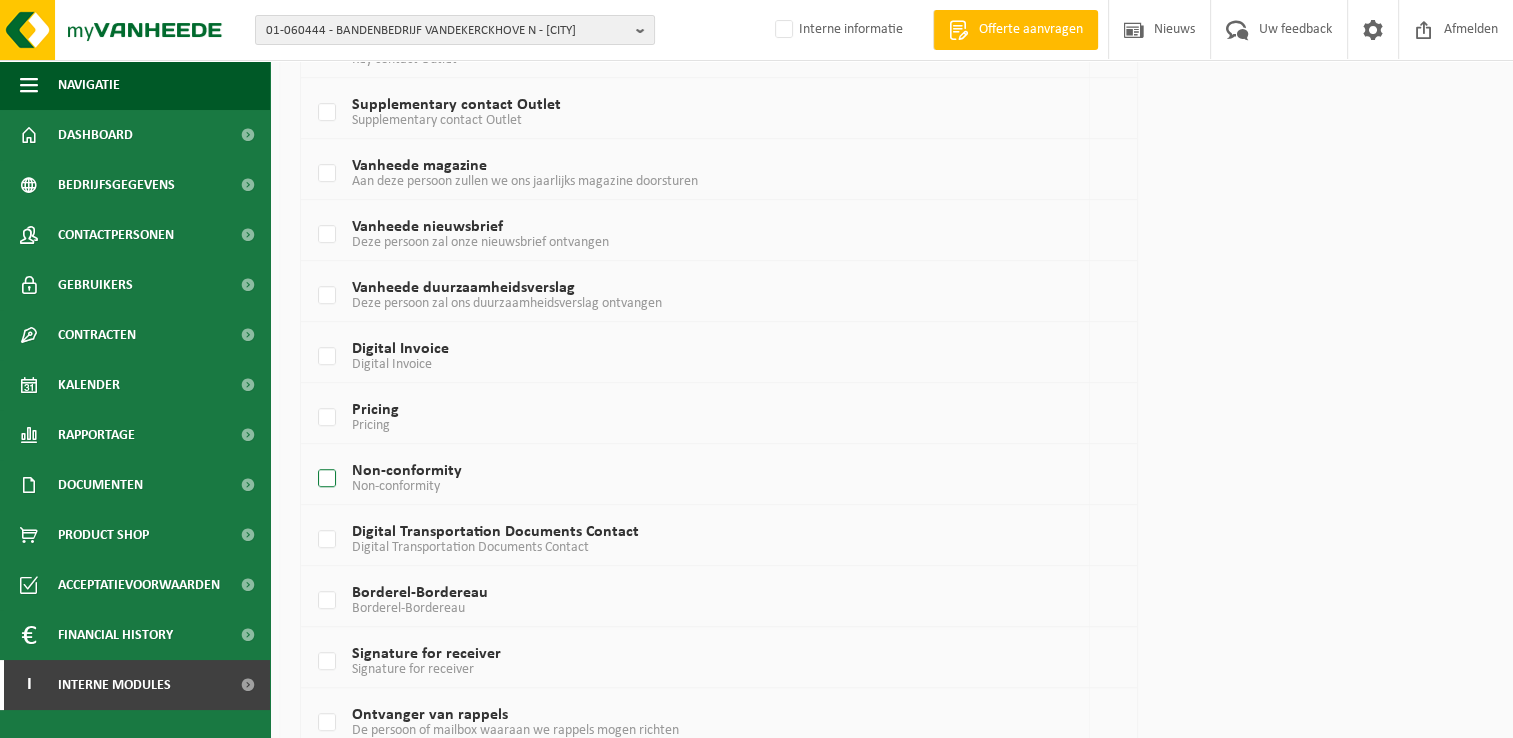 scroll, scrollTop: 1241, scrollLeft: 0, axis: vertical 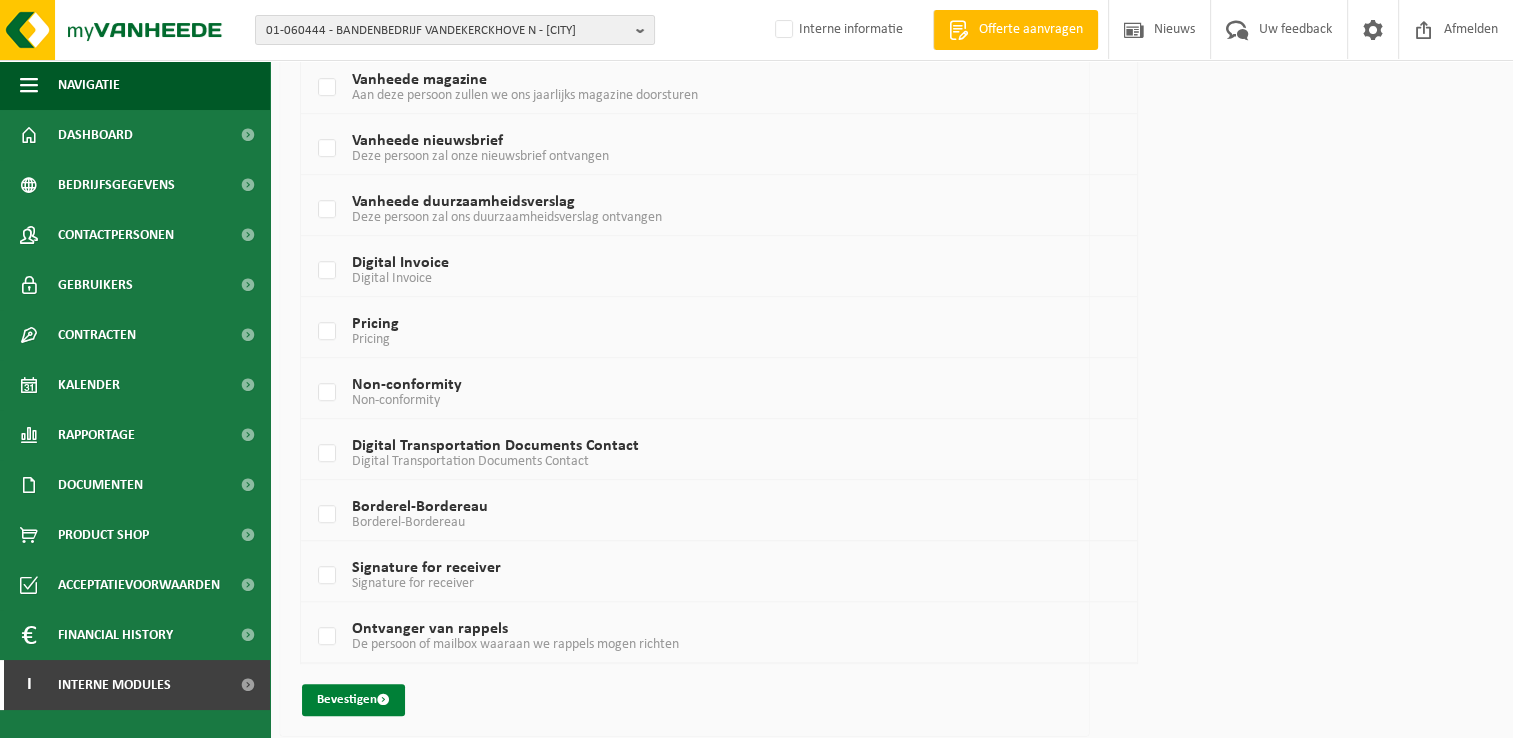 click on "Bevestigen" at bounding box center [353, 700] 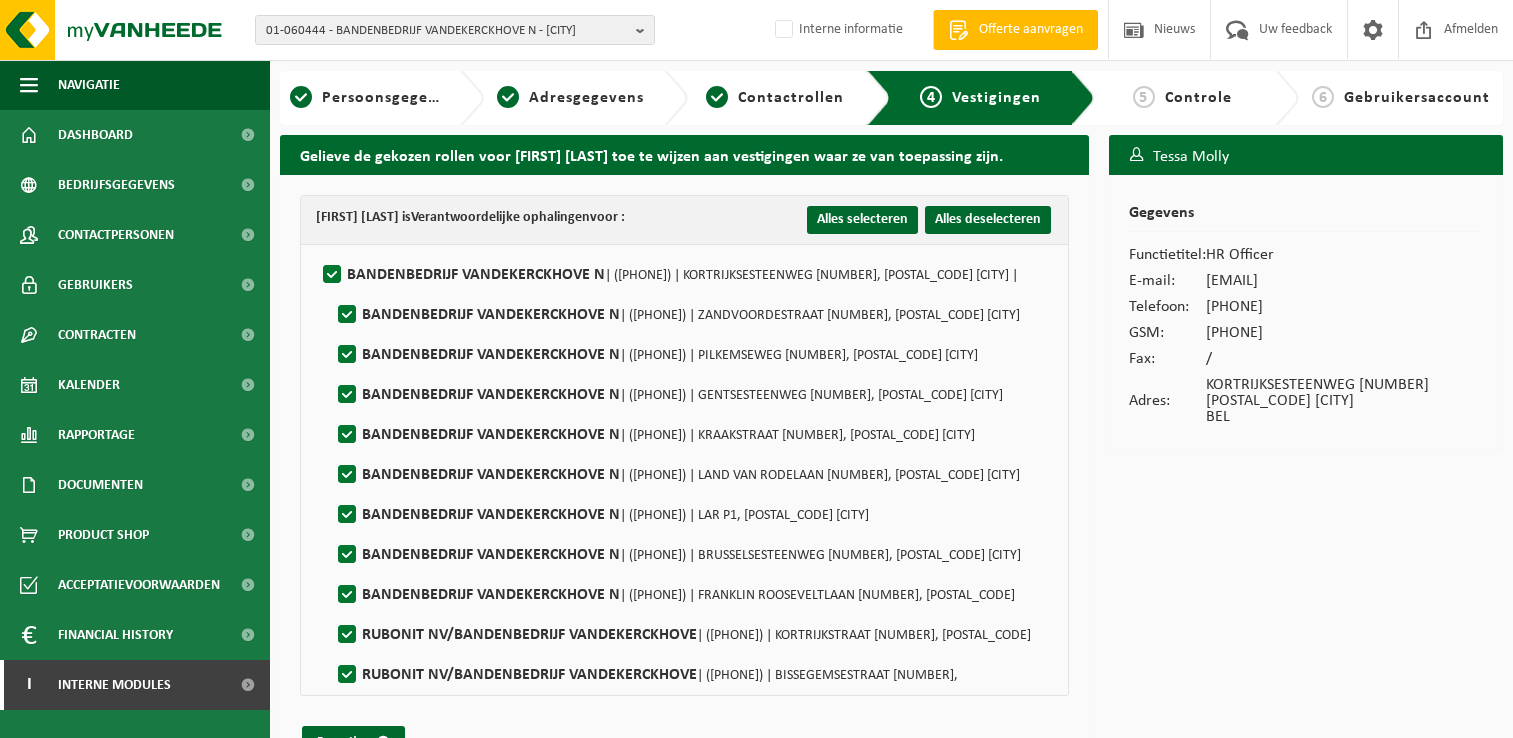 scroll, scrollTop: 0, scrollLeft: 0, axis: both 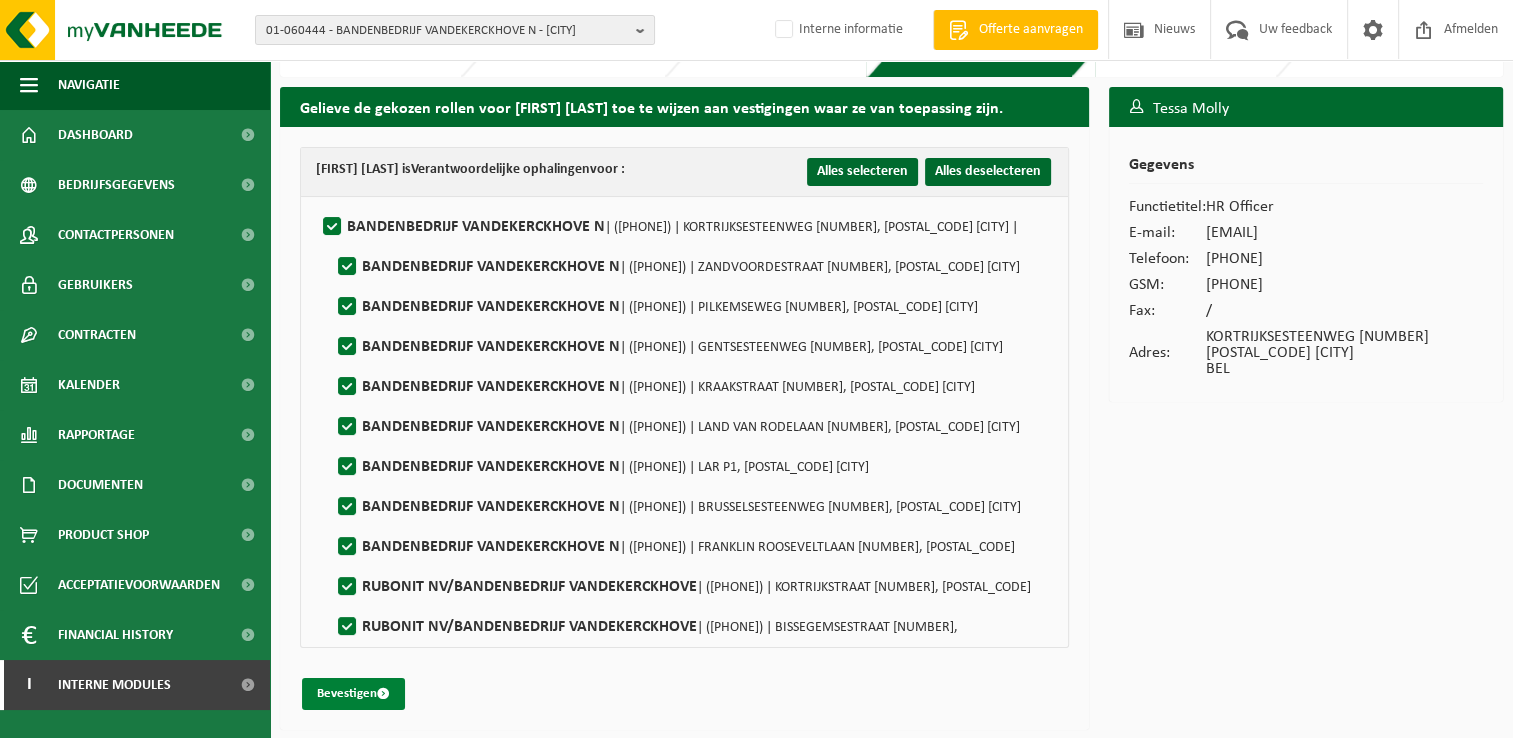 click on "Bevestigen" at bounding box center (353, 694) 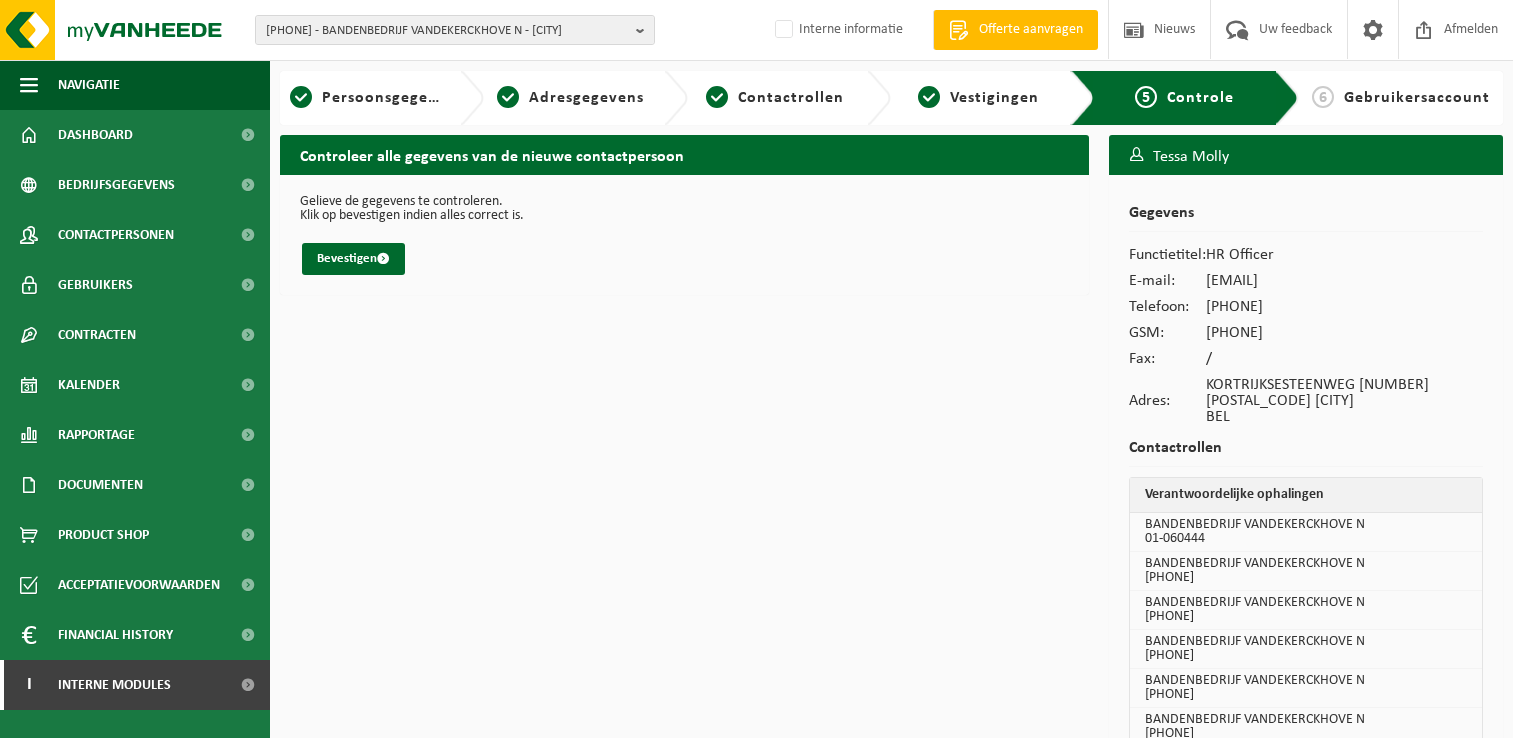 scroll, scrollTop: 0, scrollLeft: 0, axis: both 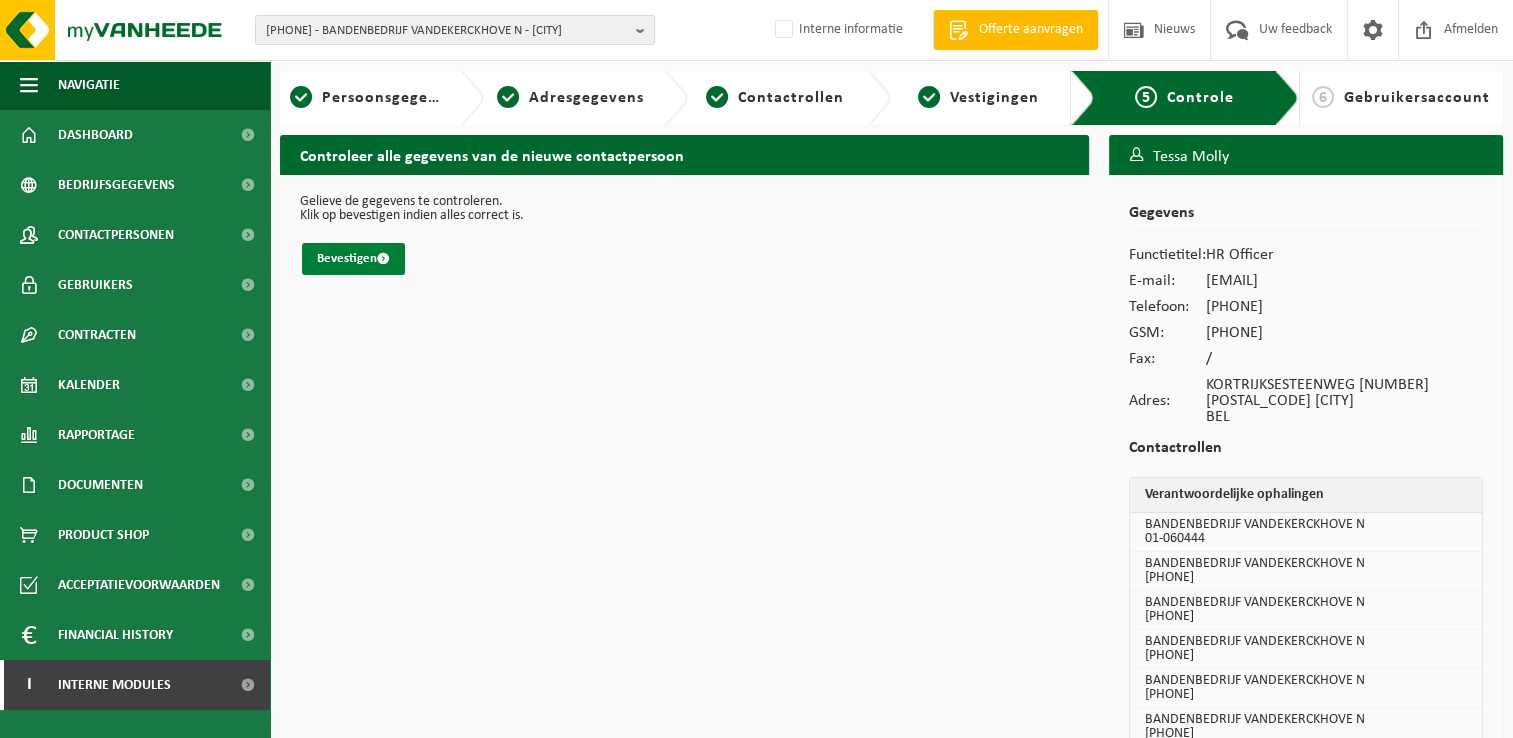 click on "Bevestigen" at bounding box center (353, 259) 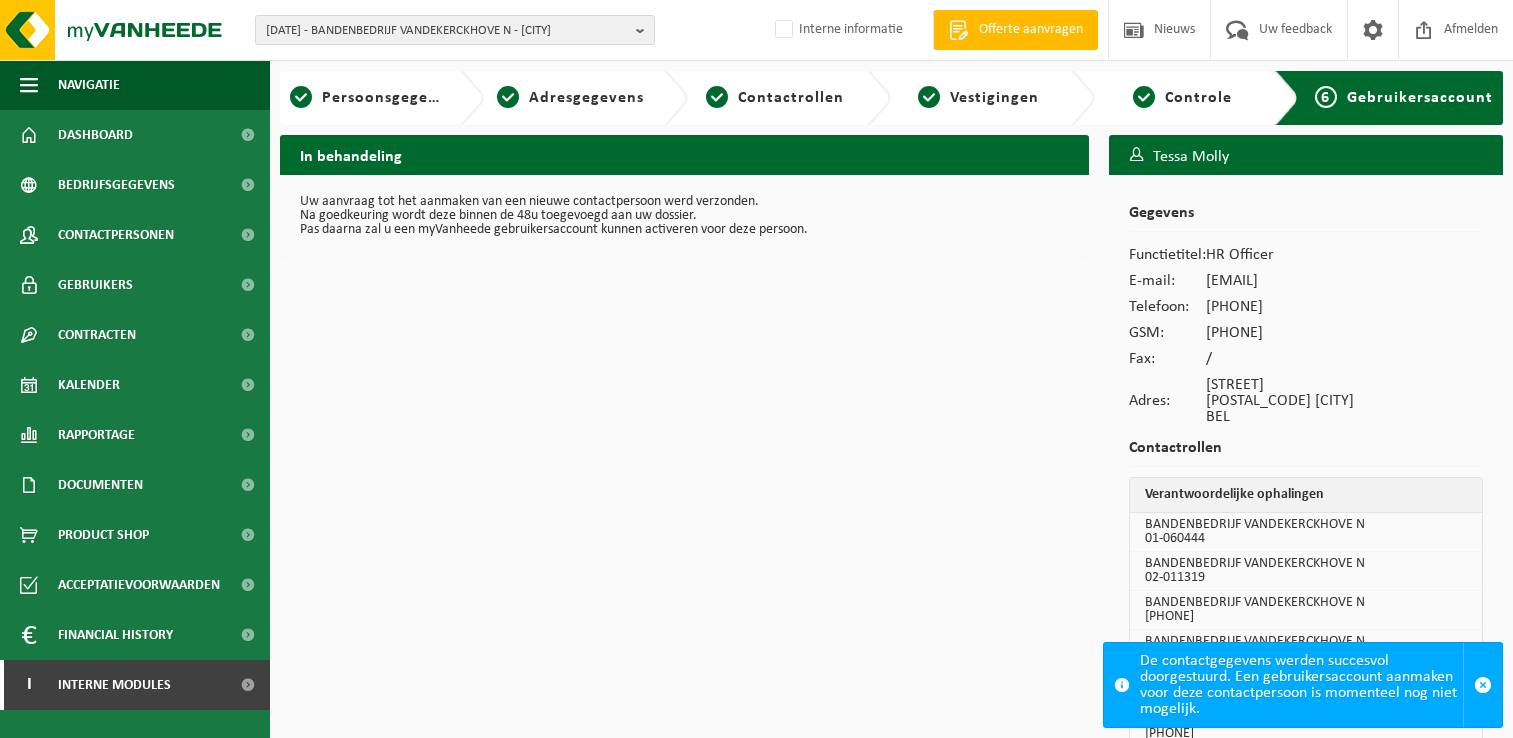 scroll, scrollTop: 0, scrollLeft: 0, axis: both 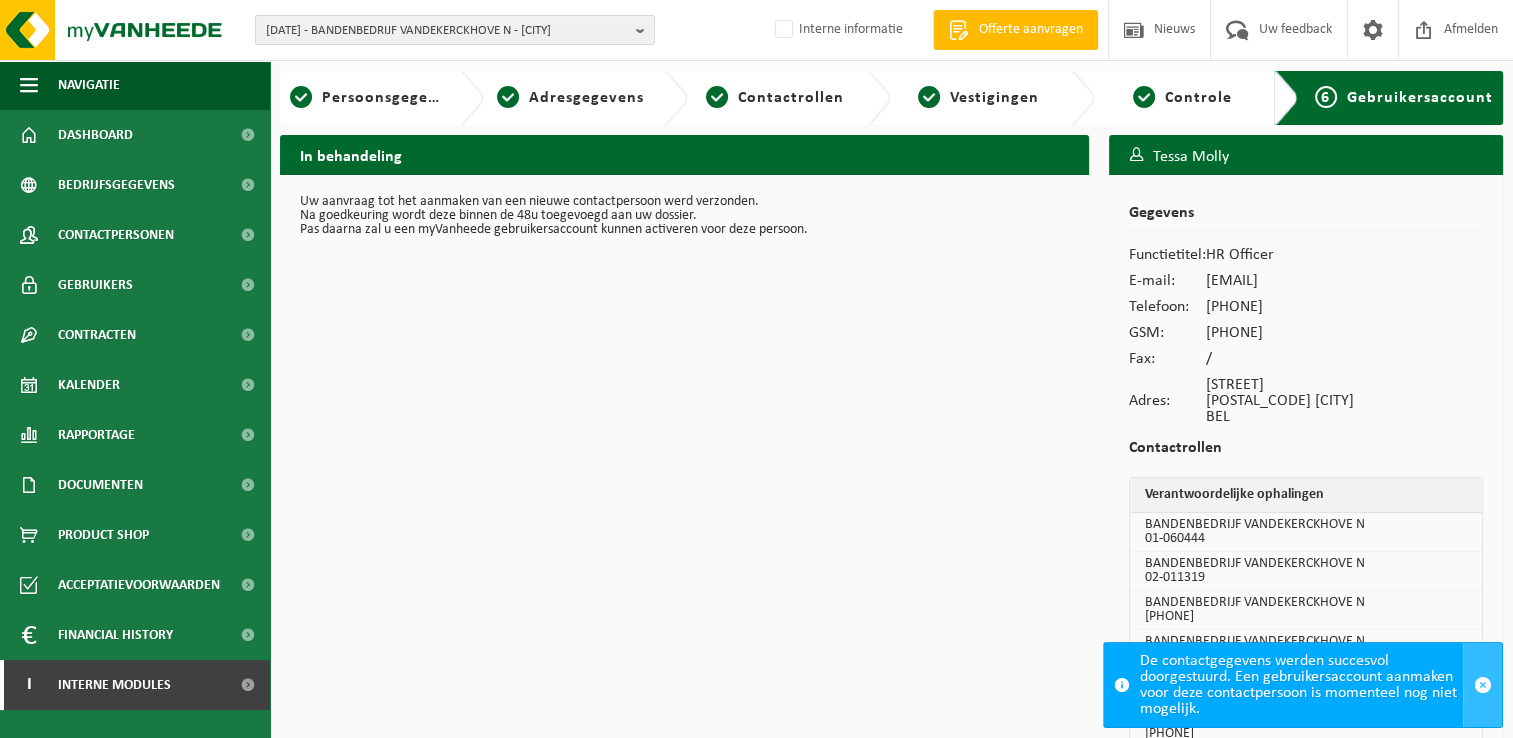 click at bounding box center (1483, 685) 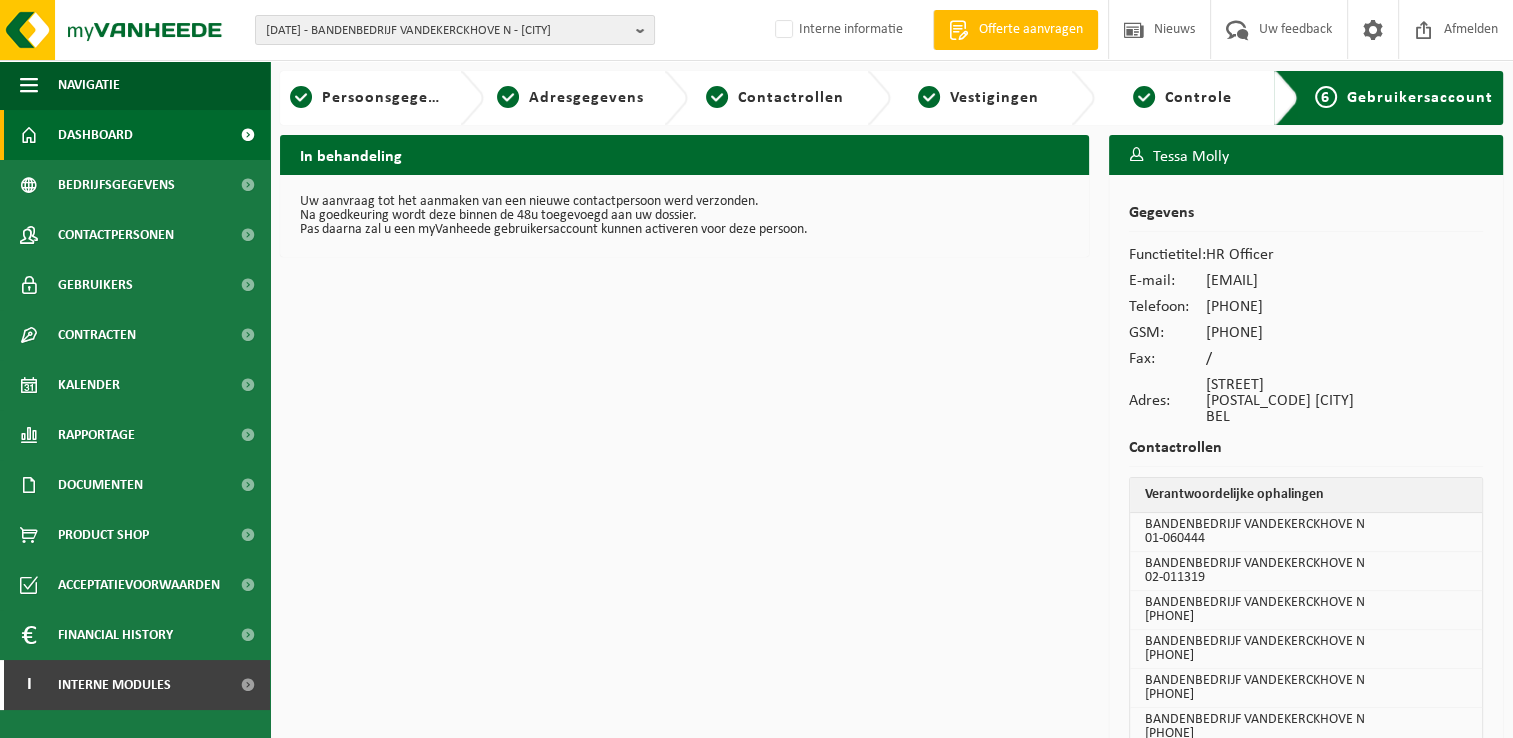 click on "Dashboard" at bounding box center [135, 135] 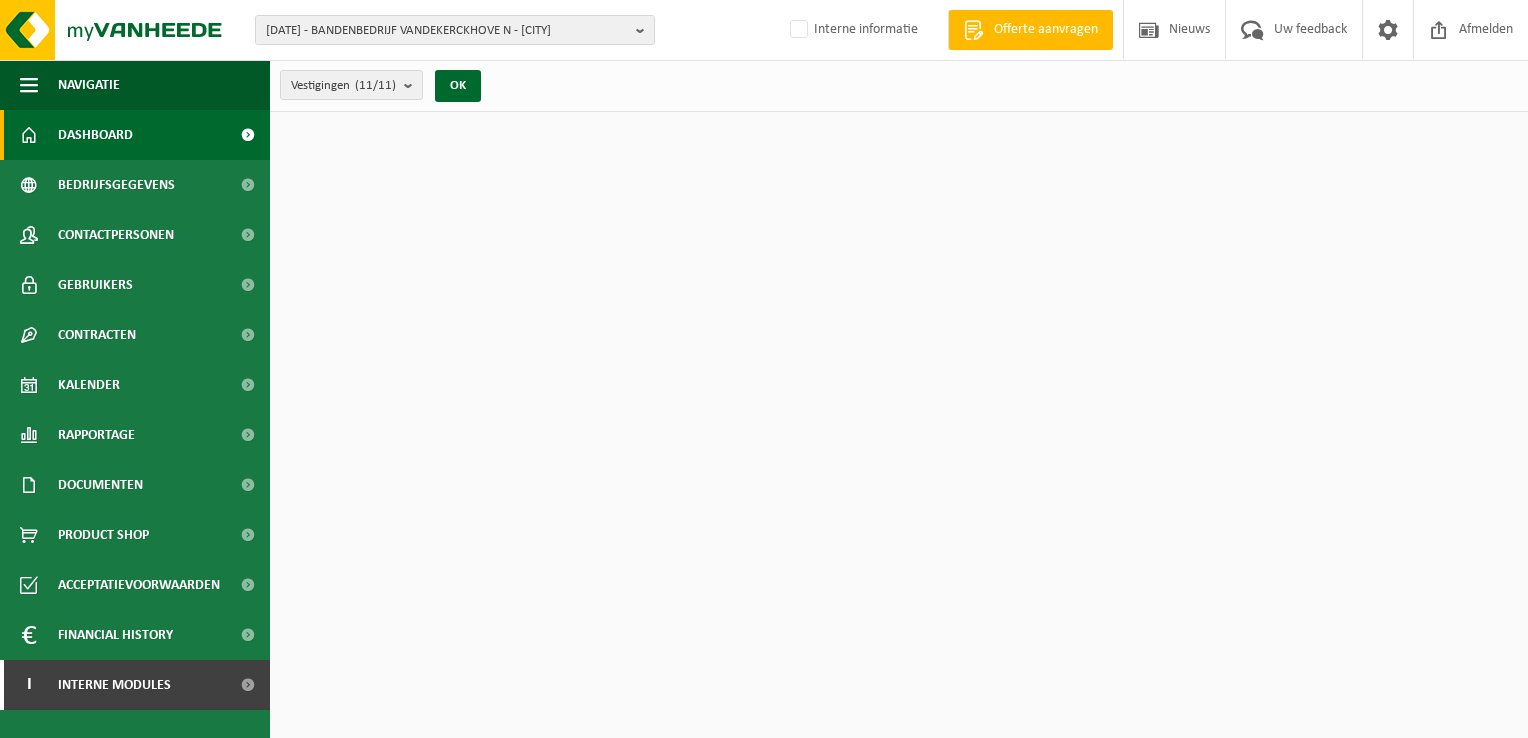scroll, scrollTop: 0, scrollLeft: 0, axis: both 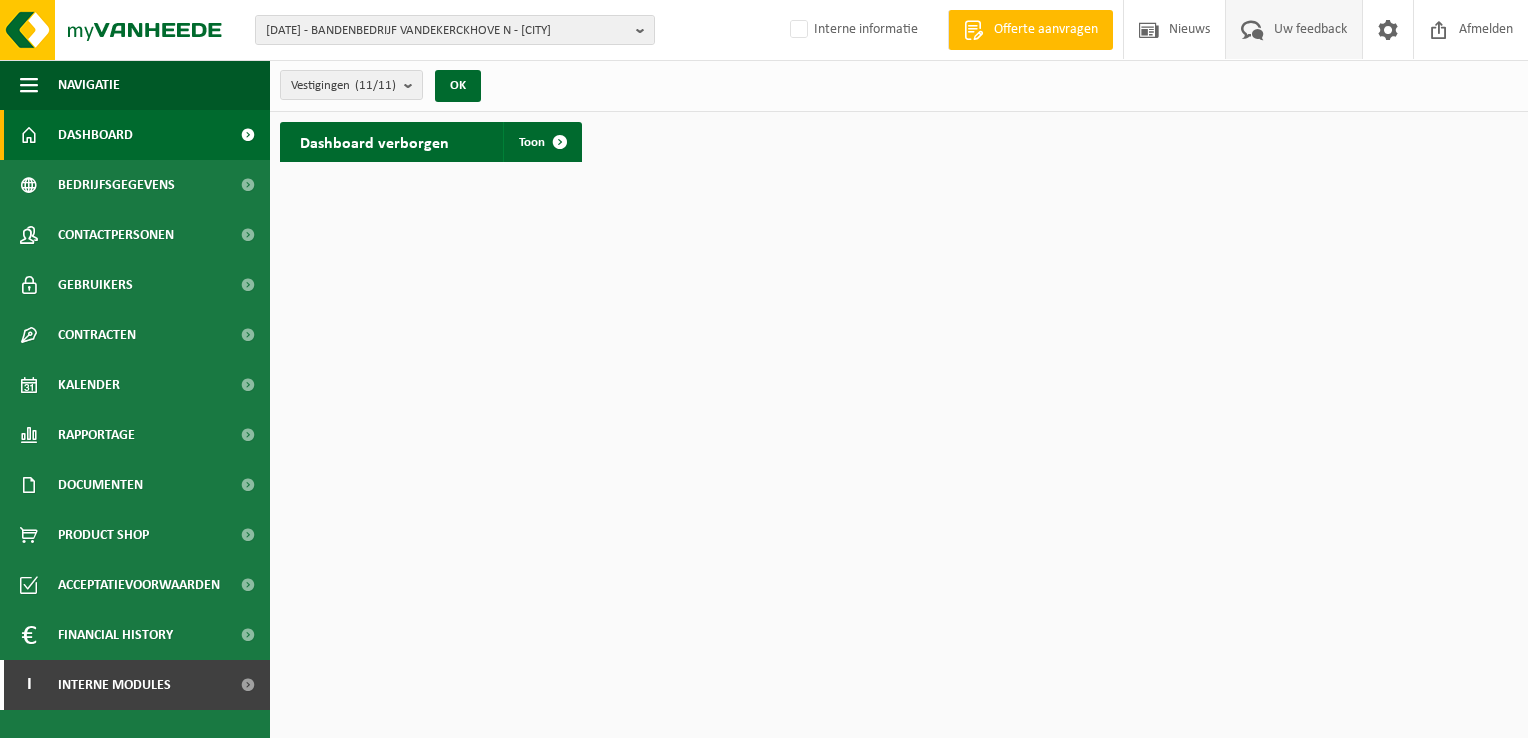 click on "Uw feedback" at bounding box center [1310, 29] 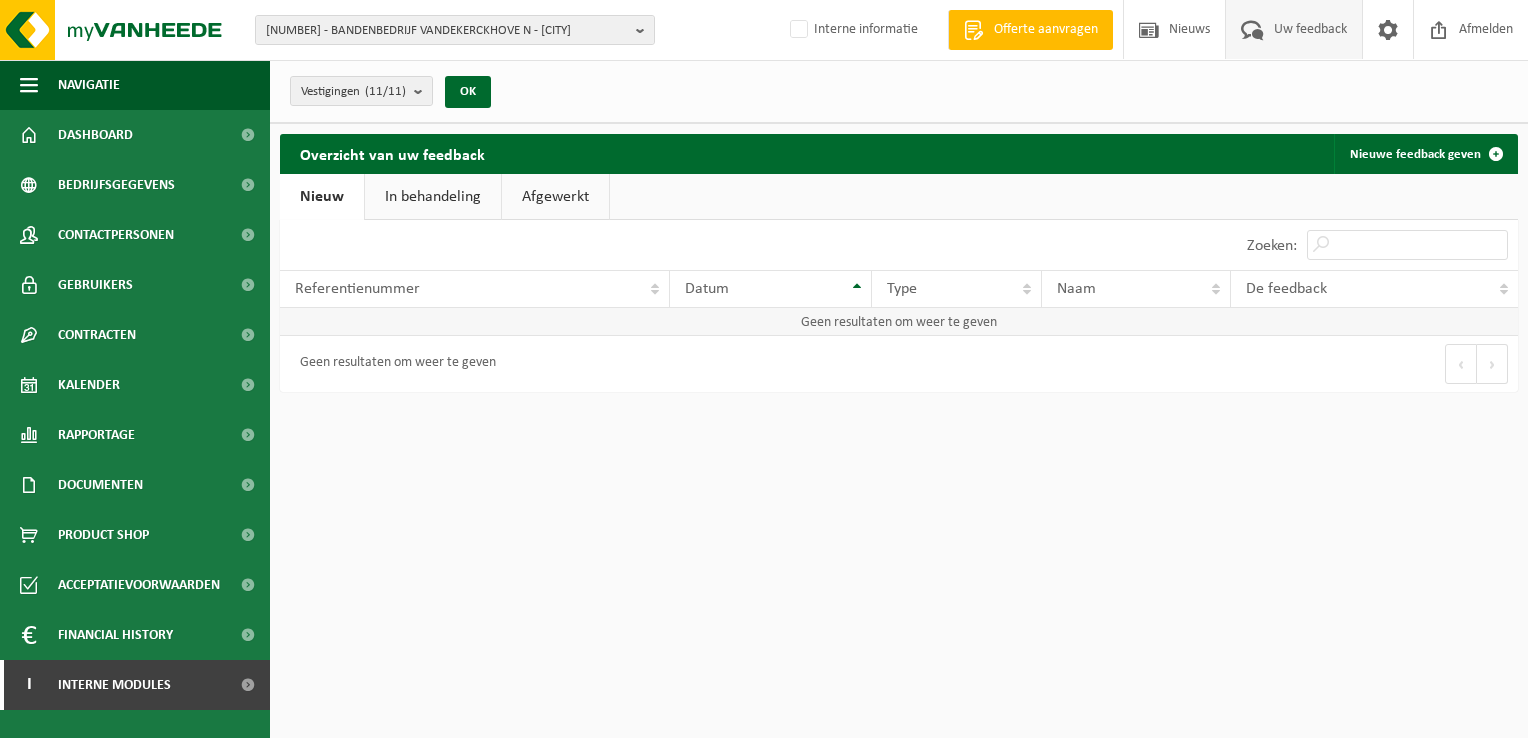 scroll, scrollTop: 0, scrollLeft: 0, axis: both 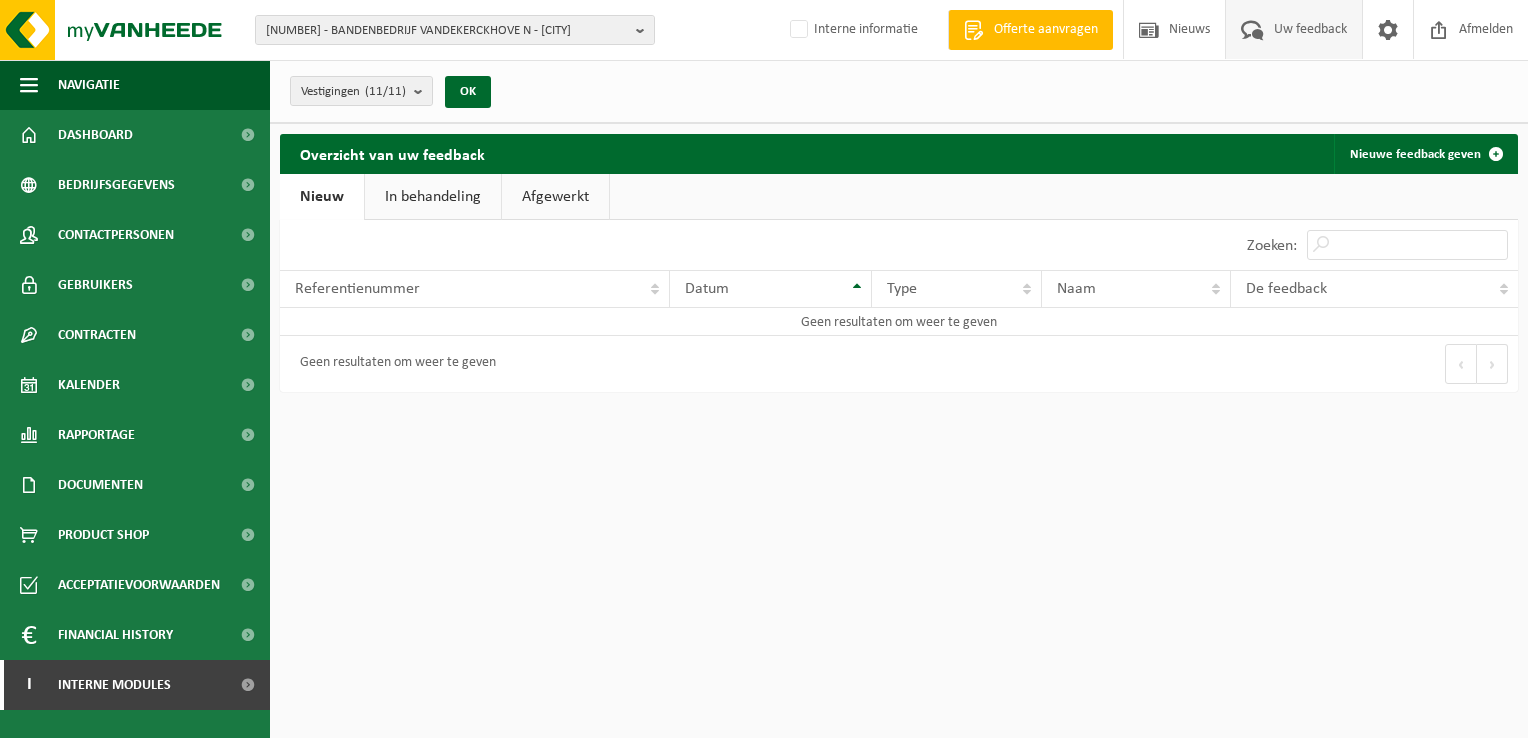 click on "In behandeling" at bounding box center [433, 197] 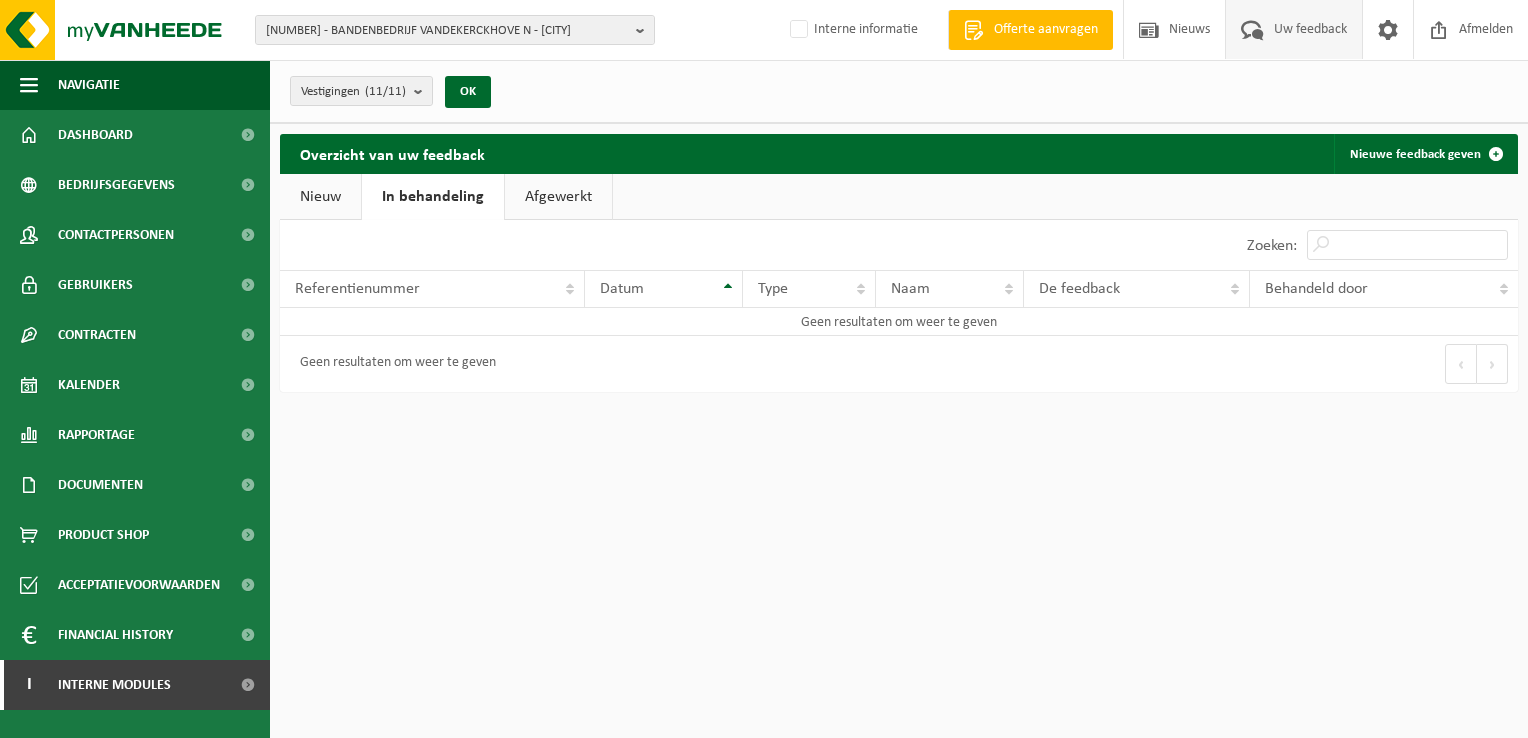 click on "Afgewerkt" at bounding box center (558, 197) 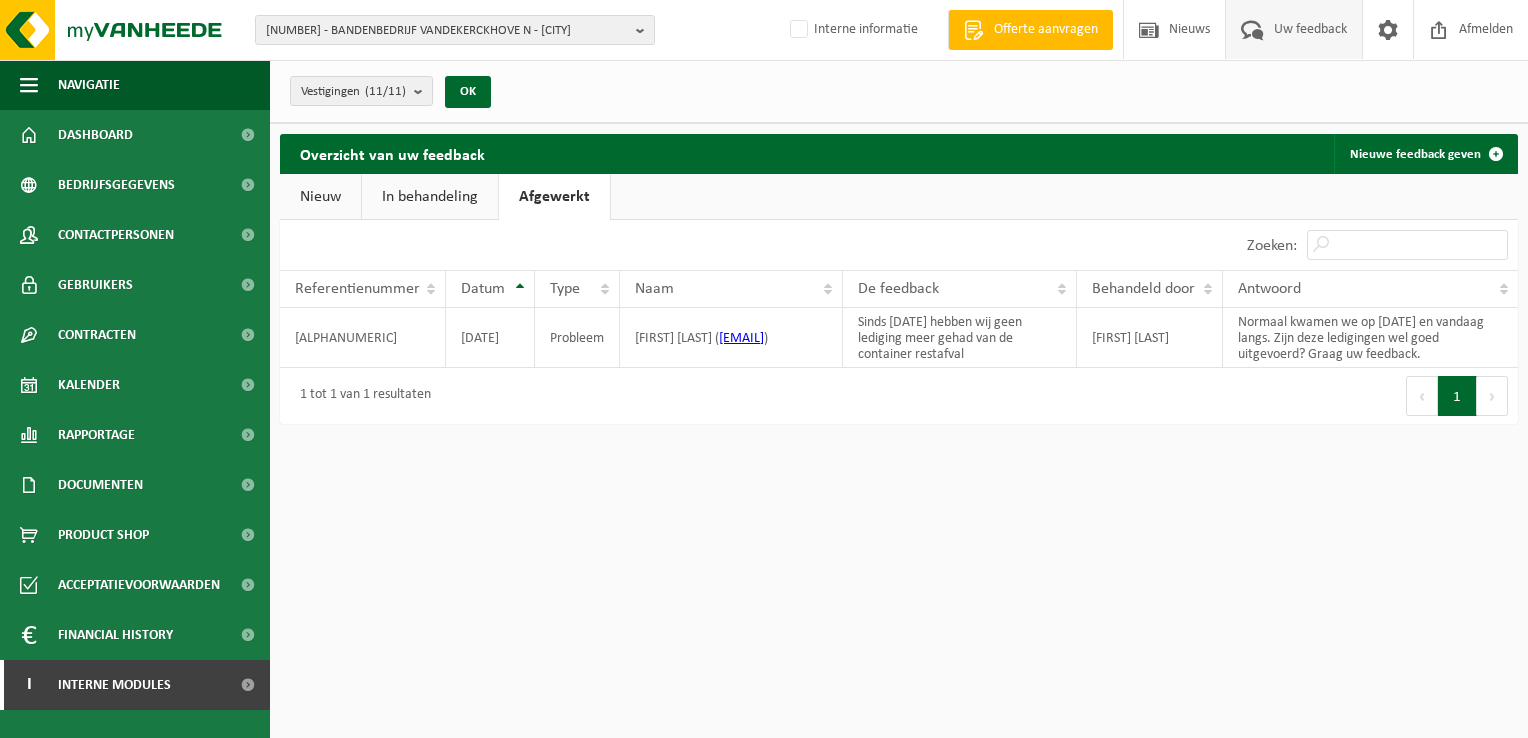 click on "Nieuw" at bounding box center [320, 197] 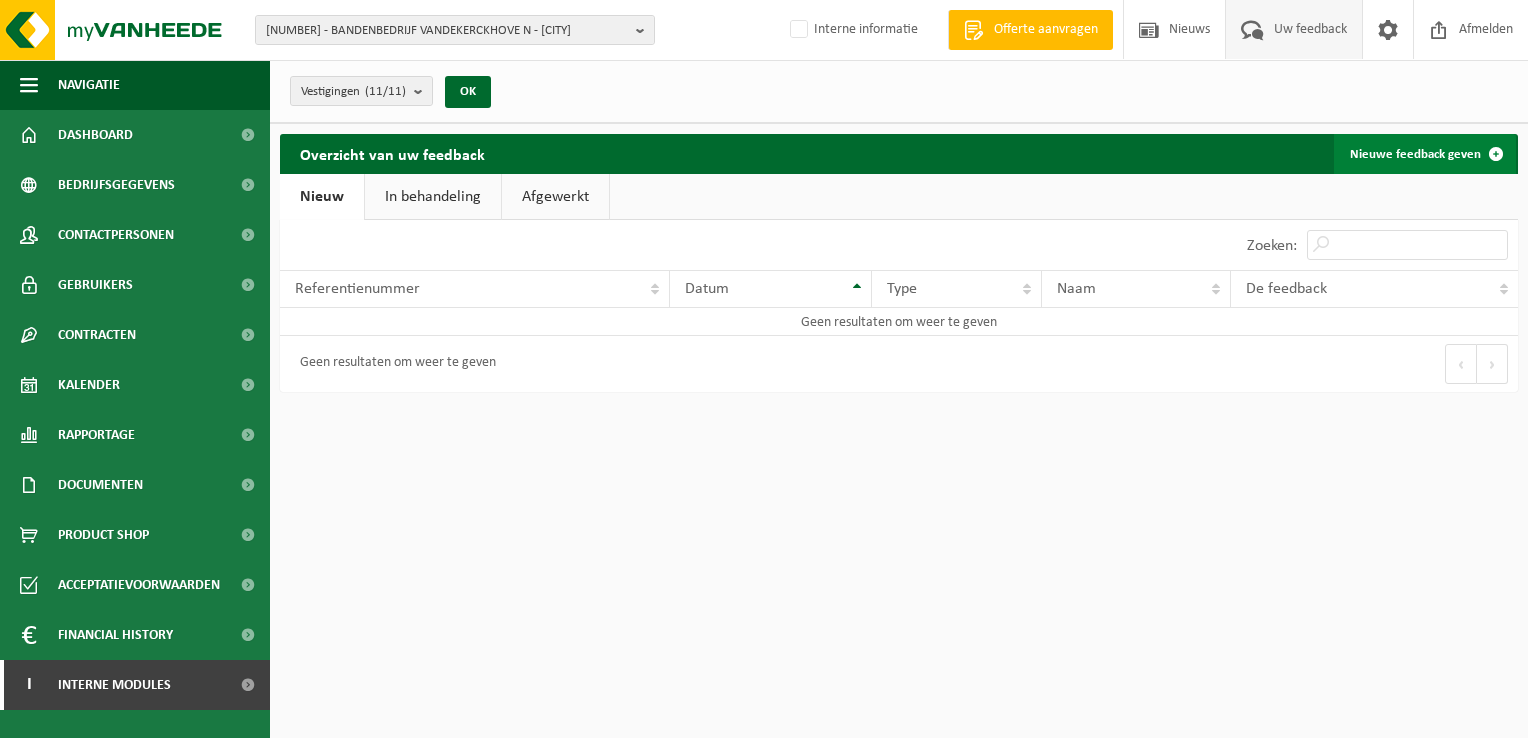 click on "Nieuwe feedback geven" at bounding box center (1425, 154) 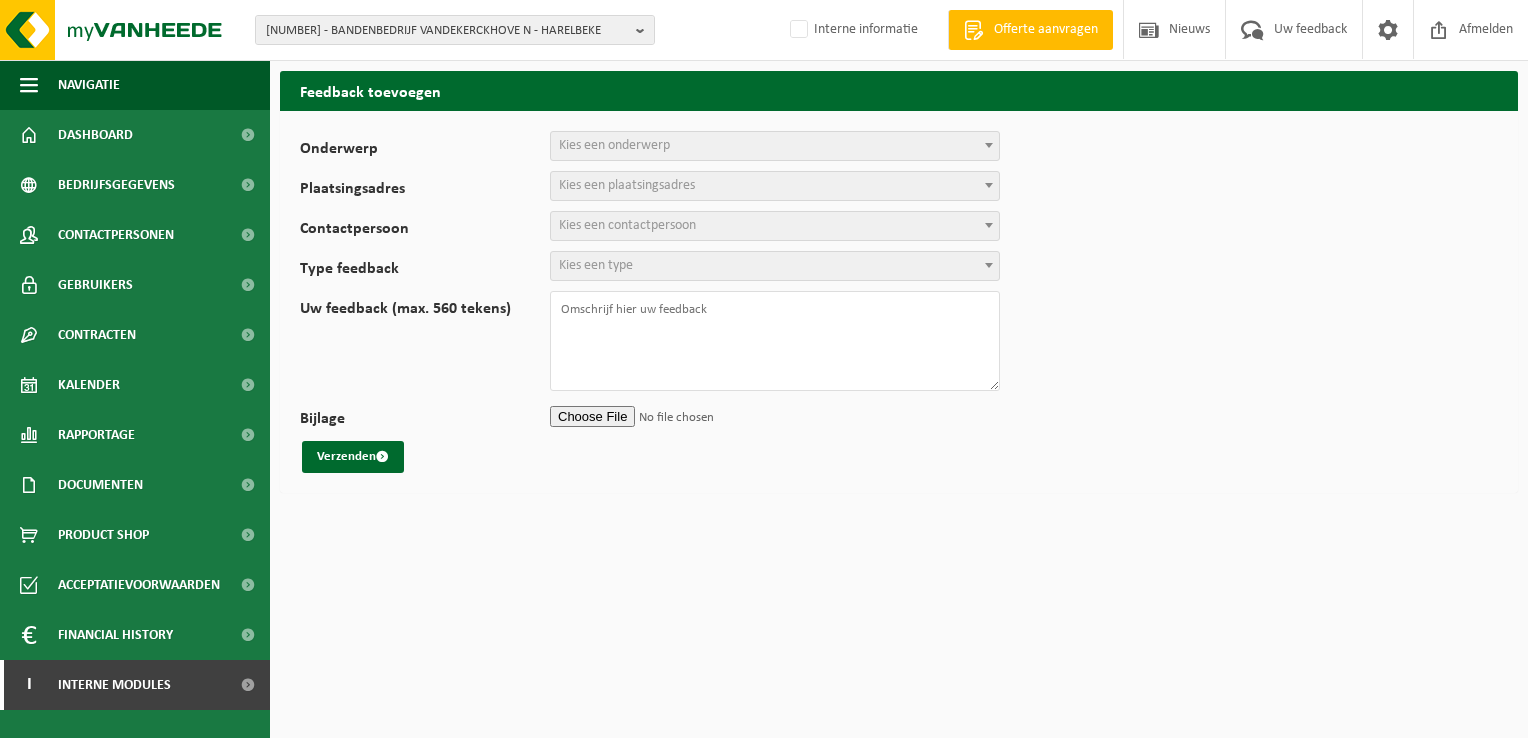 scroll, scrollTop: 0, scrollLeft: 0, axis: both 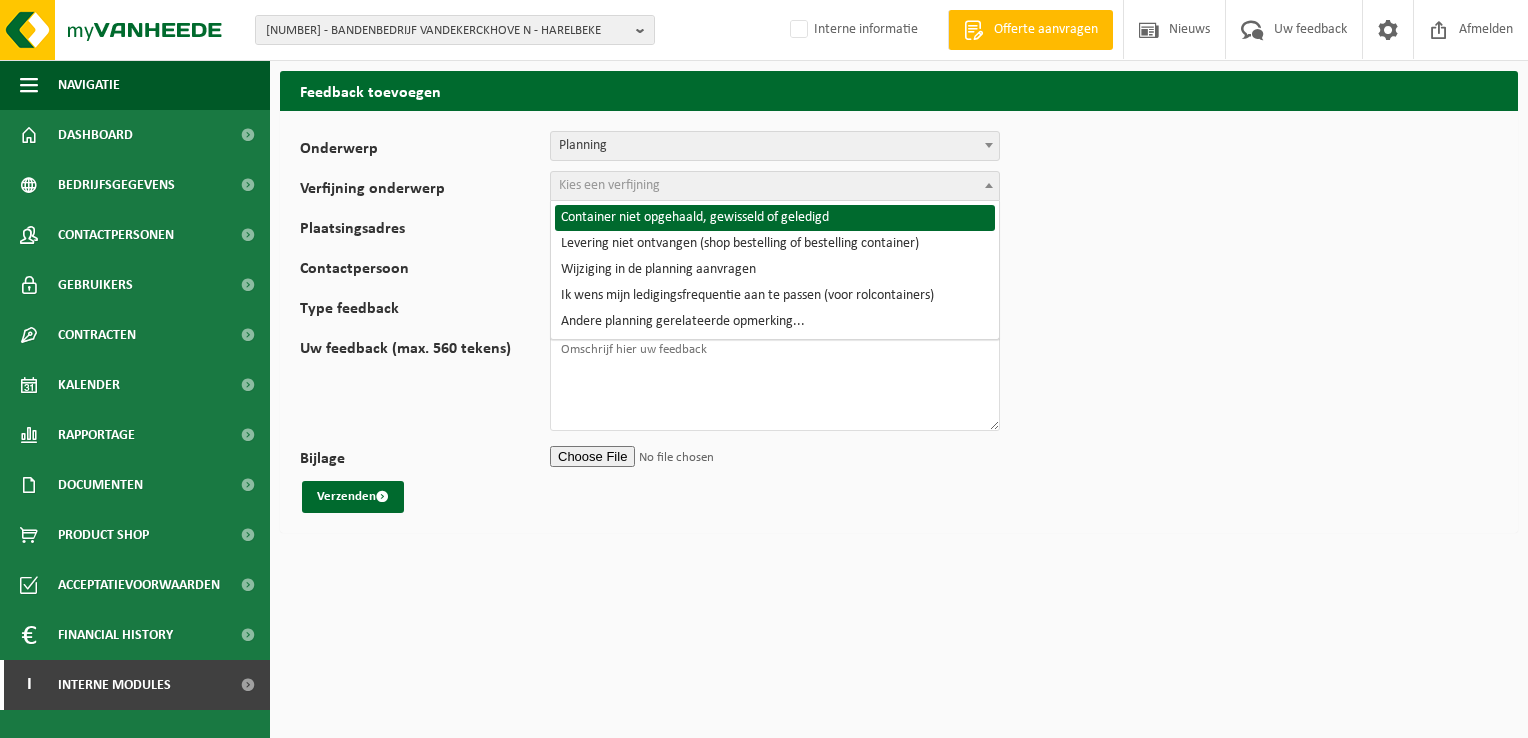 click on "Kies een verfijning" at bounding box center [609, 185] 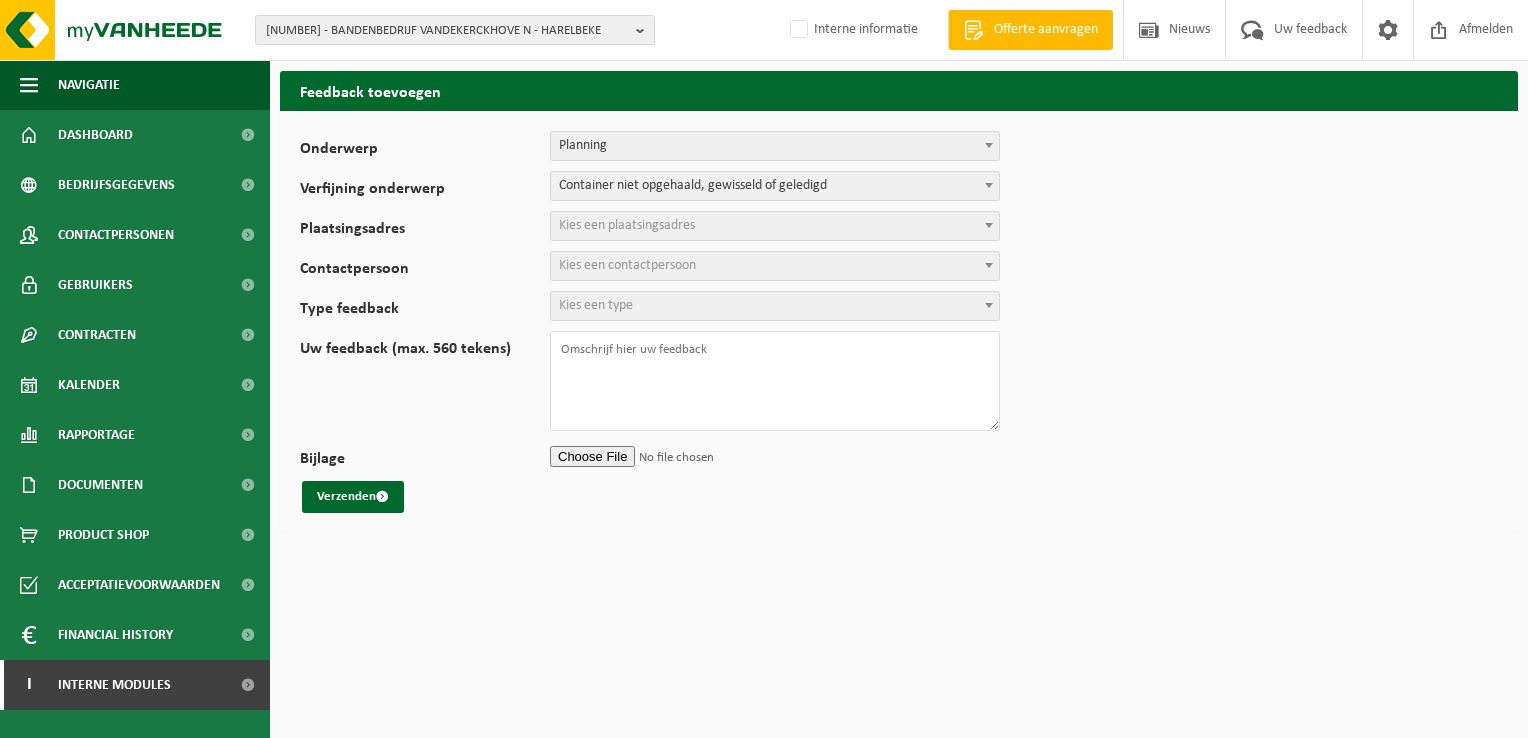 click on "Kies een plaatsingsadres" at bounding box center [627, 225] 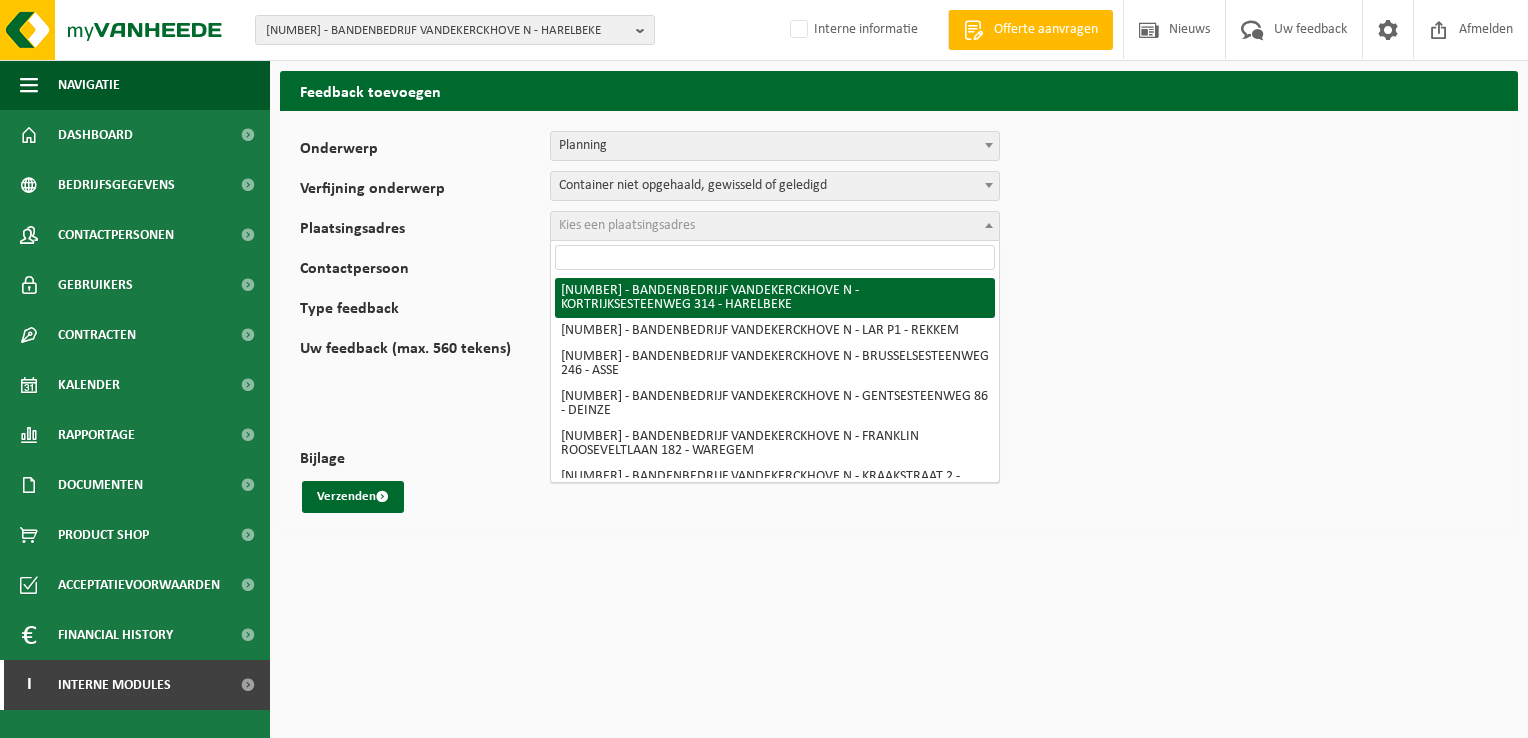 click at bounding box center (775, 257) 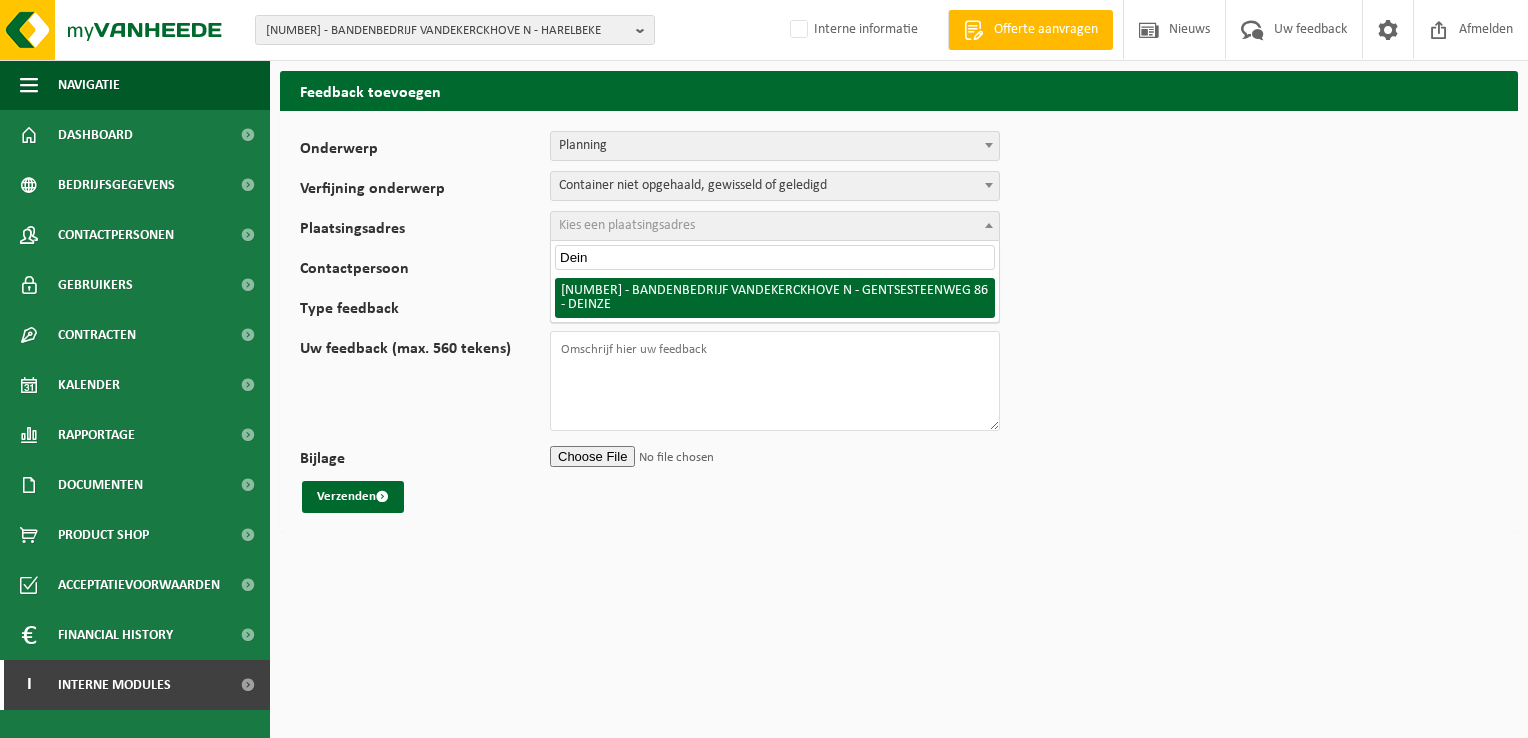 type on "Dein" 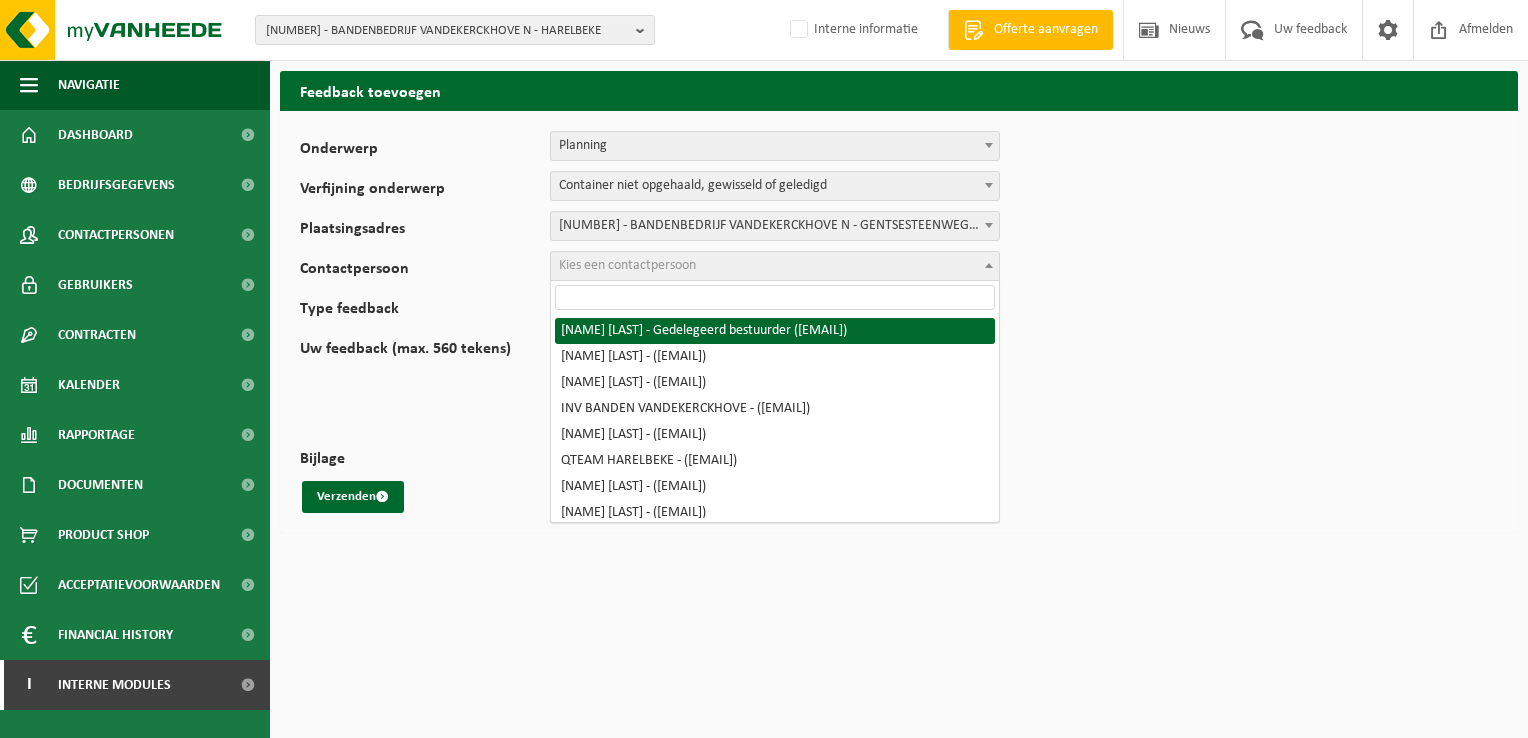 click on "Kies een contactpersoon" at bounding box center (627, 265) 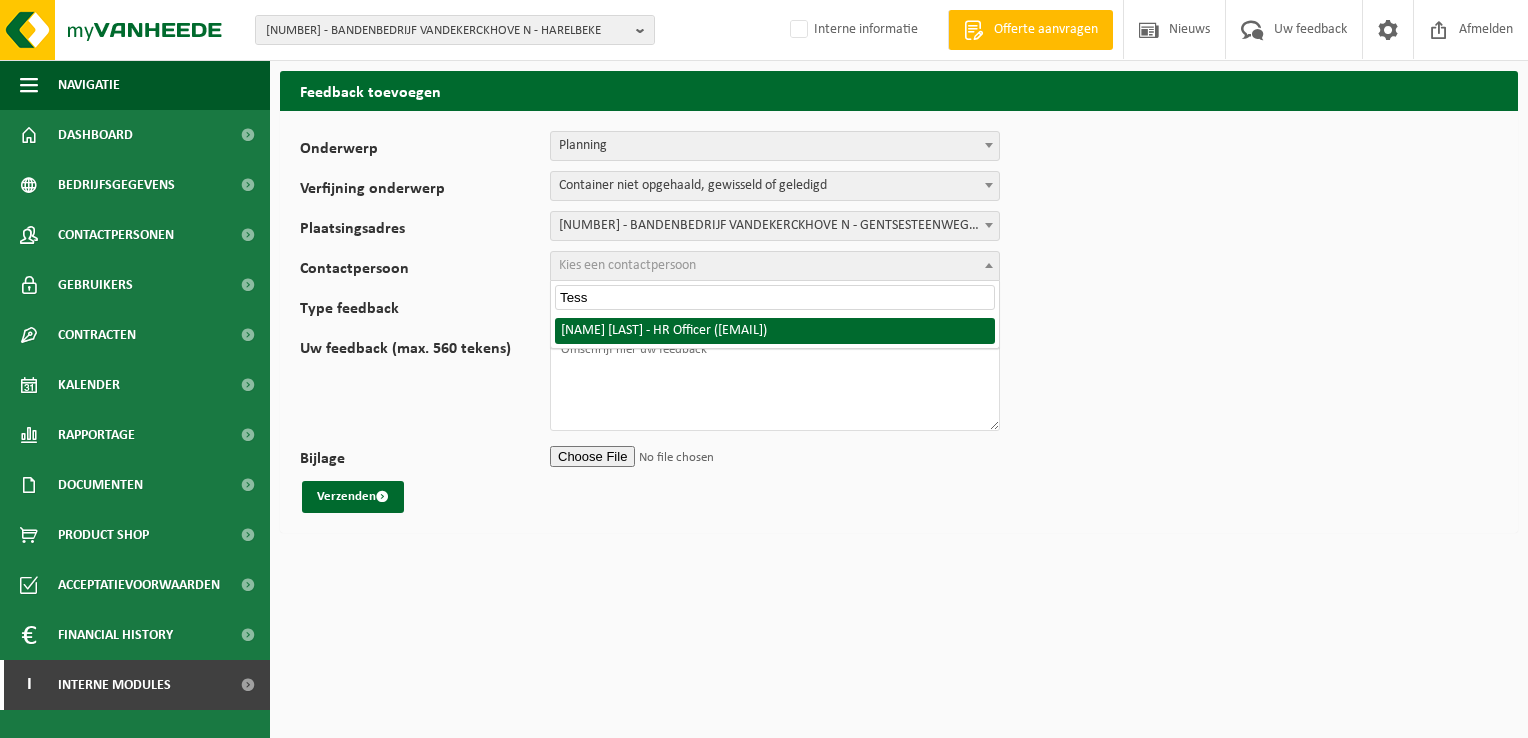 type on "Tess" 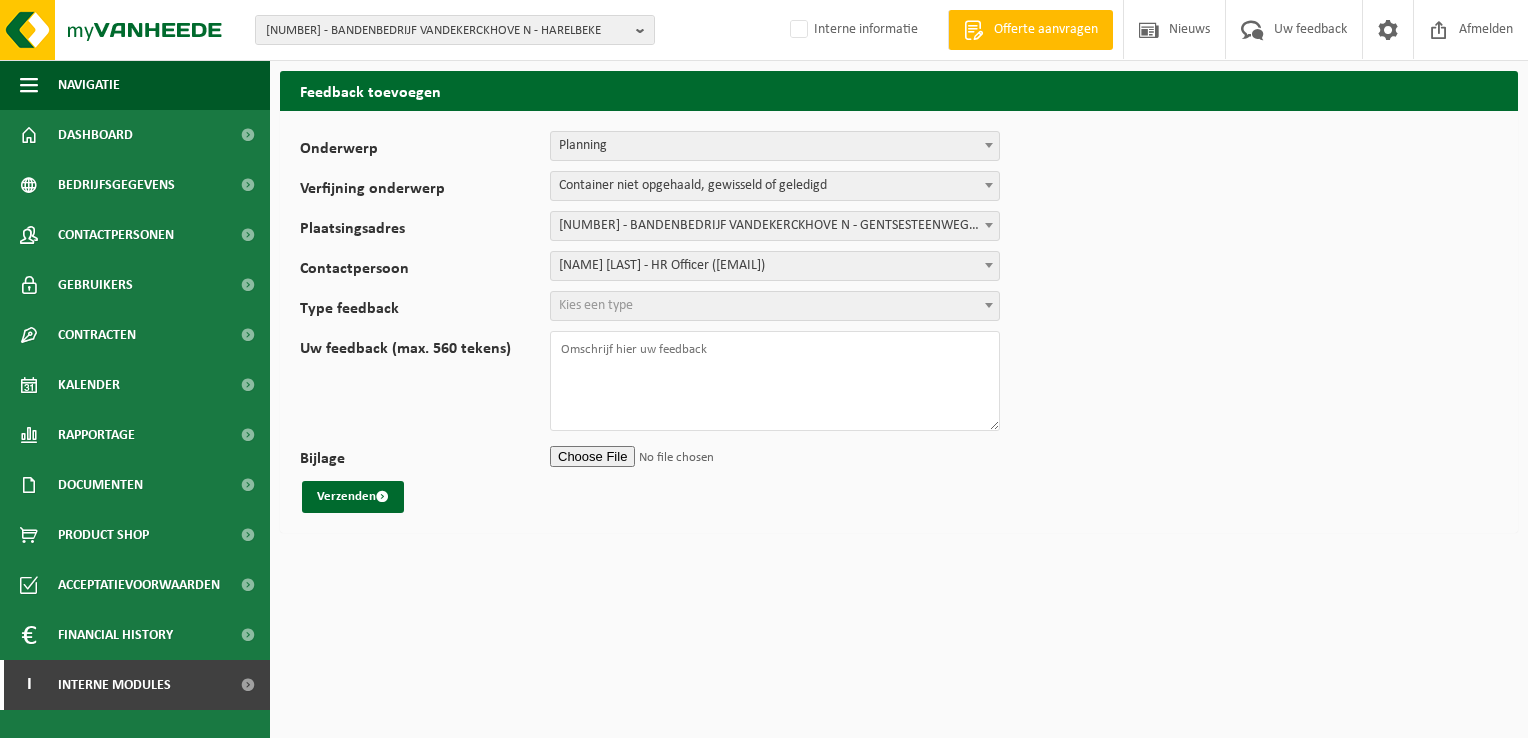 click on "Kies een type" at bounding box center (775, 306) 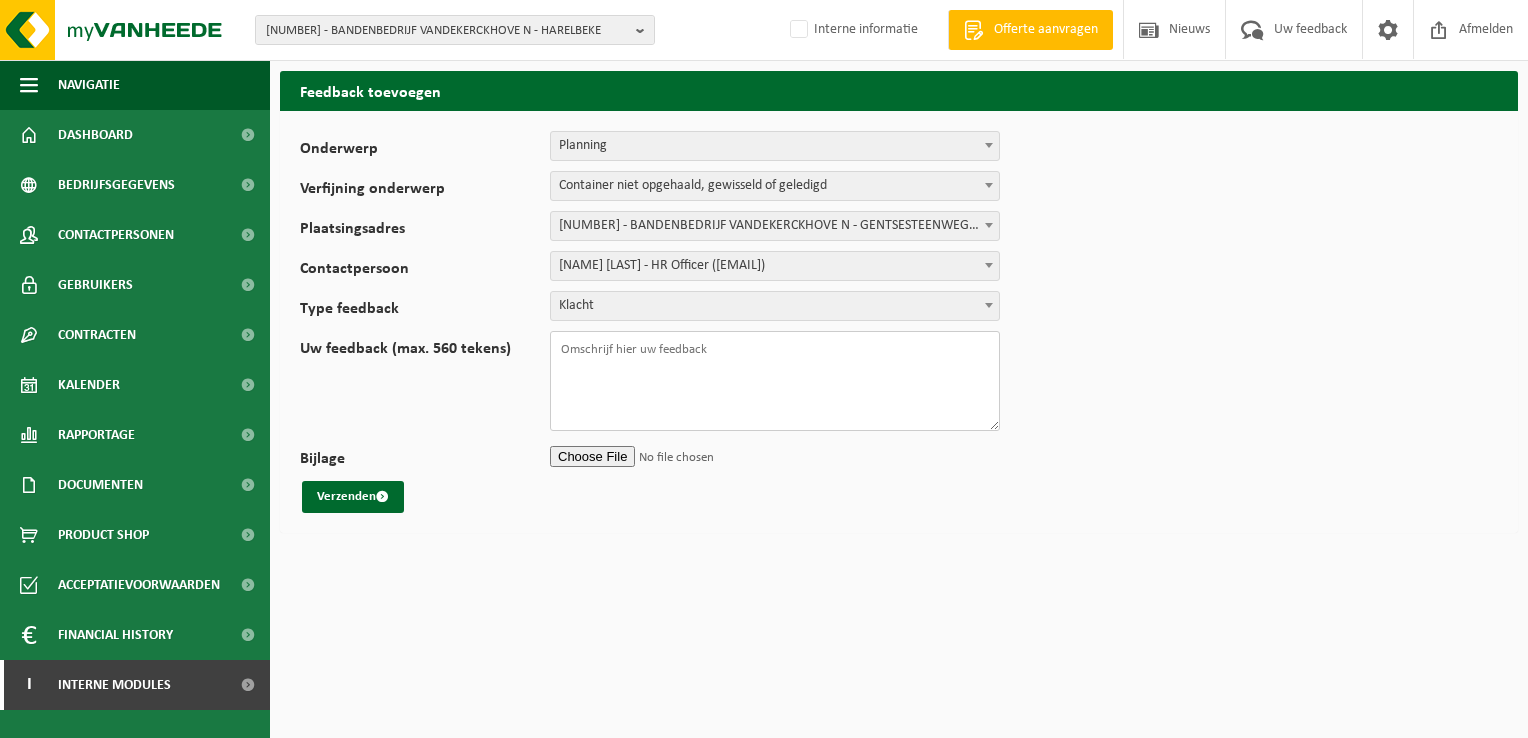 click on "Uw feedback (max. 560 tekens)" at bounding box center [775, 381] 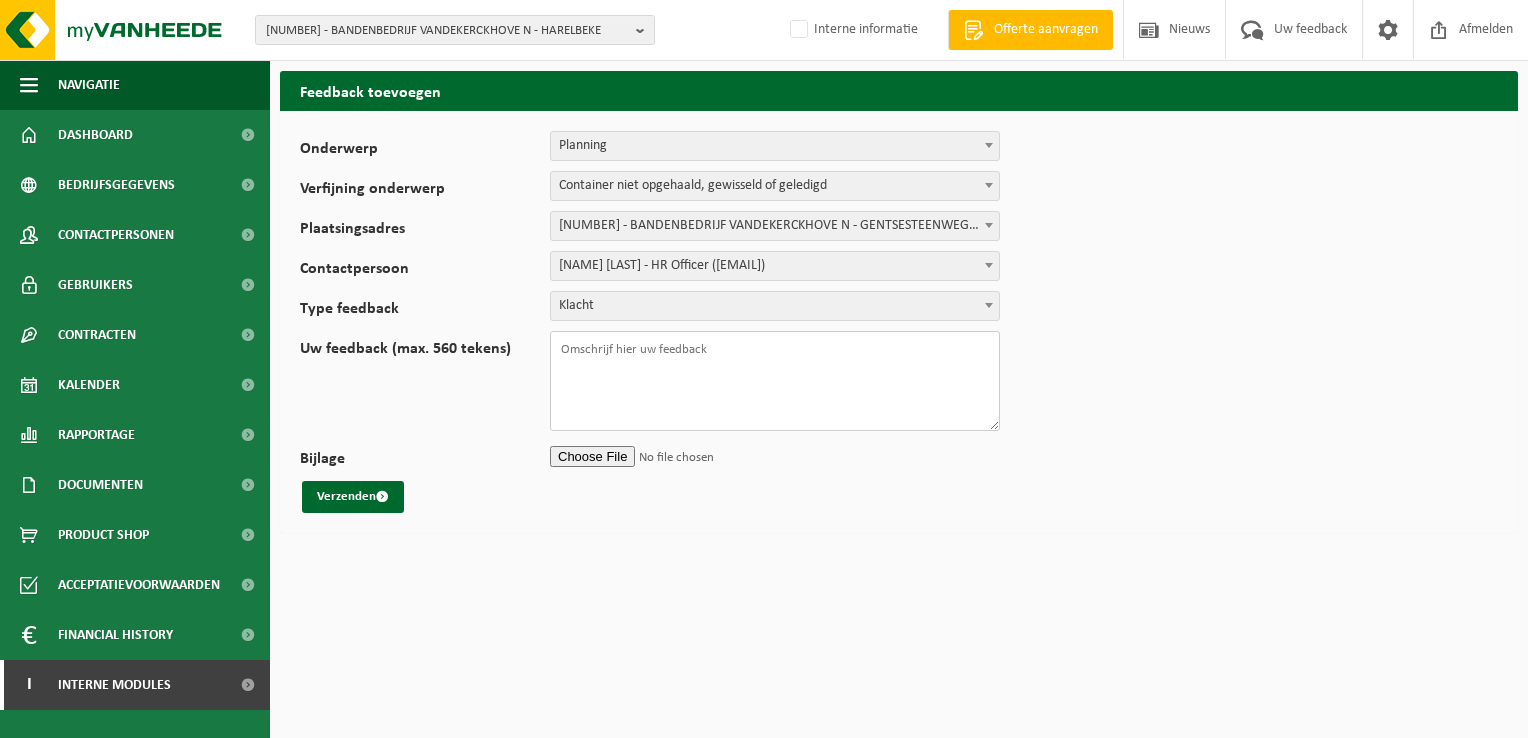 paste on "TL-VEL-006991" 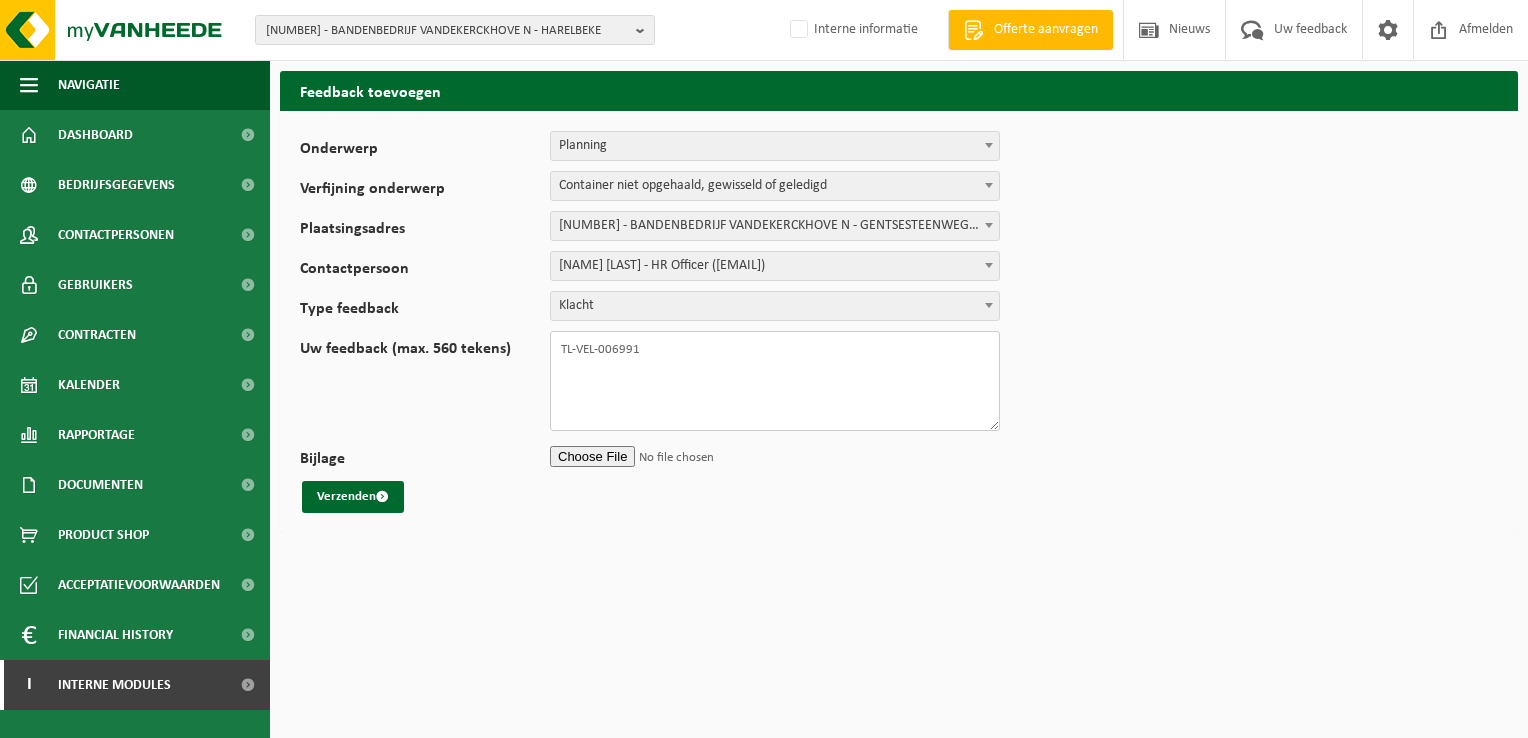 paste on "WB-1100-GA restafval" 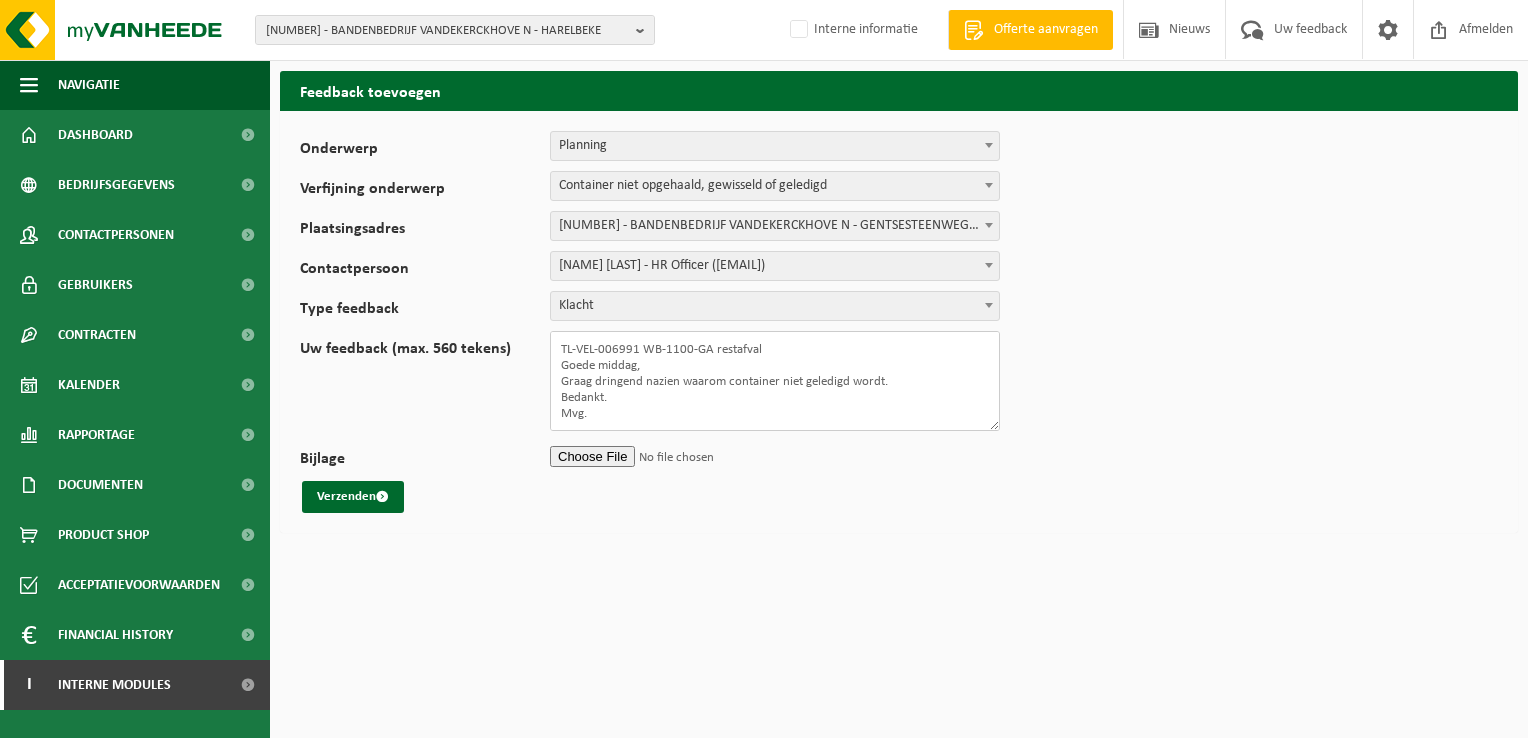 scroll, scrollTop: 3, scrollLeft: 0, axis: vertical 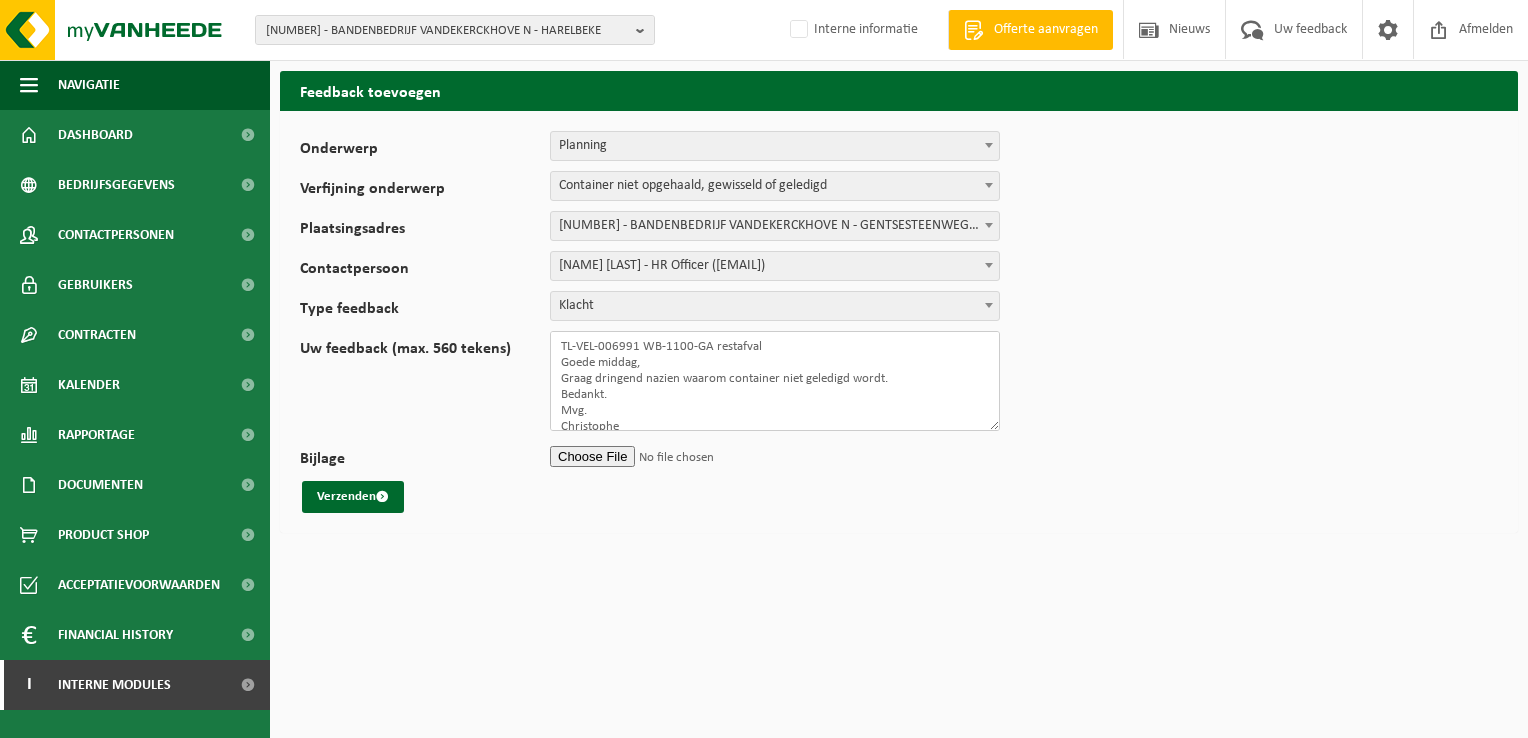 type on "TL-VEL-006991 WB-1100-GA restafval
Goede middag,
Graag dringend nazien waarom container niet geledigd wordt.
Bedankt.
Mvg.
Christophe" 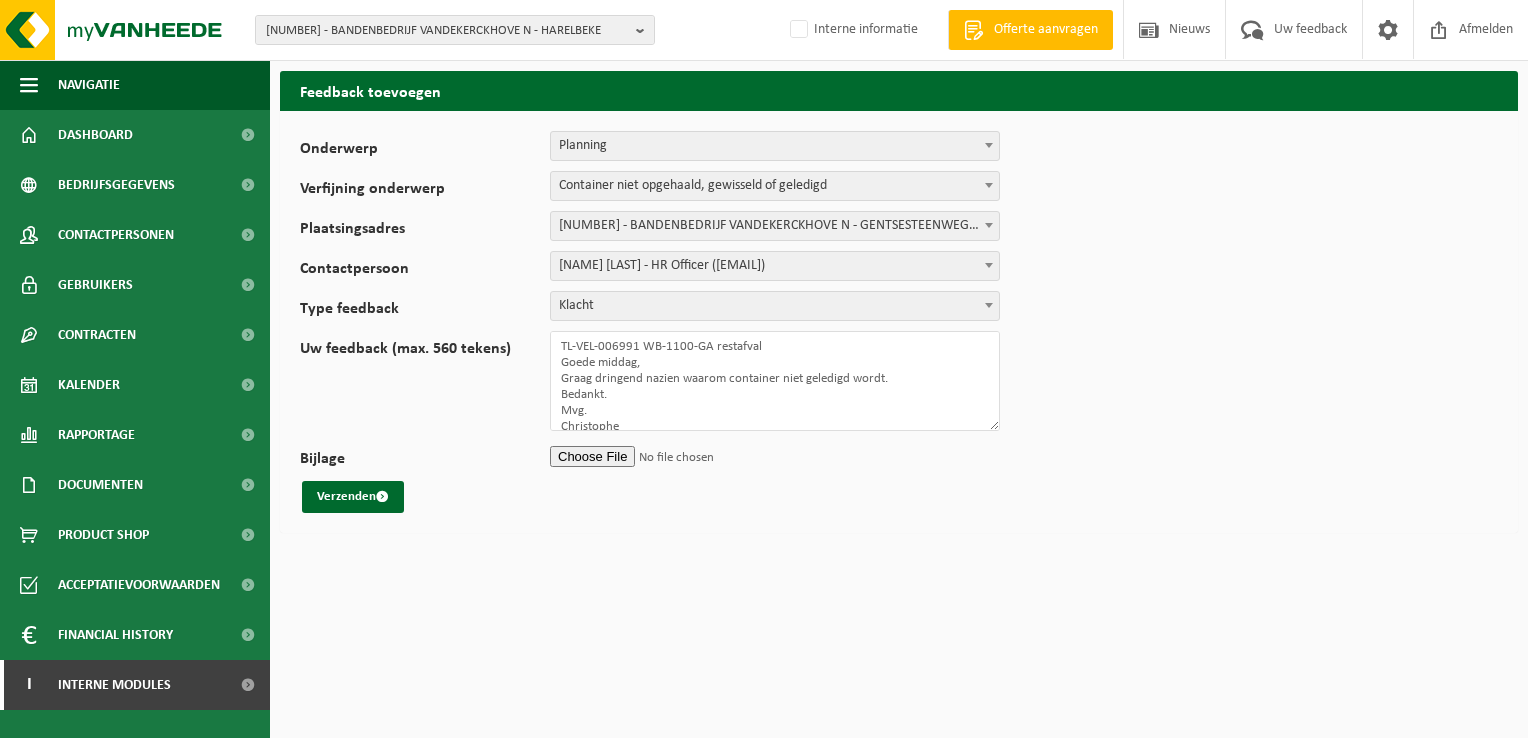 click on "Bijlage" at bounding box center (775, 456) 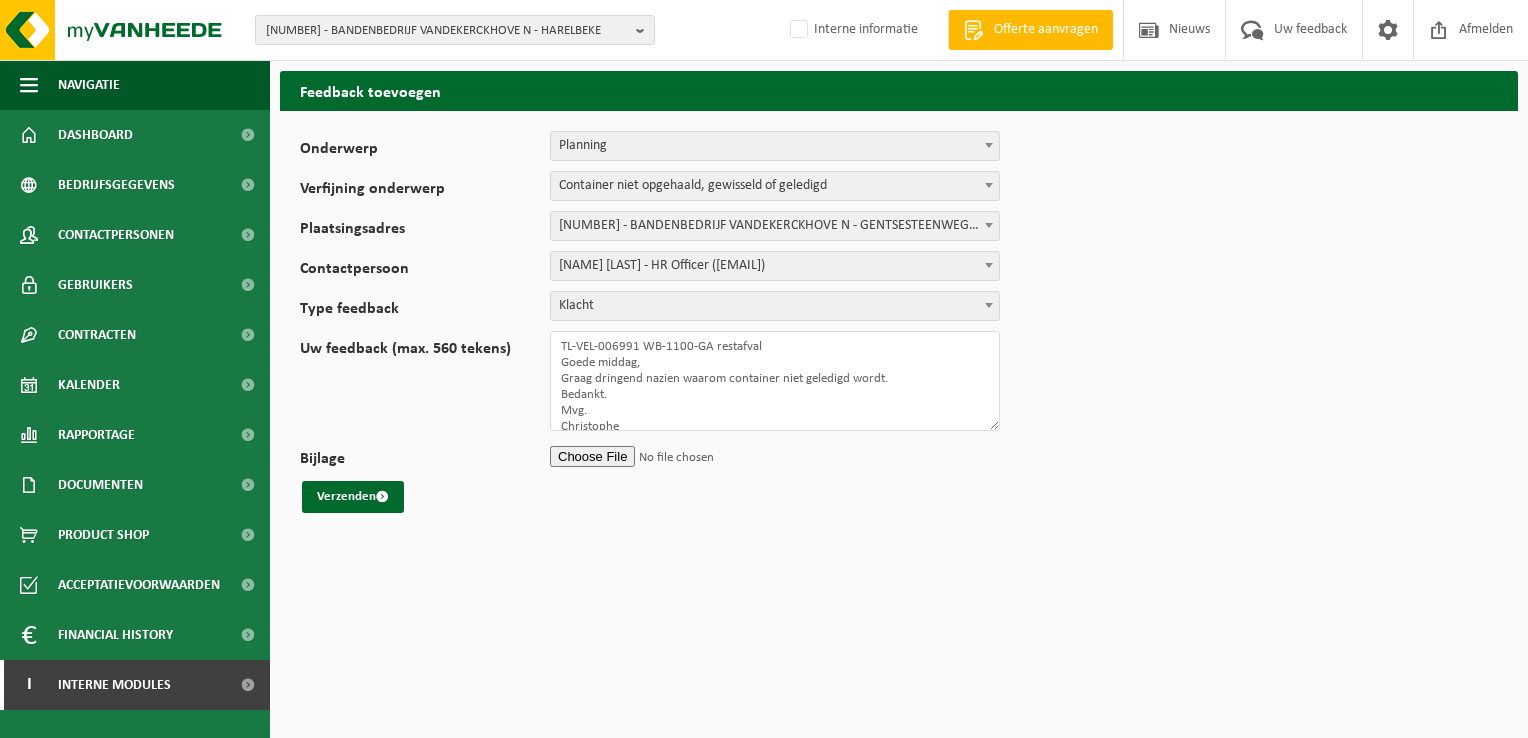type on "C:\fakepath\Ophaling Deinze.msg" 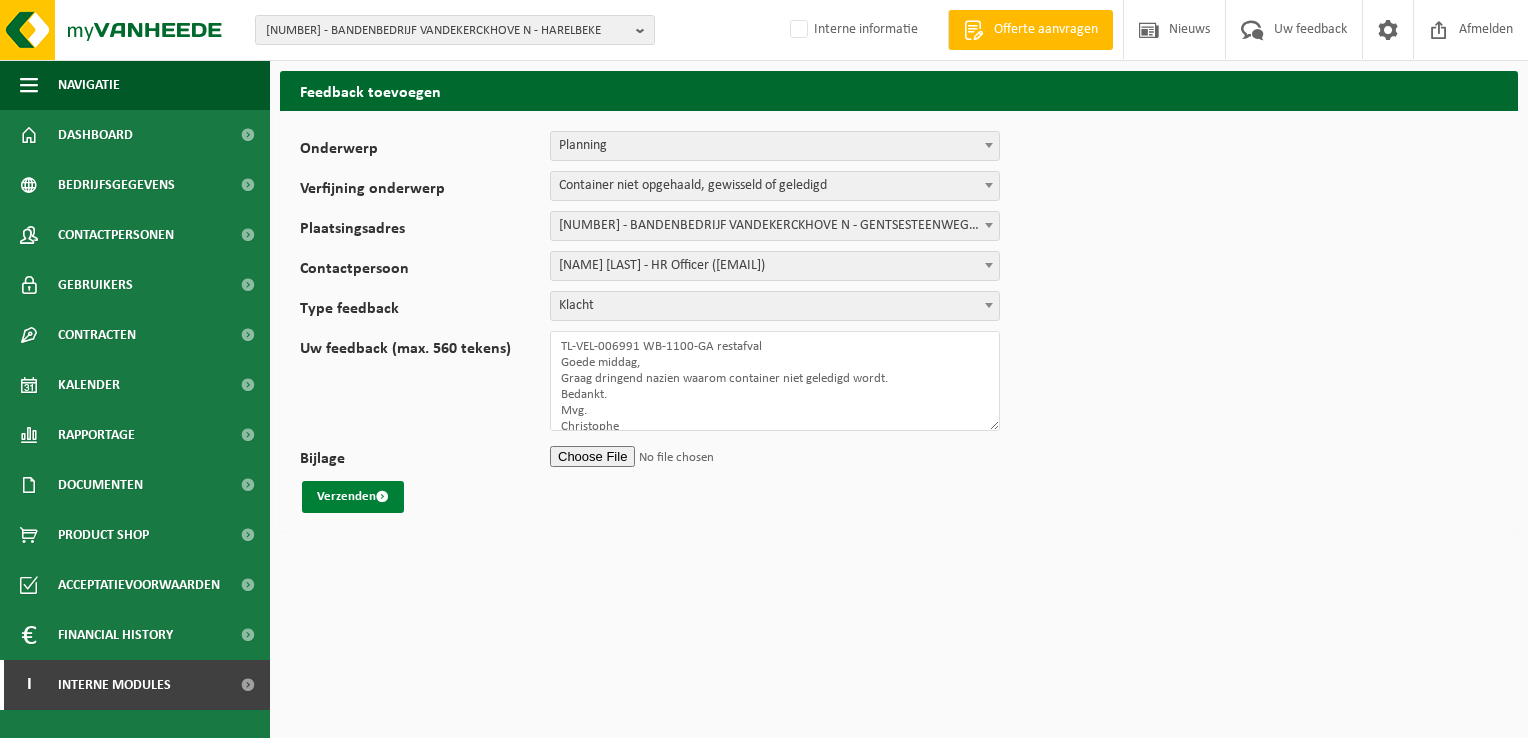 click on "Verzenden" at bounding box center (353, 497) 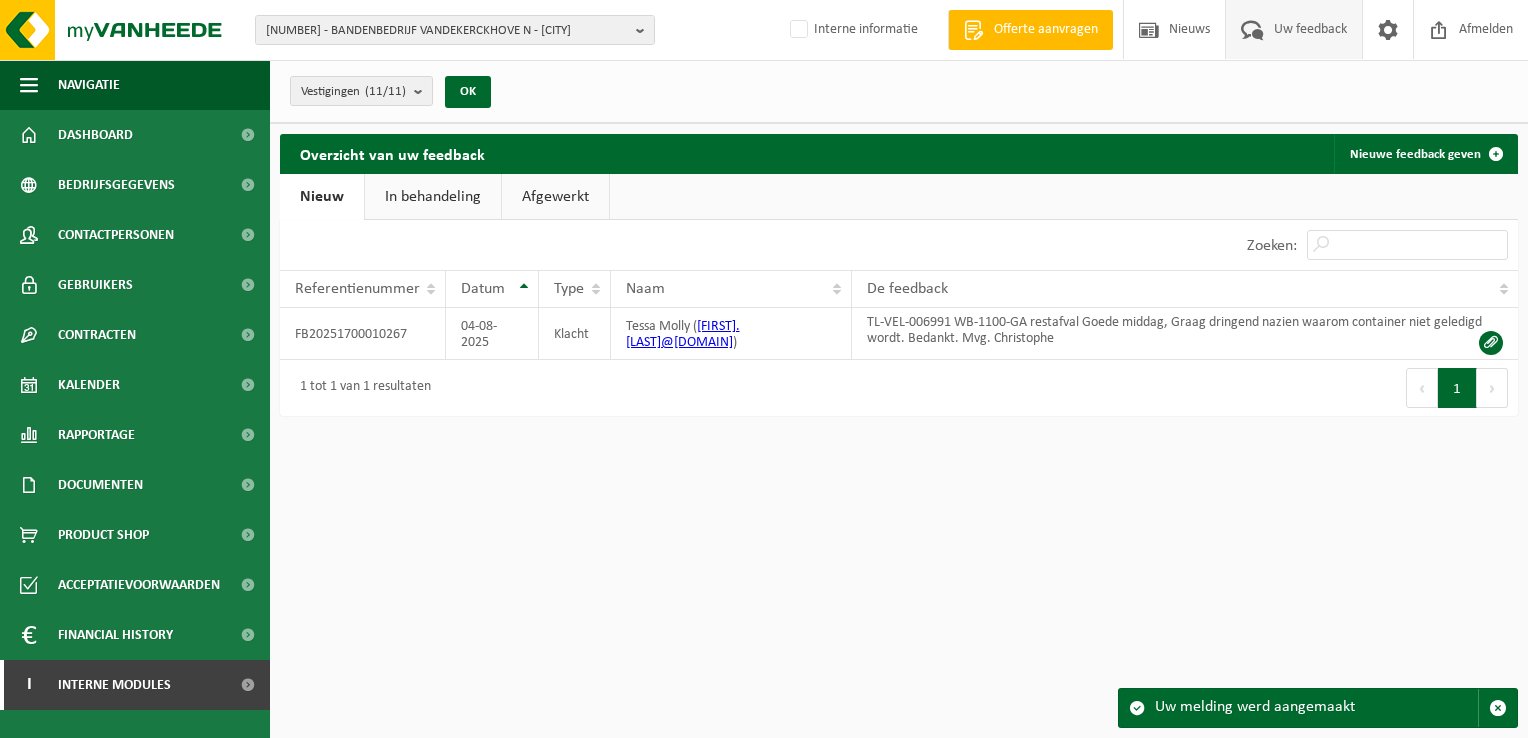 scroll, scrollTop: 0, scrollLeft: 0, axis: both 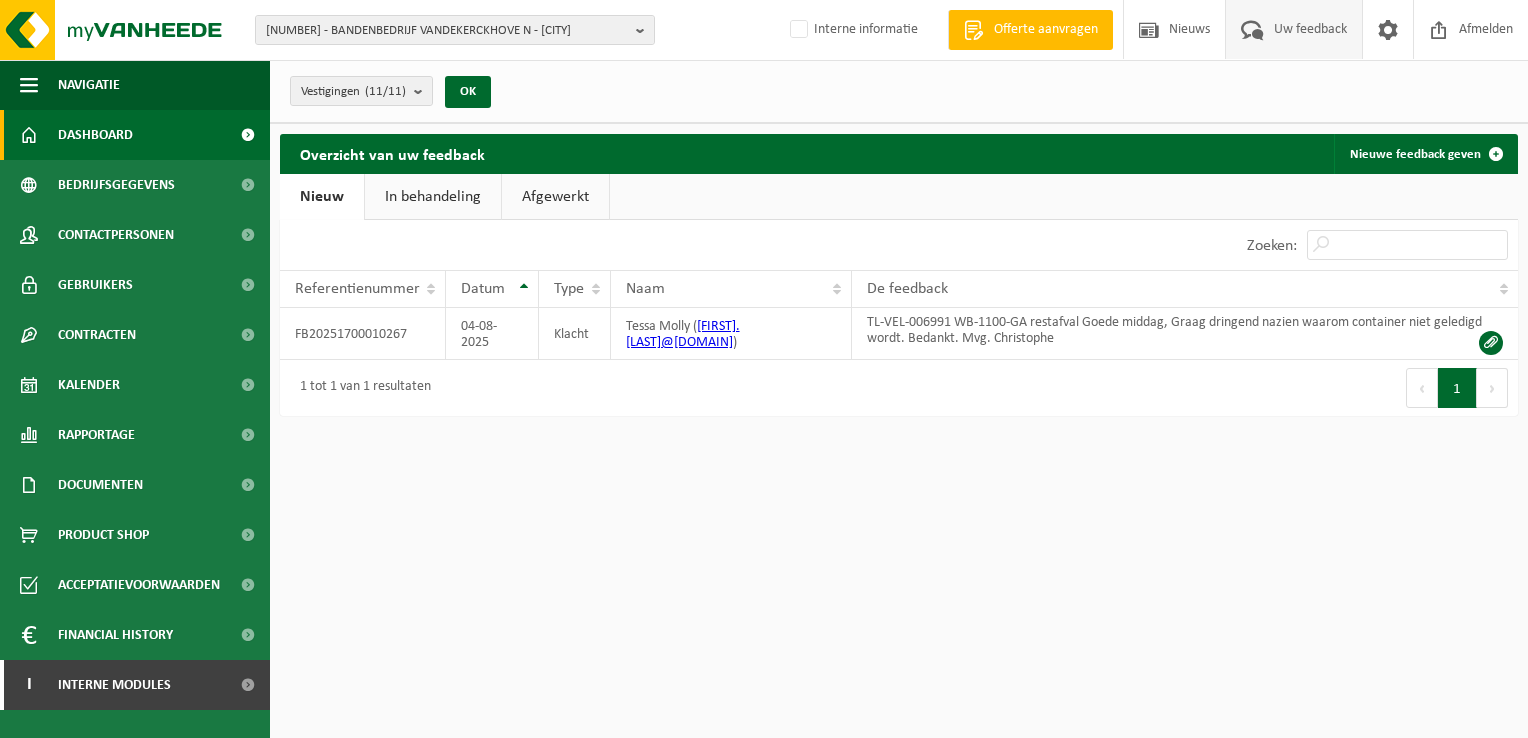 click on "Dashboard" at bounding box center (95, 135) 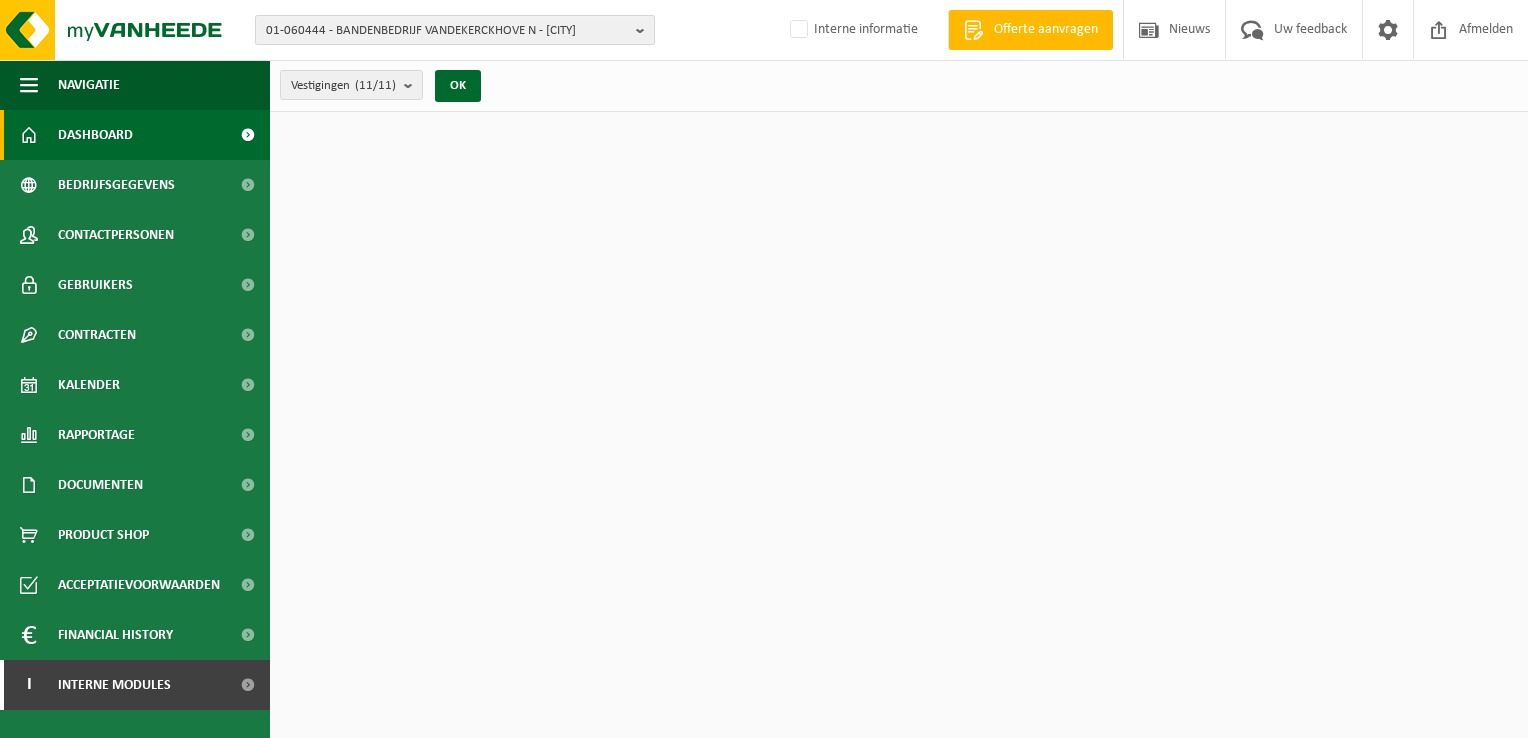scroll, scrollTop: 0, scrollLeft: 0, axis: both 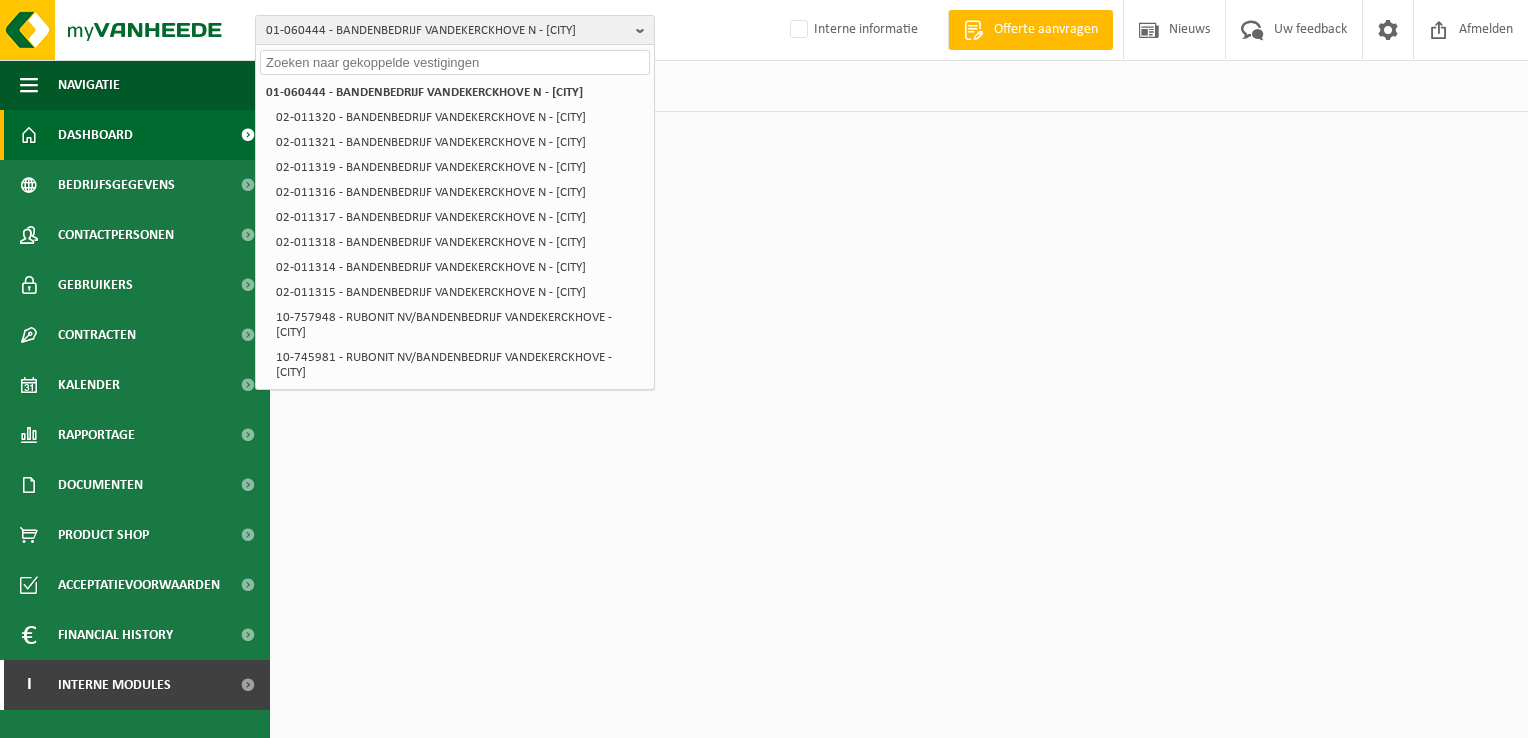 click at bounding box center [455, 62] 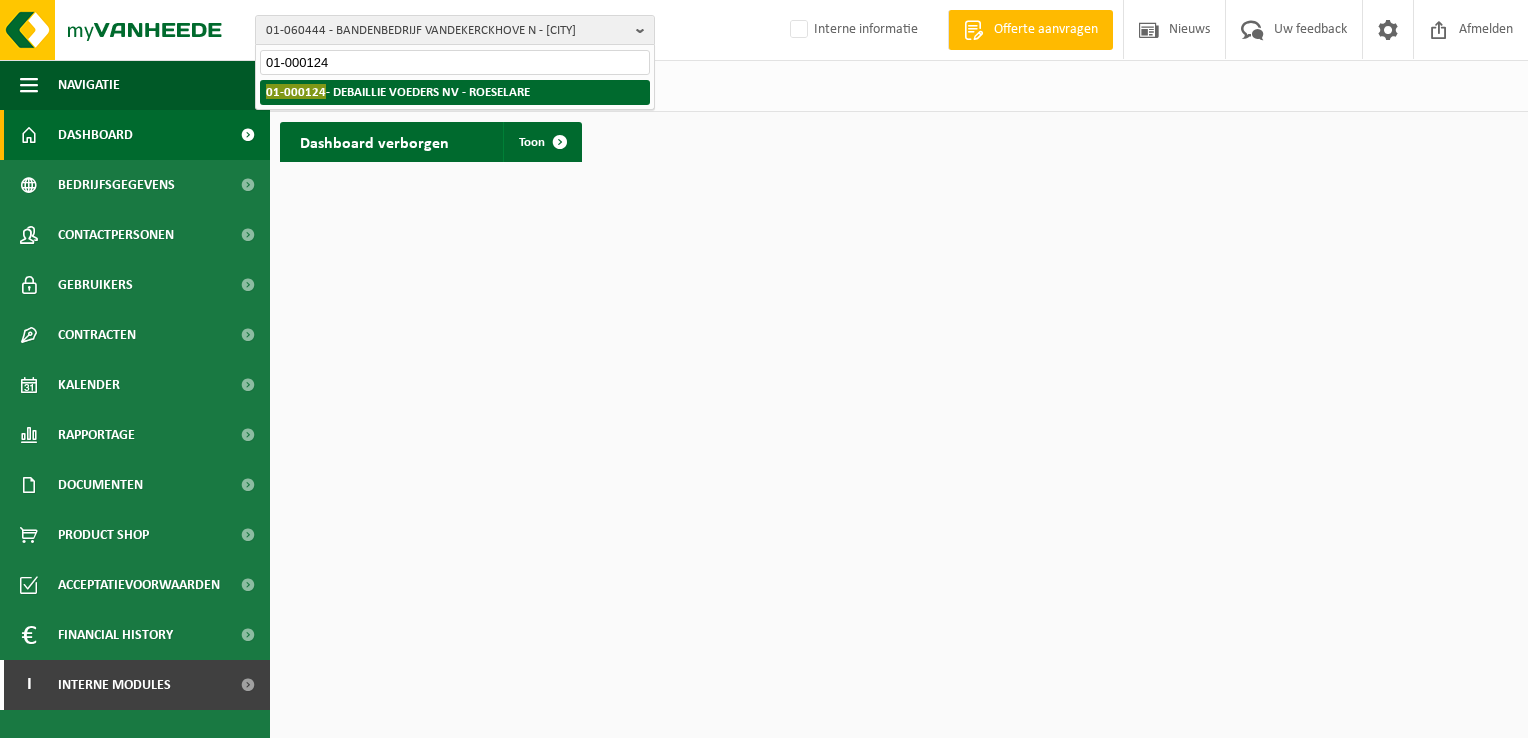 type on "01-000124" 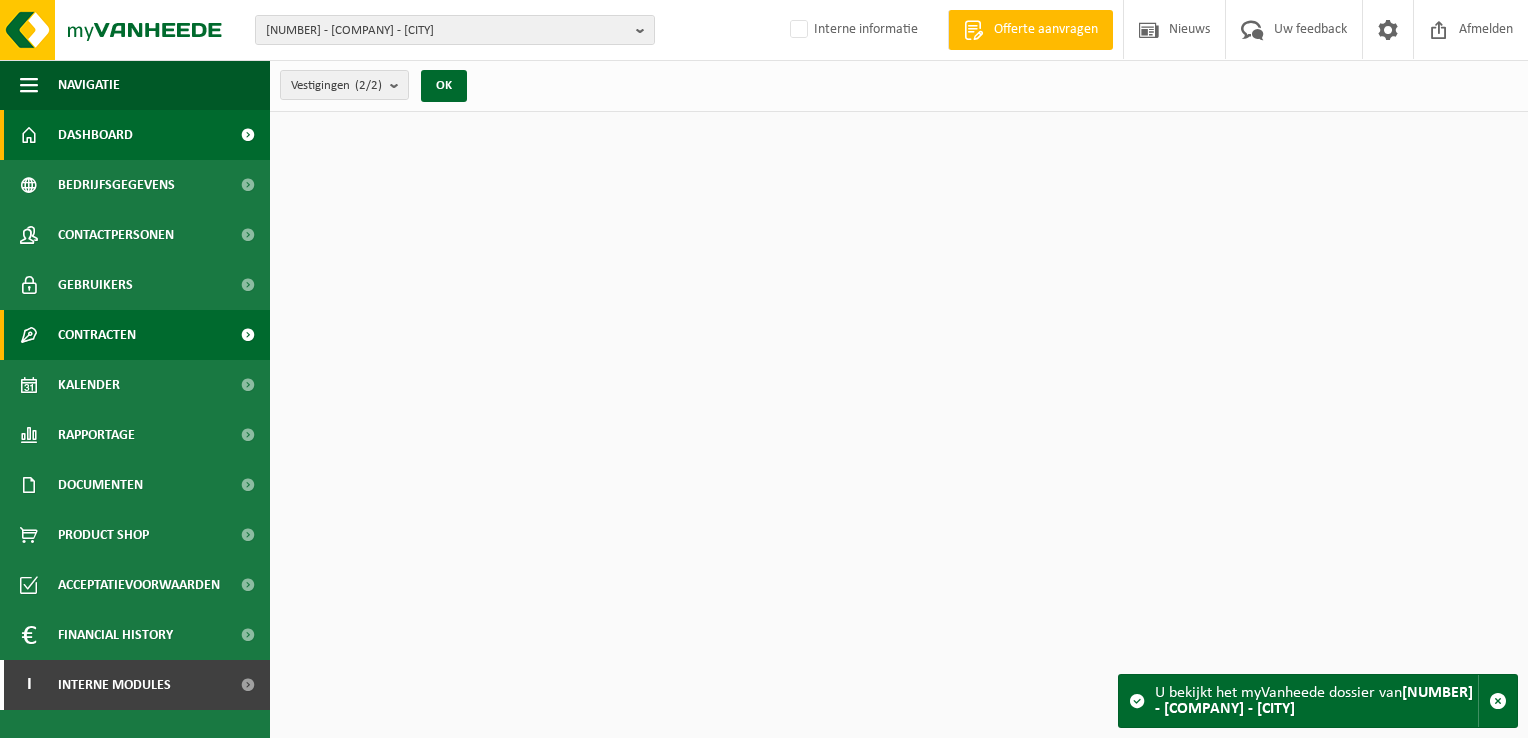 scroll, scrollTop: 0, scrollLeft: 0, axis: both 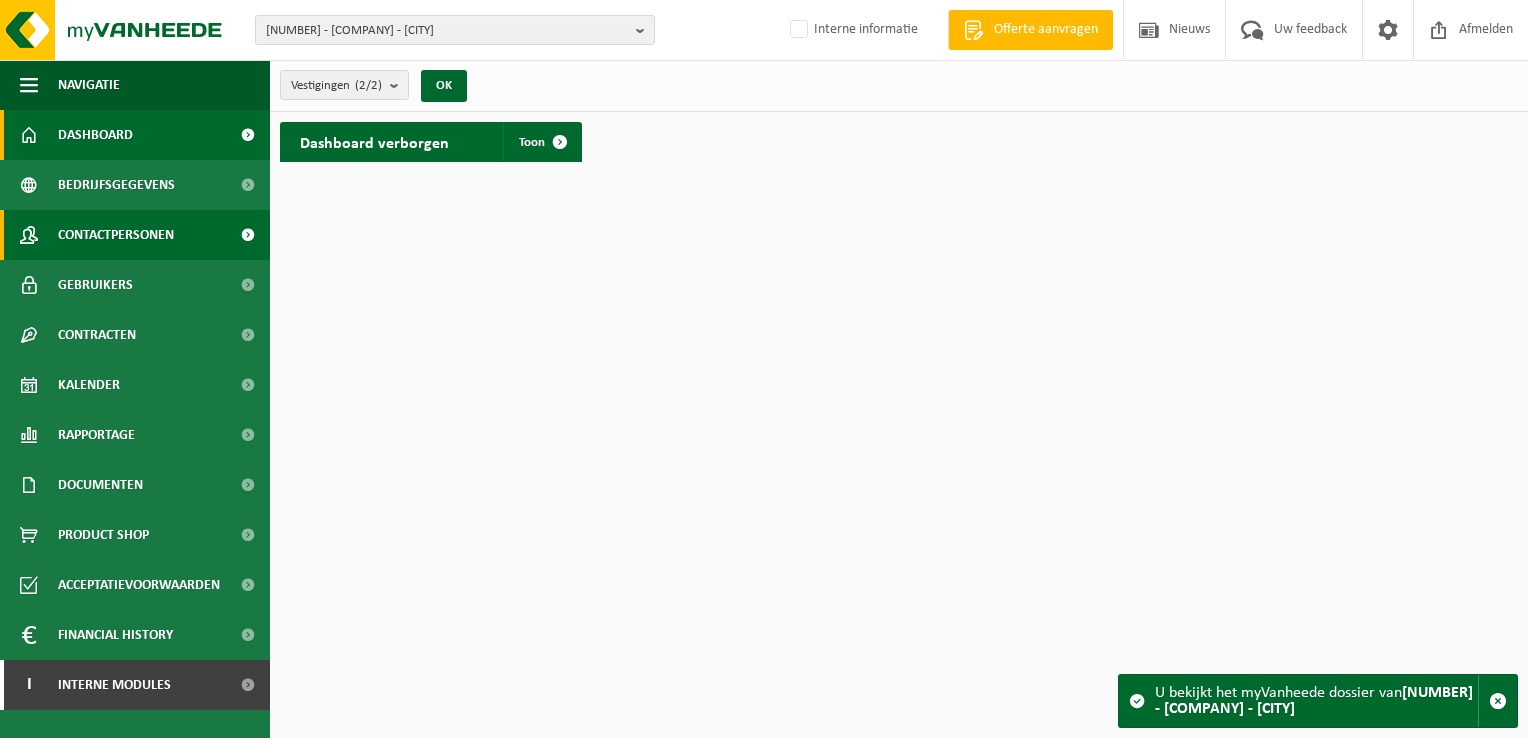 click on "Contactpersonen" at bounding box center [116, 235] 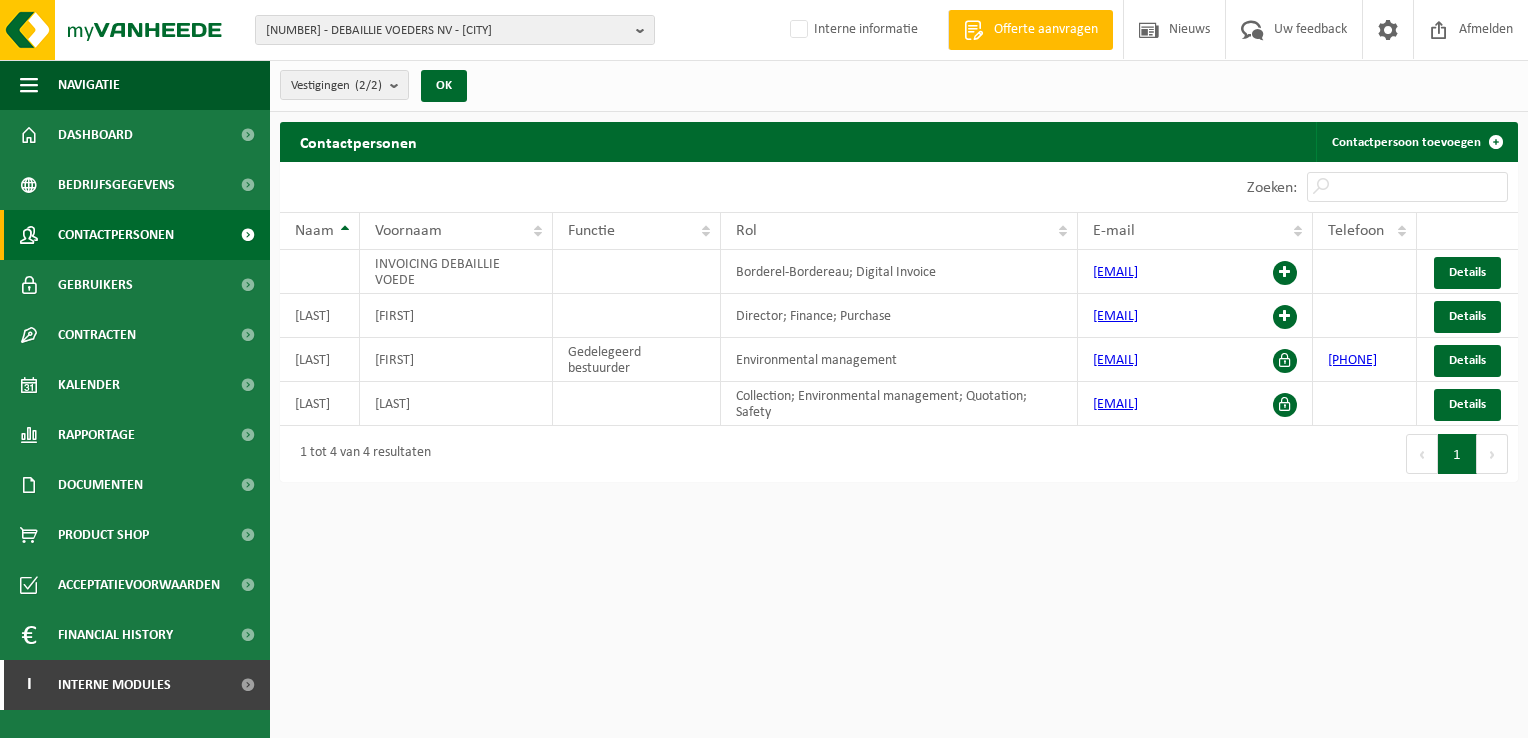 scroll, scrollTop: 0, scrollLeft: 0, axis: both 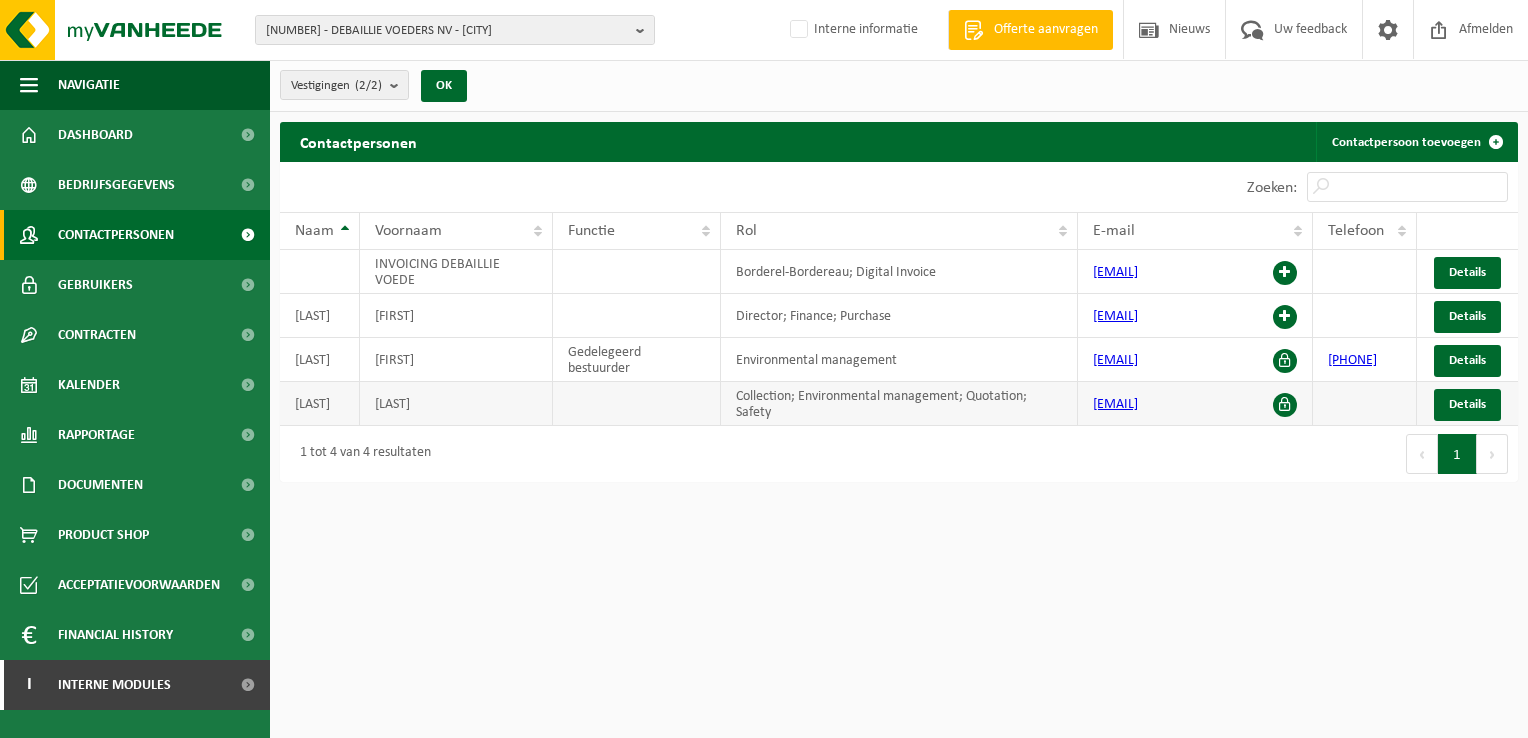 drag, startPoint x: 1204, startPoint y: 420, endPoint x: 1086, endPoint y: 418, distance: 118.016945 